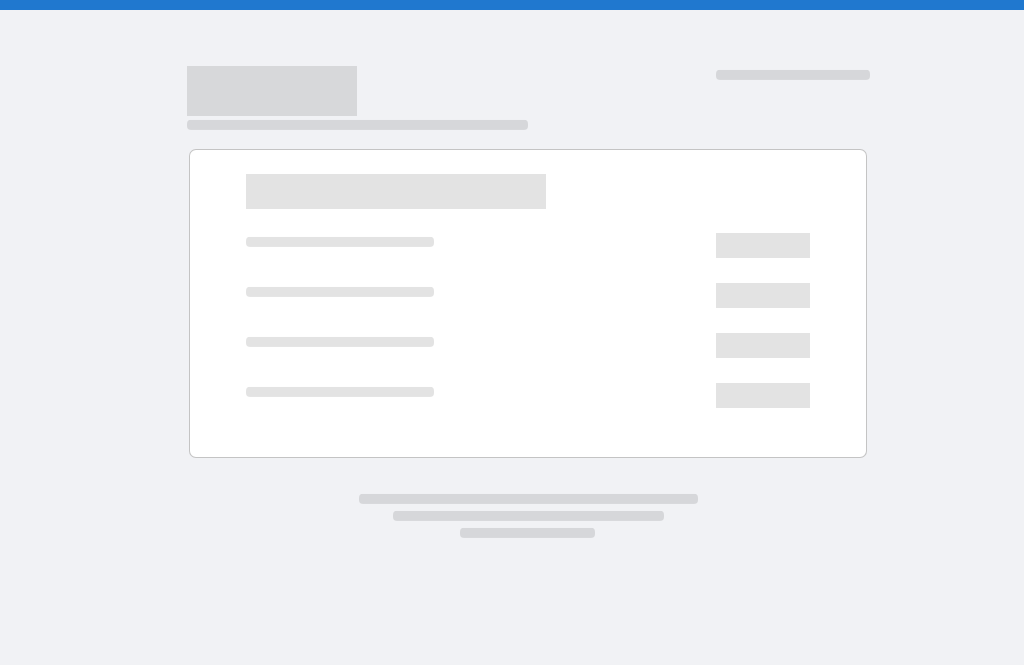 scroll, scrollTop: 0, scrollLeft: 0, axis: both 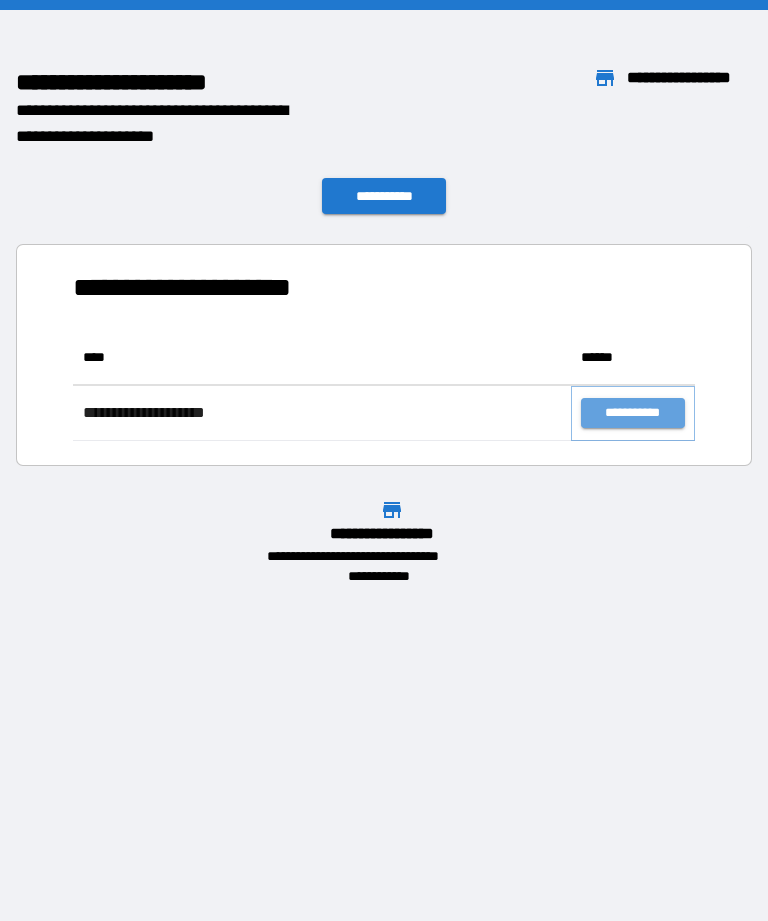 click on "**********" at bounding box center (633, 413) 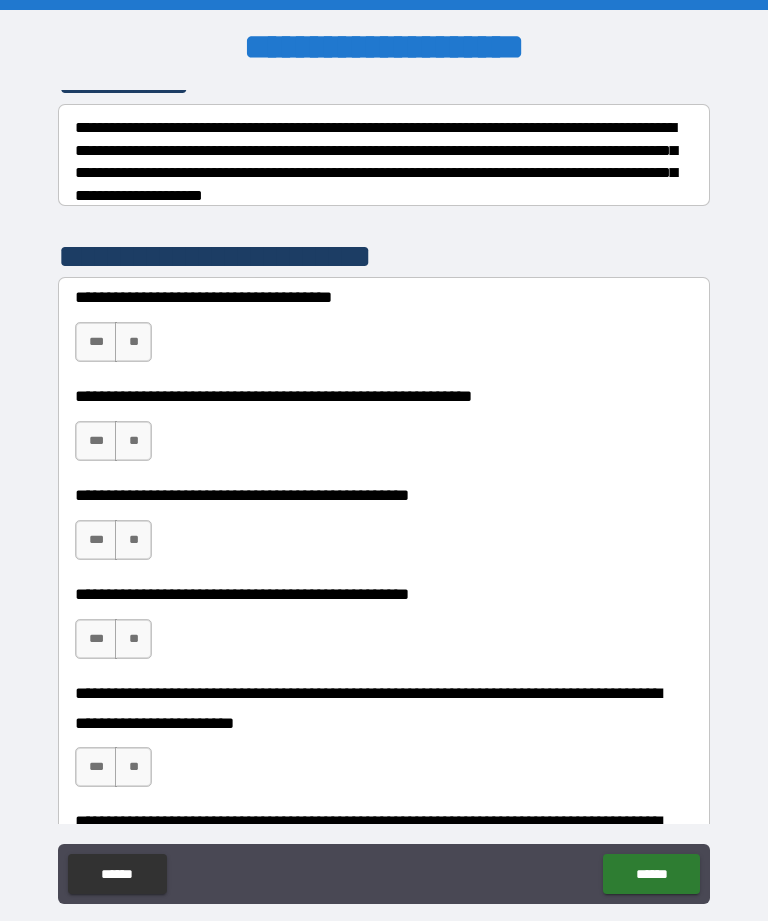 scroll, scrollTop: 302, scrollLeft: 0, axis: vertical 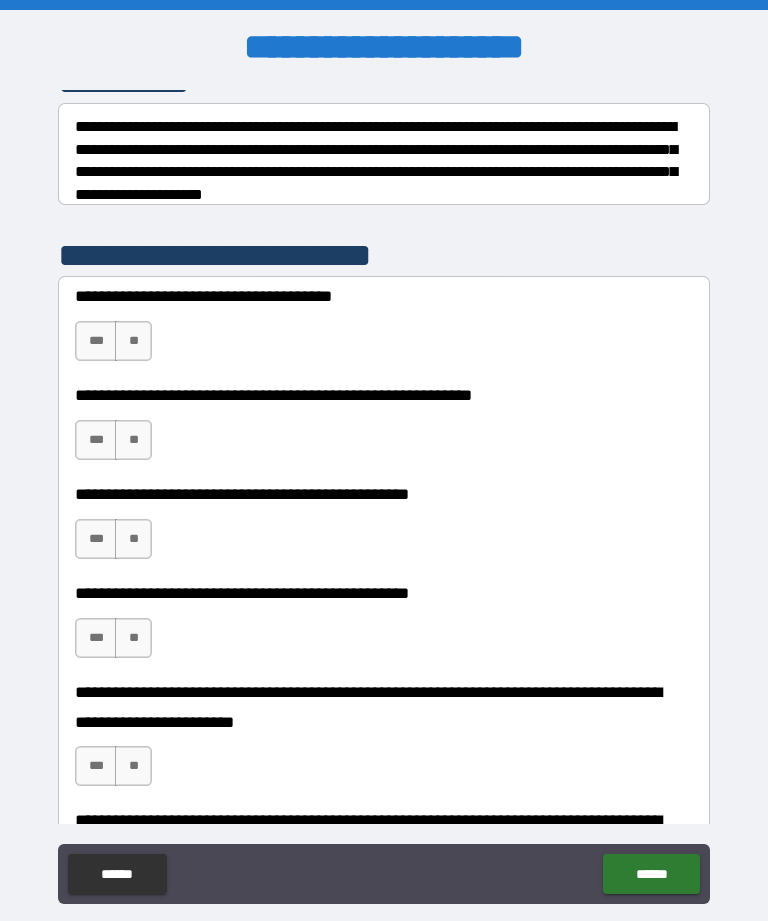 click on "***" at bounding box center (96, 341) 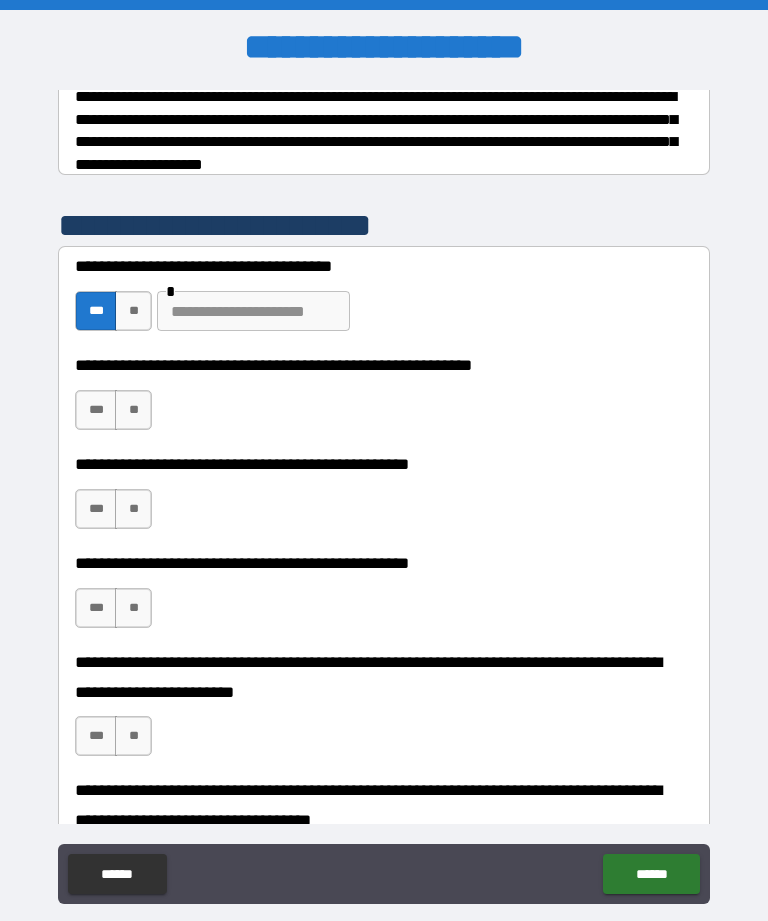 scroll, scrollTop: 334, scrollLeft: 0, axis: vertical 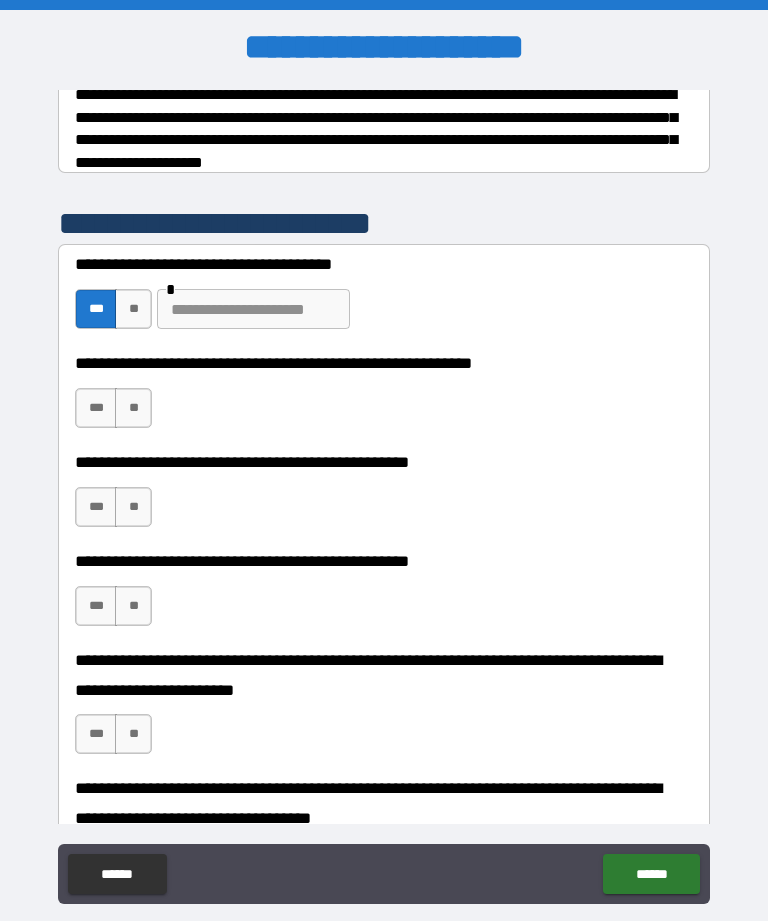 click at bounding box center [253, 309] 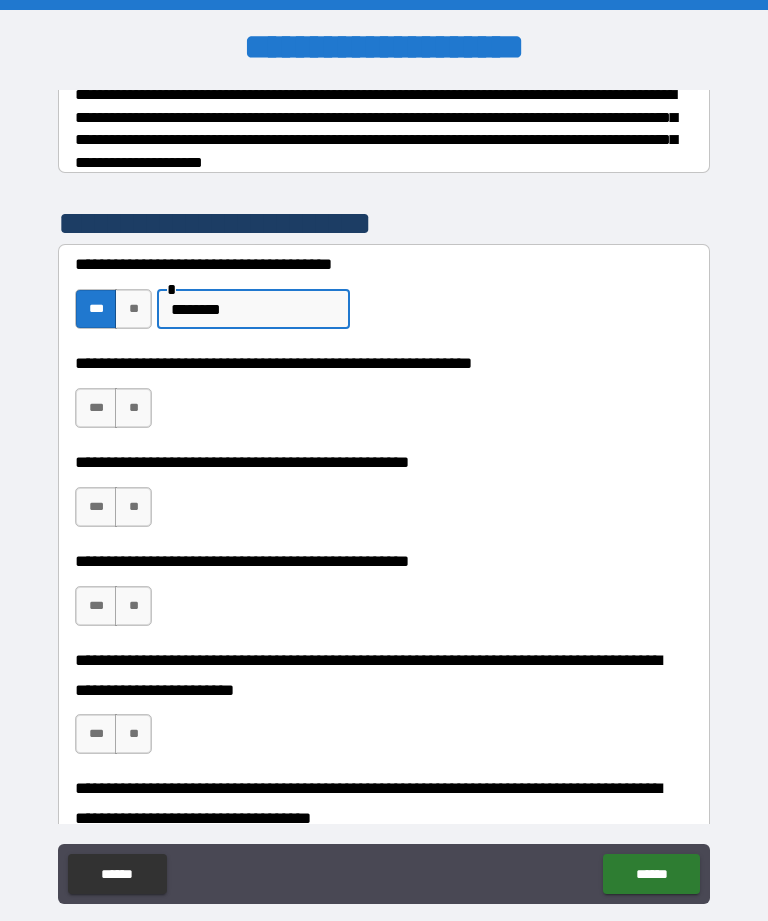 type on "*******" 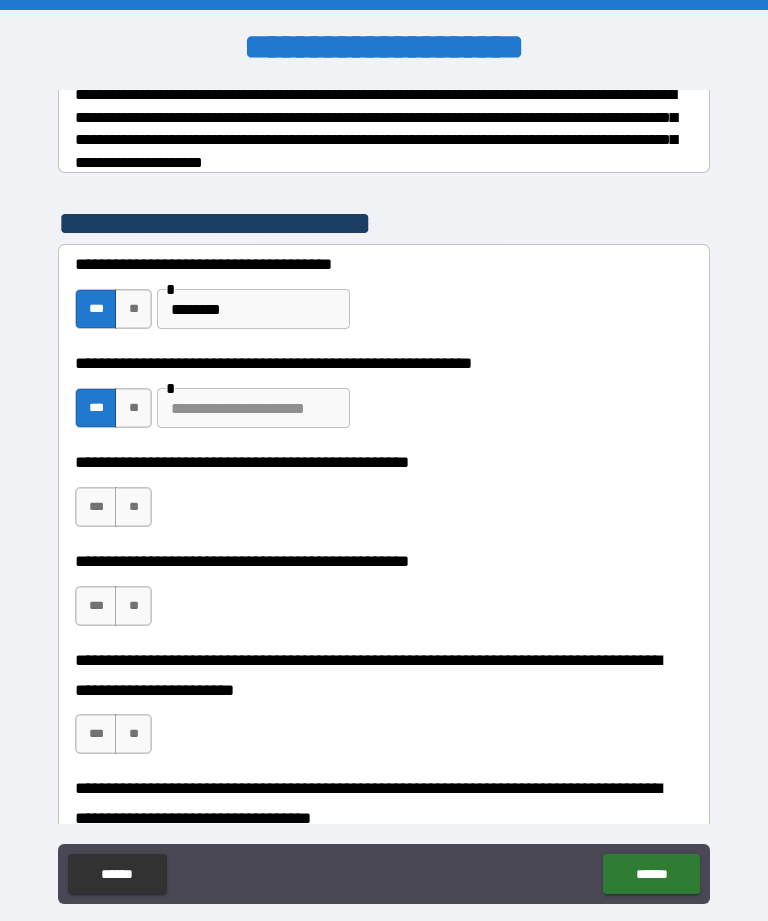 click at bounding box center (253, 408) 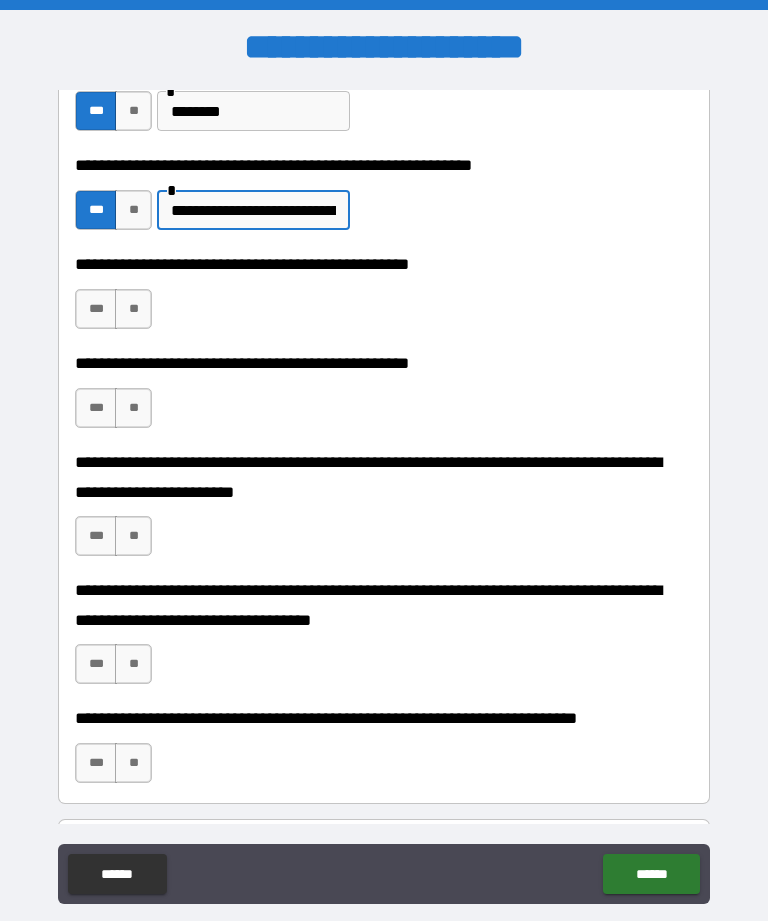 scroll, scrollTop: 537, scrollLeft: 0, axis: vertical 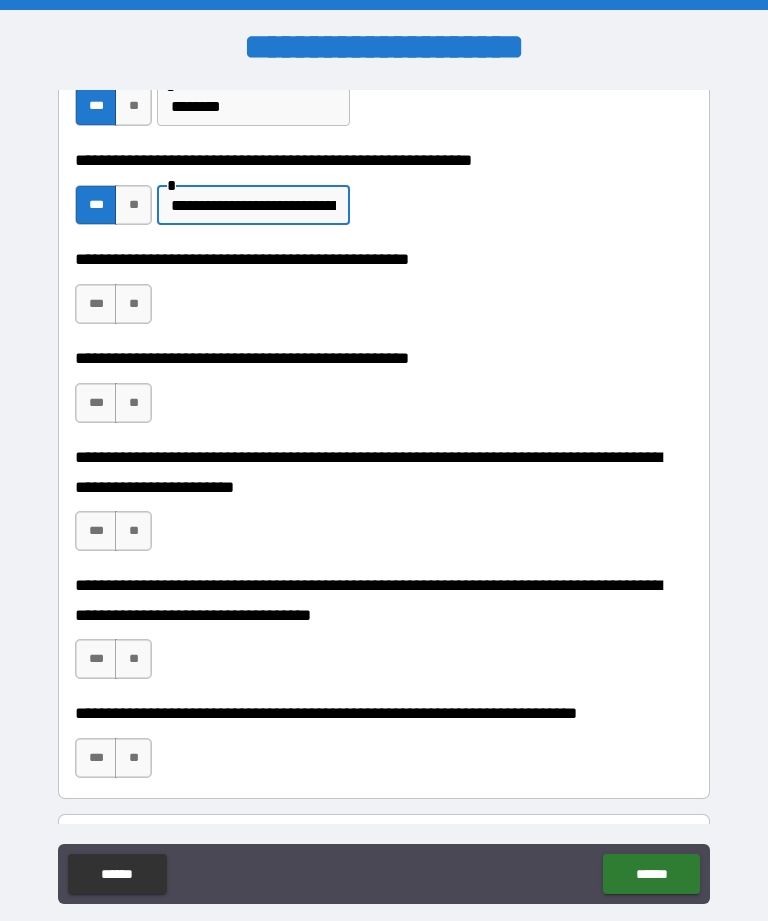 type on "**********" 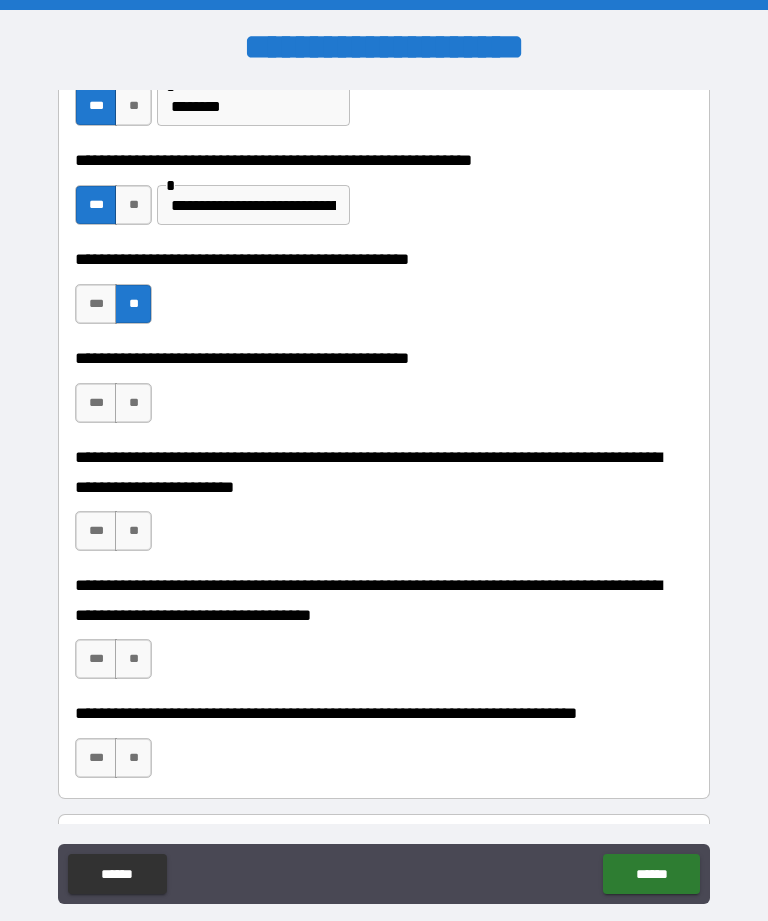 click on "***" at bounding box center [96, 403] 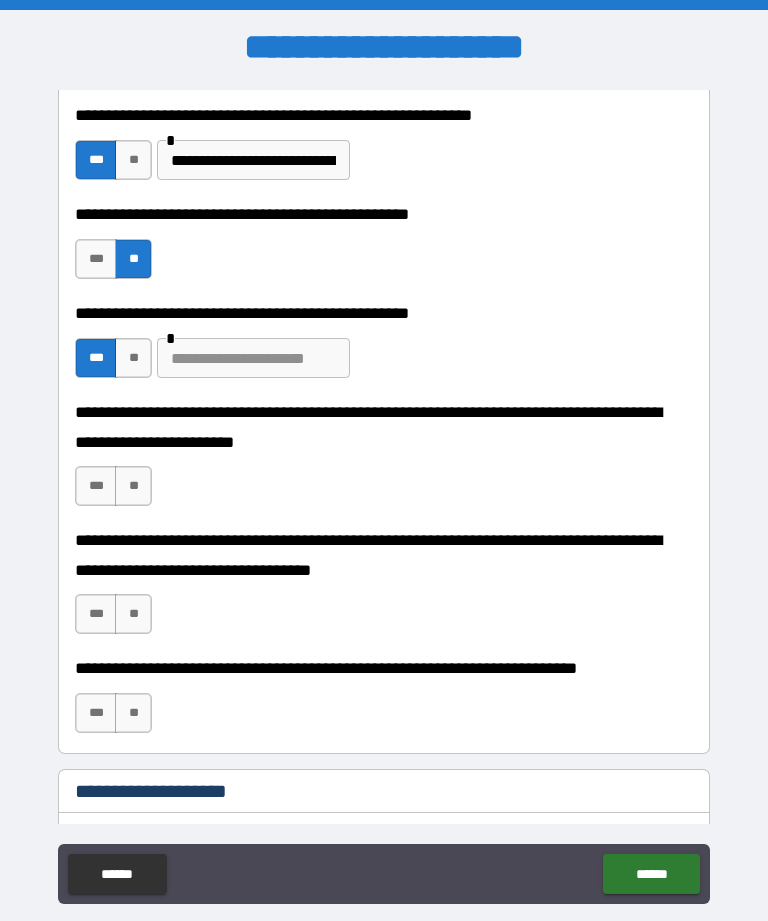 scroll, scrollTop: 585, scrollLeft: 0, axis: vertical 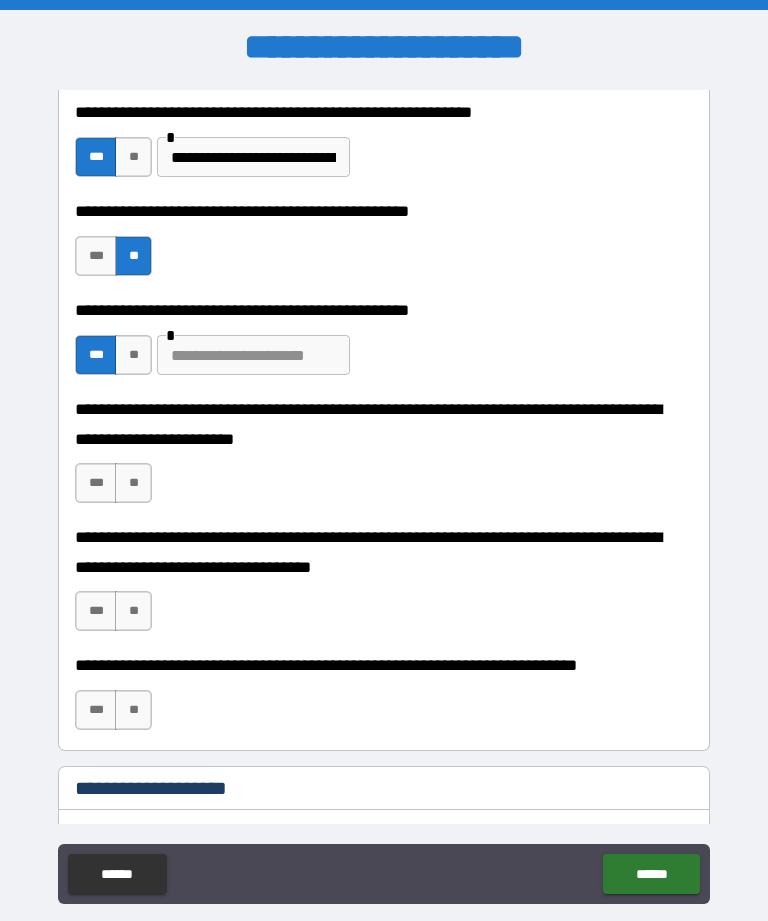 click on "**" at bounding box center (133, 483) 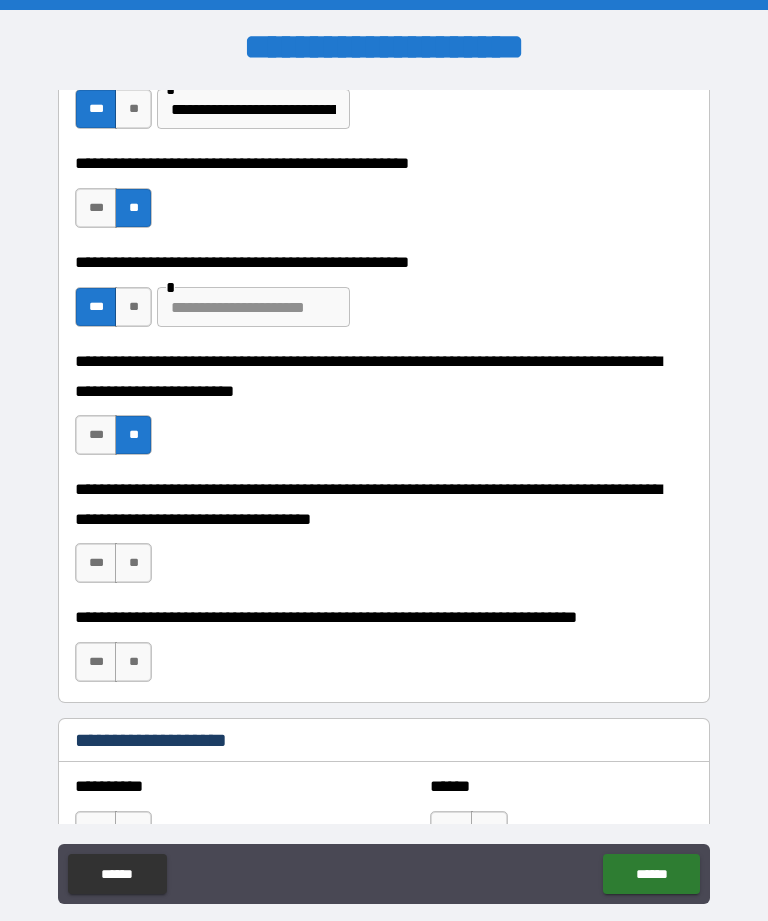 scroll, scrollTop: 634, scrollLeft: 0, axis: vertical 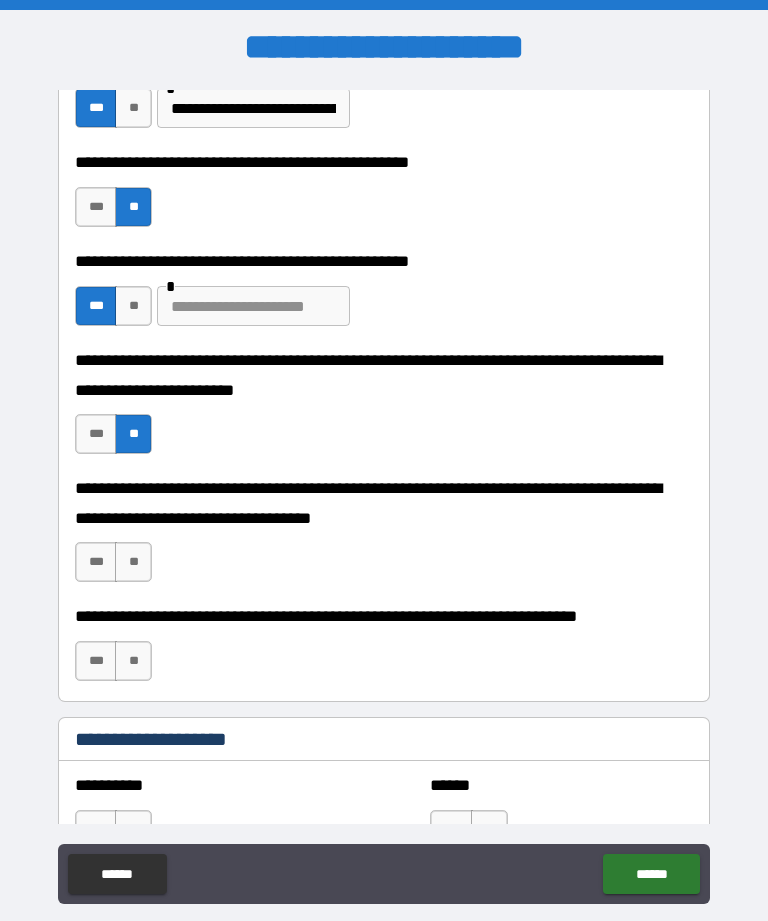 click on "**" at bounding box center [133, 562] 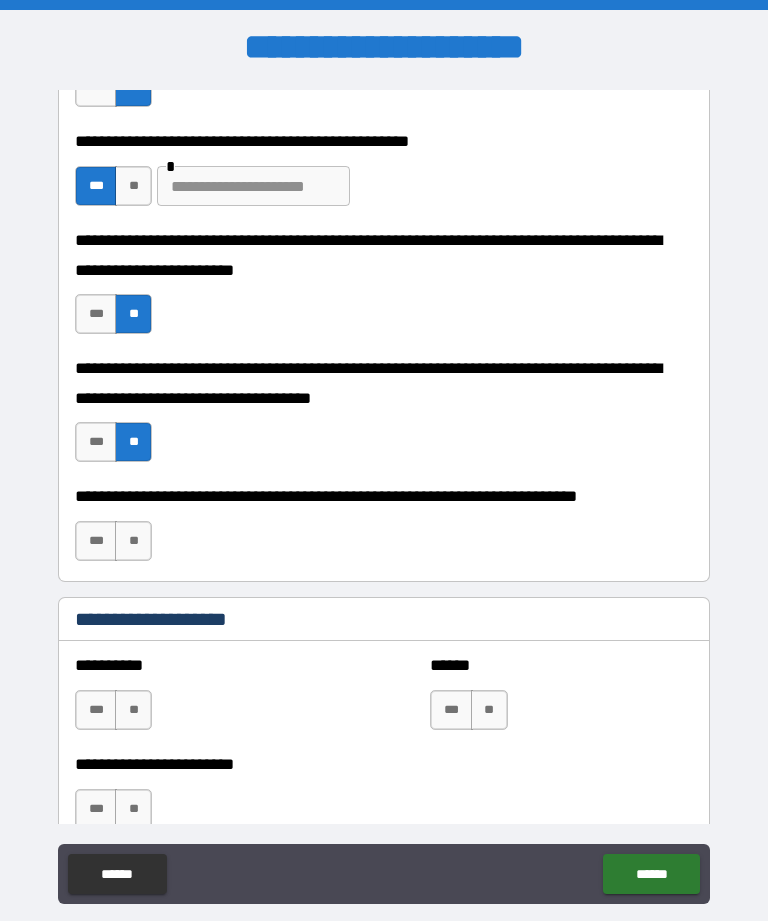 scroll, scrollTop: 756, scrollLeft: 0, axis: vertical 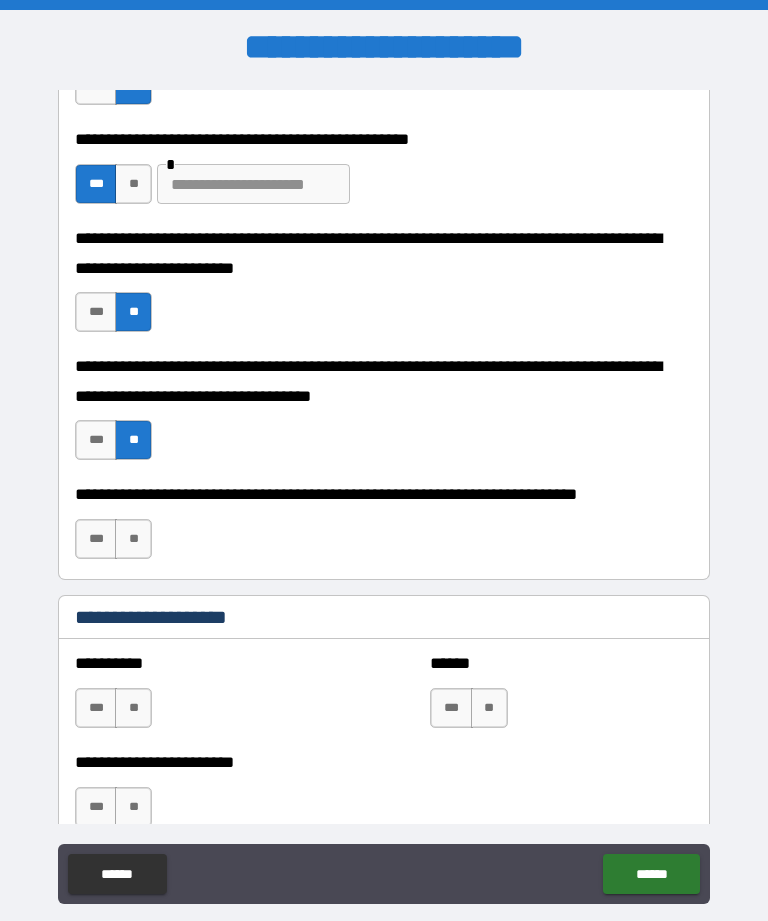 click on "**" at bounding box center [133, 539] 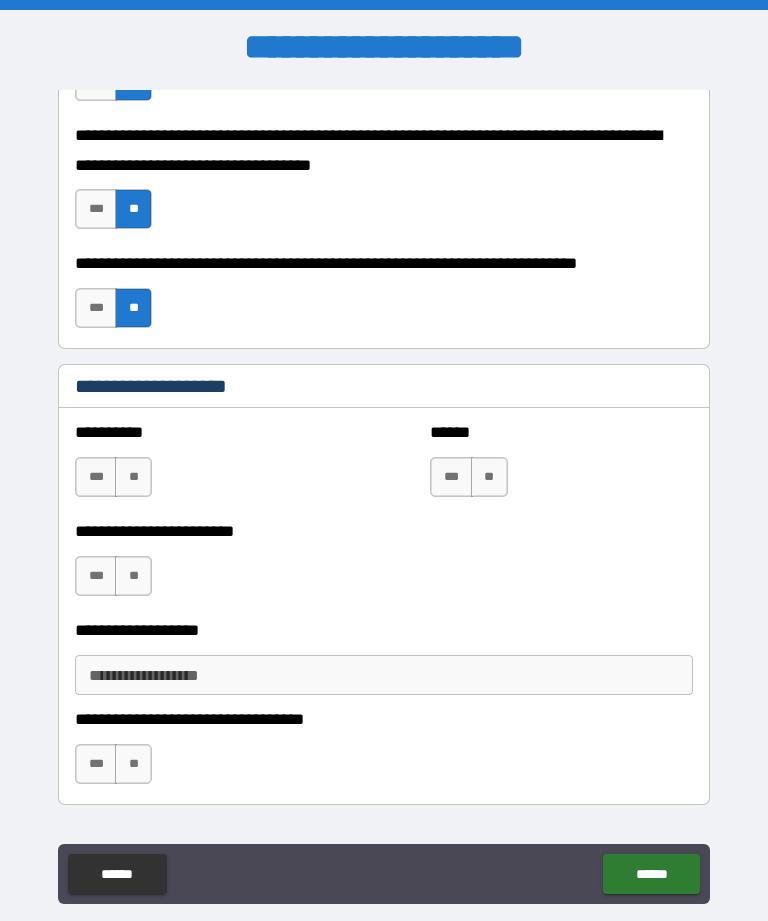 scroll, scrollTop: 989, scrollLeft: 0, axis: vertical 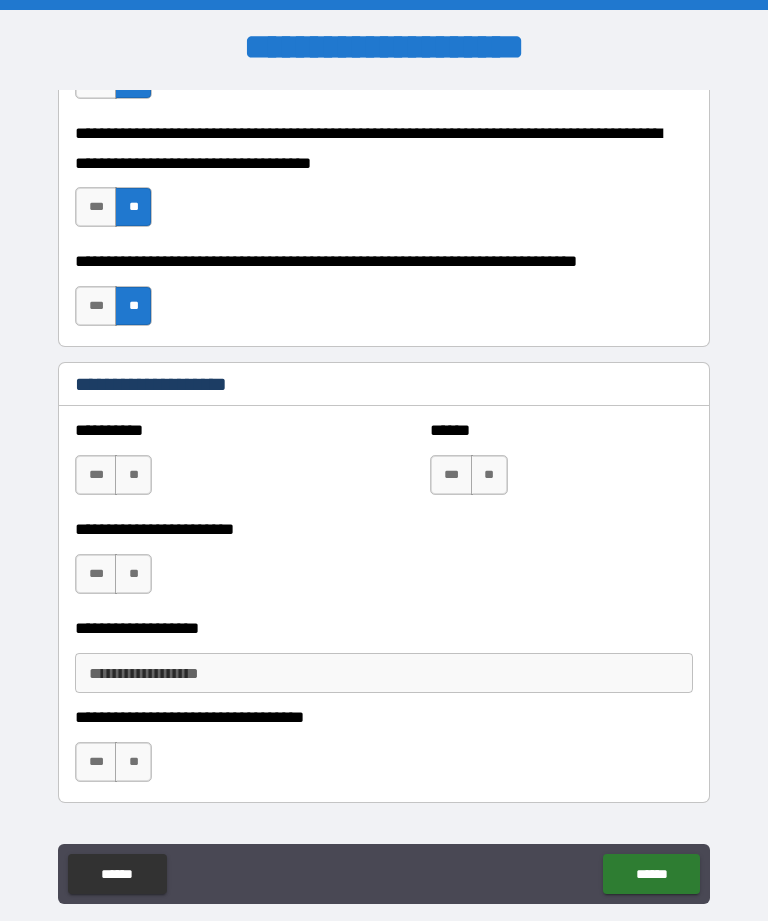 click on "**" at bounding box center [133, 475] 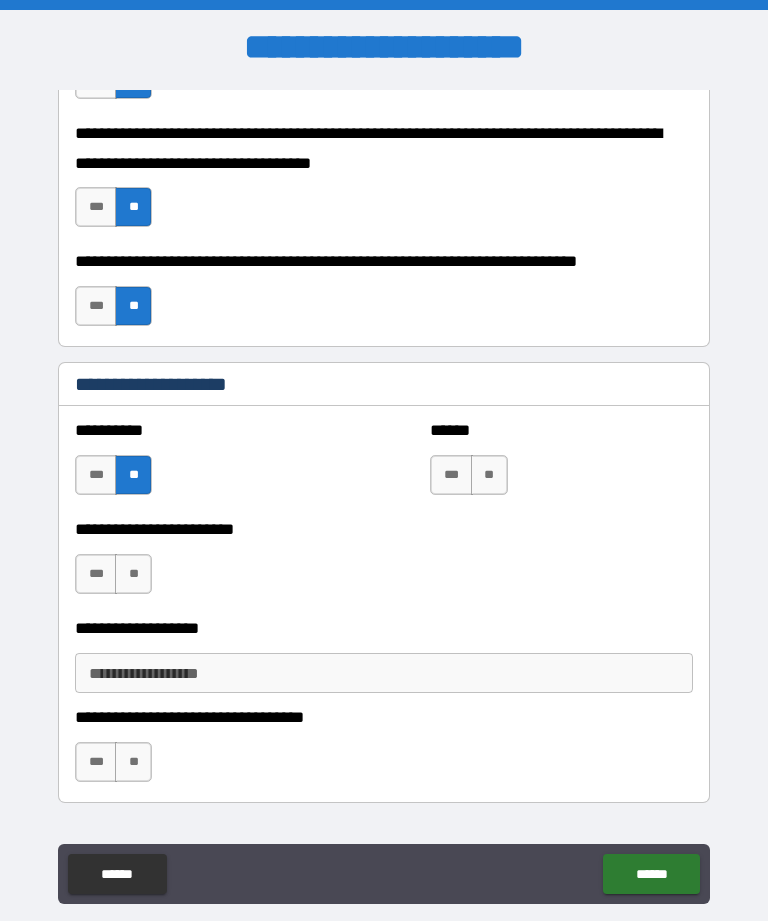 click on "**" at bounding box center (133, 574) 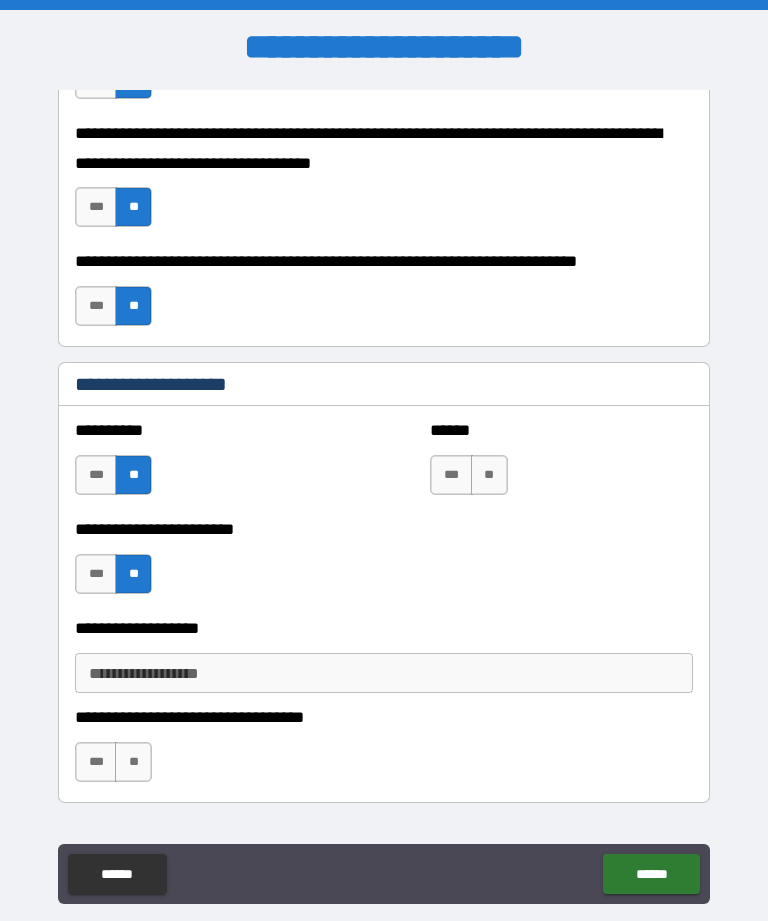click on "**" at bounding box center (489, 475) 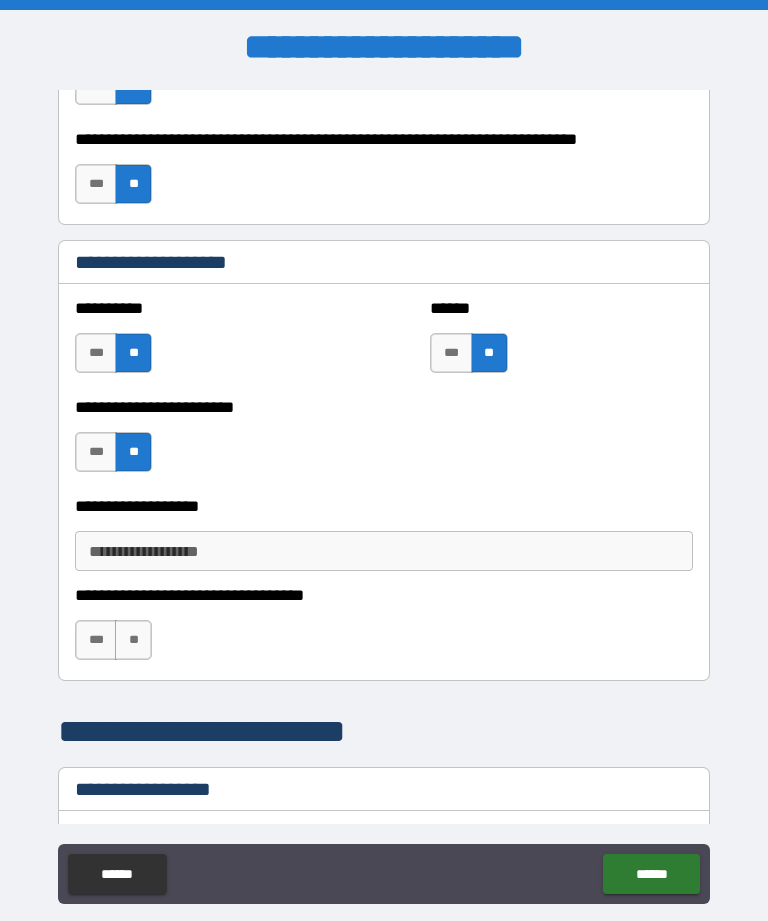 scroll, scrollTop: 1114, scrollLeft: 0, axis: vertical 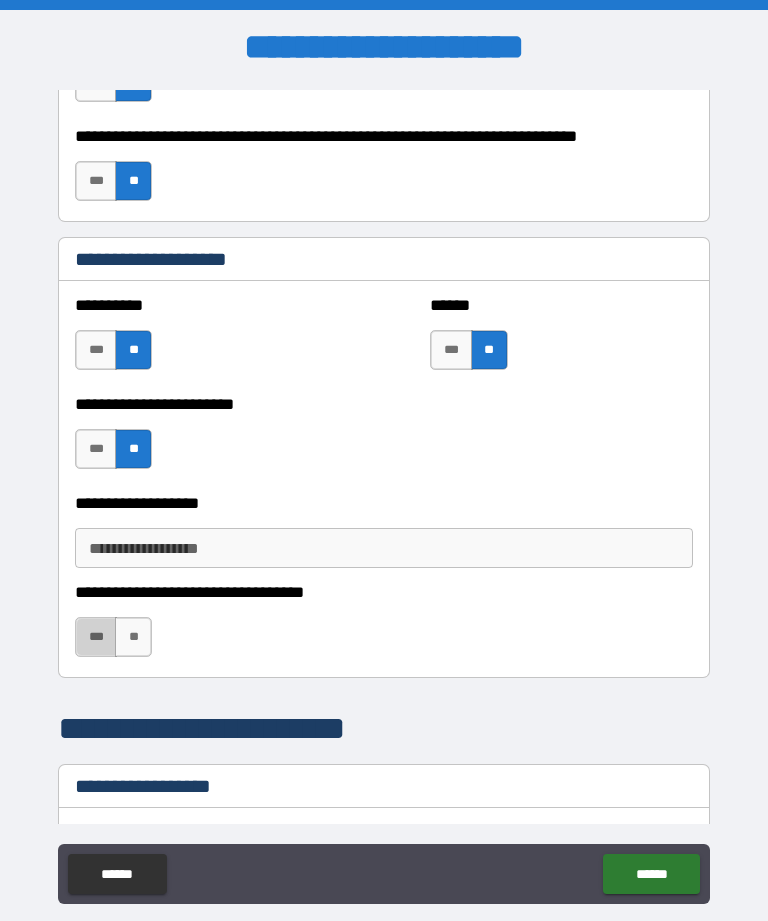 click on "***" at bounding box center [96, 637] 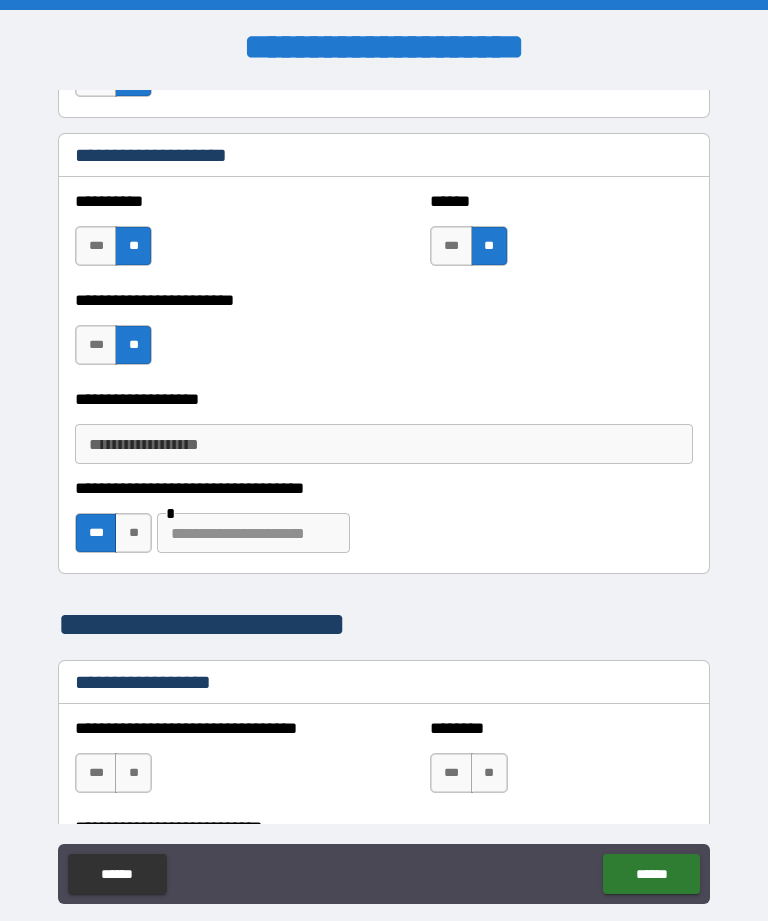 scroll, scrollTop: 1221, scrollLeft: 0, axis: vertical 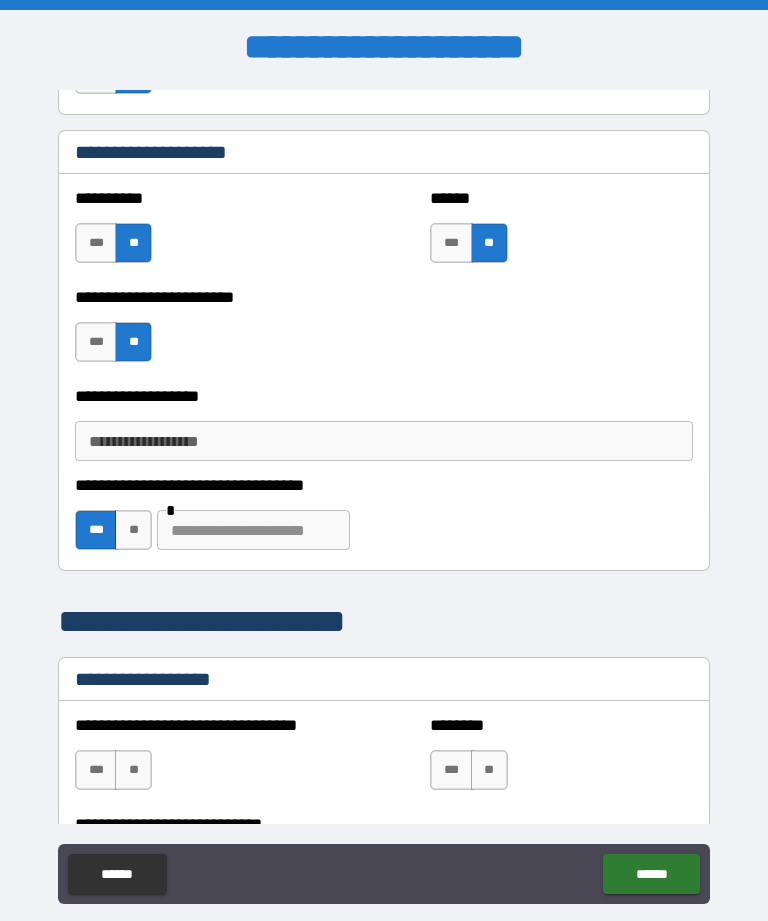 click at bounding box center [253, 530] 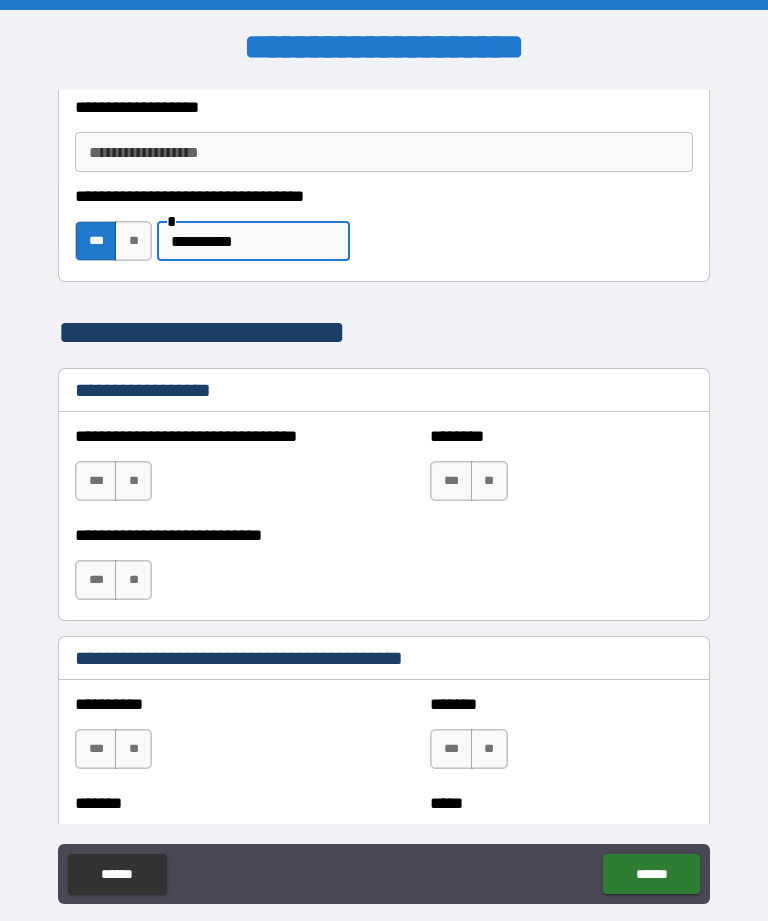 scroll, scrollTop: 1565, scrollLeft: 0, axis: vertical 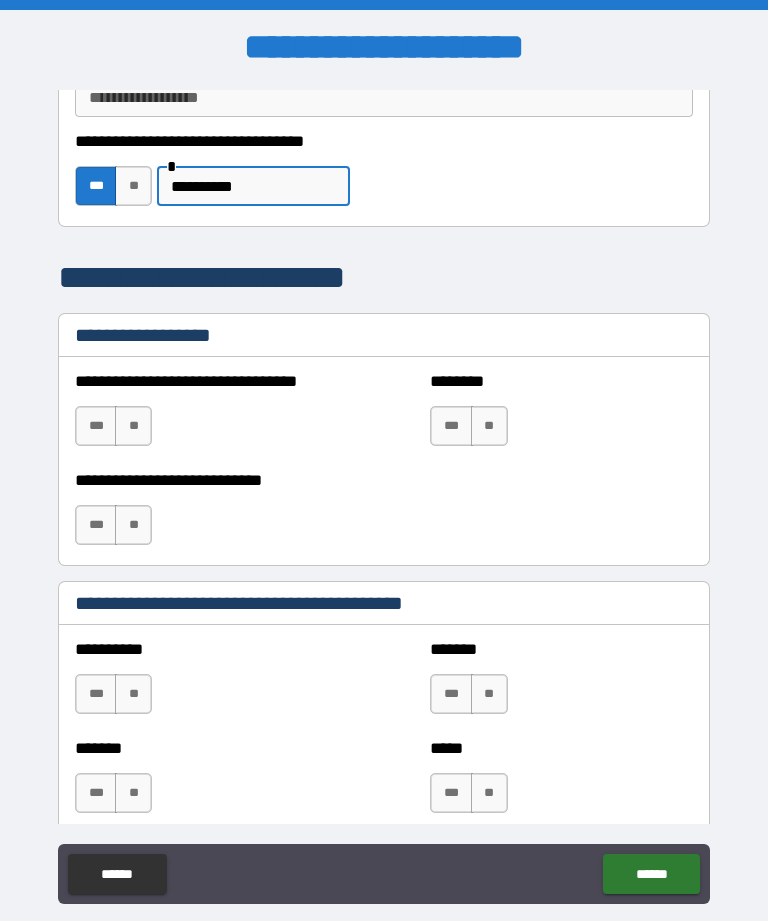 type on "*********" 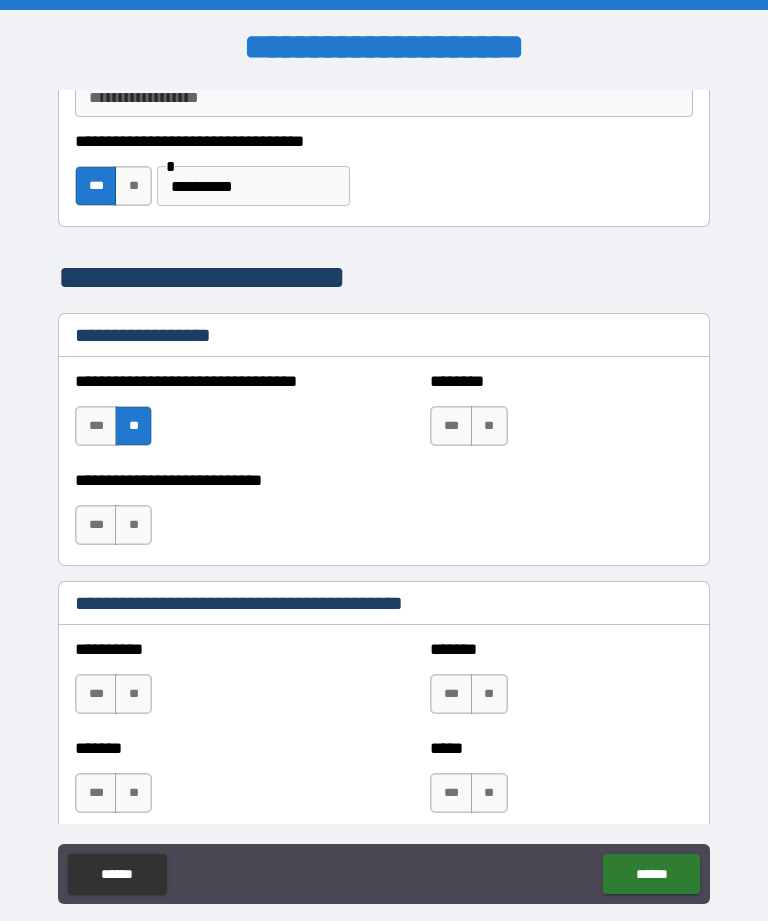 click on "**" at bounding box center [133, 525] 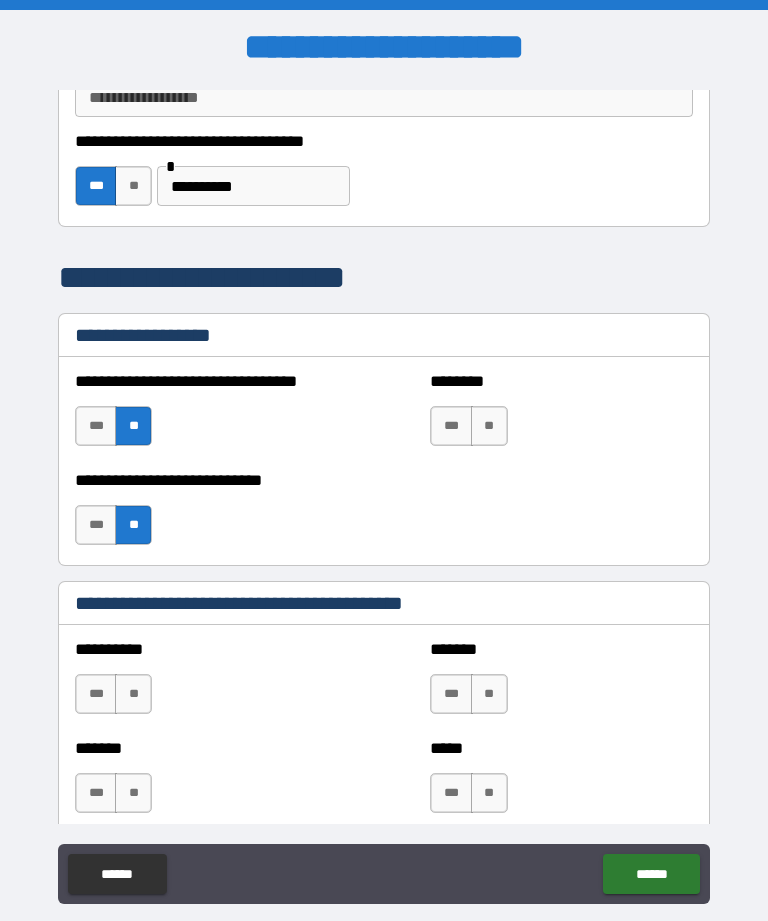 click on "**" at bounding box center [489, 426] 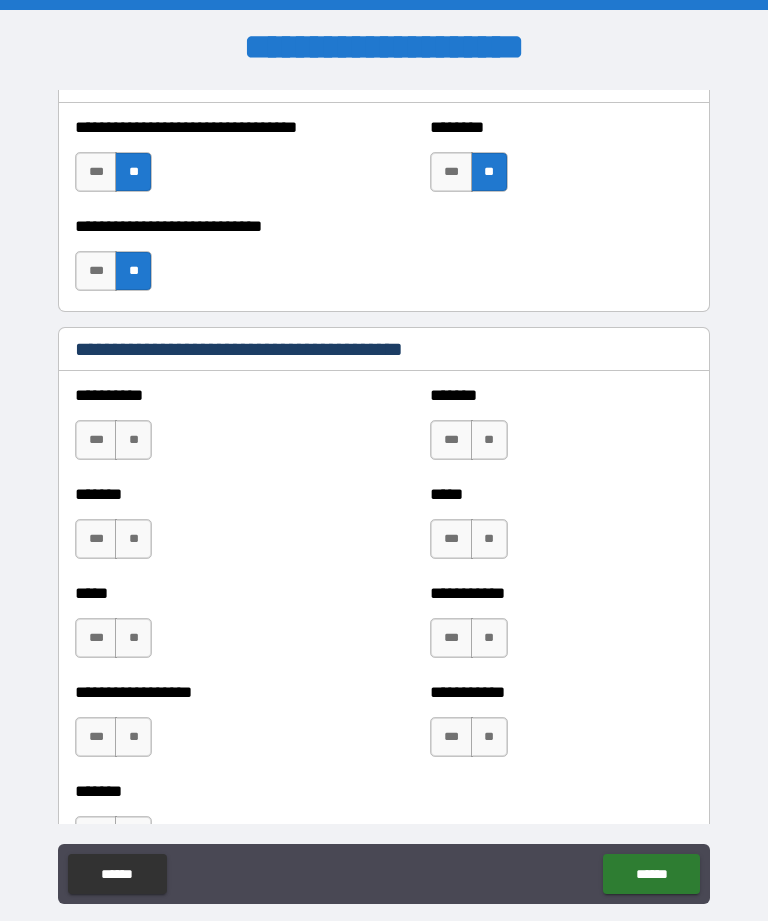 scroll, scrollTop: 1827, scrollLeft: 0, axis: vertical 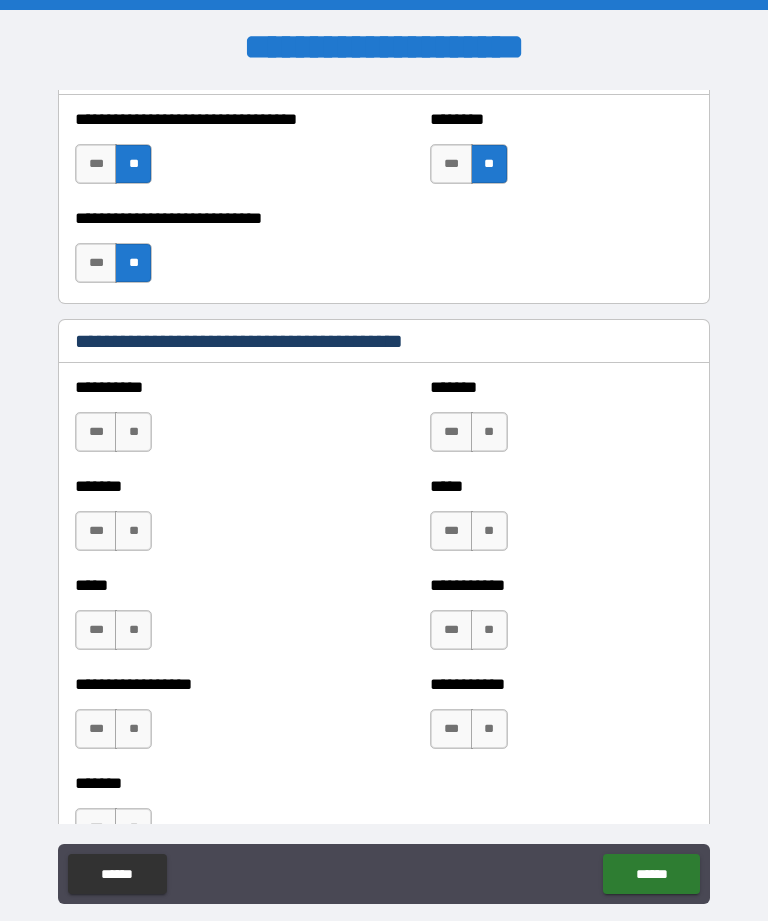 click on "***" at bounding box center [96, 432] 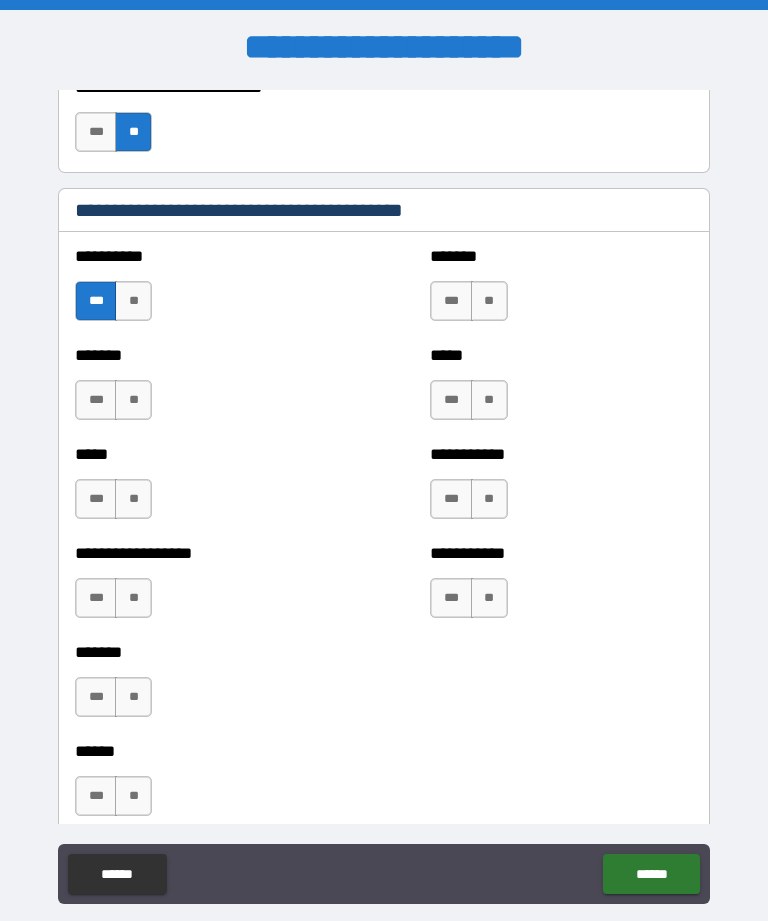 scroll, scrollTop: 1962, scrollLeft: 0, axis: vertical 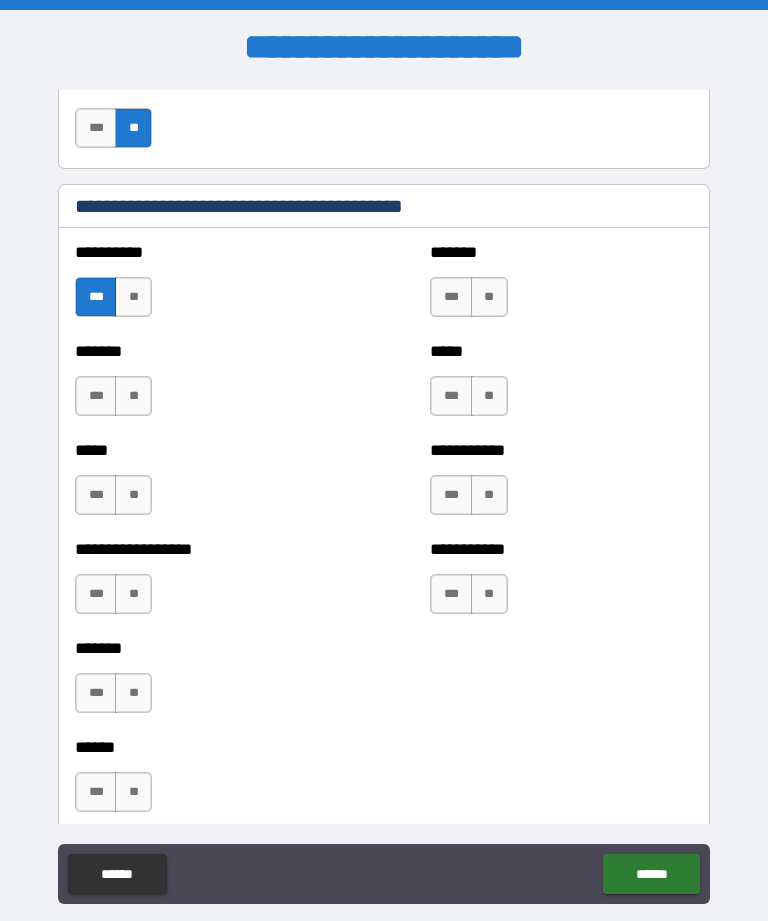 click on "**" at bounding box center [133, 396] 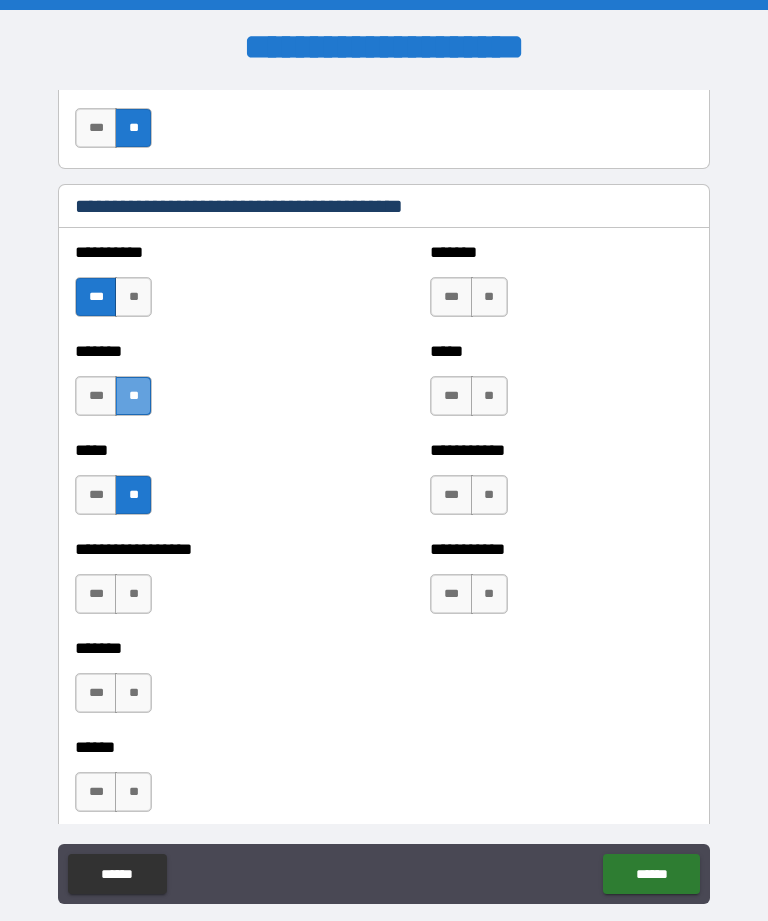 click on "**" at bounding box center [133, 396] 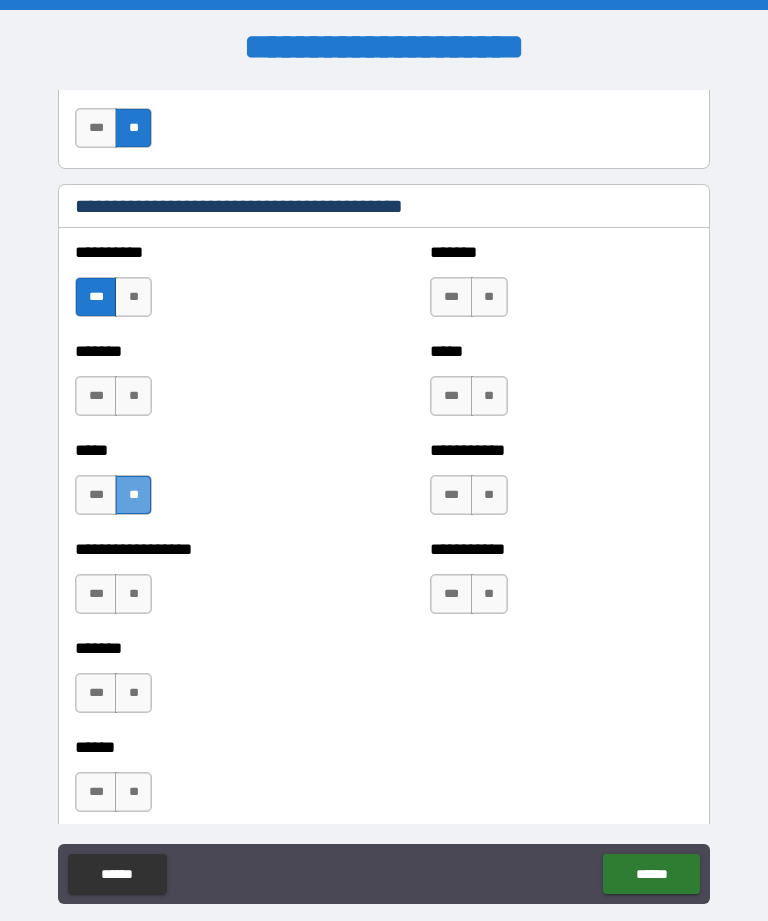 click on "**" at bounding box center (133, 495) 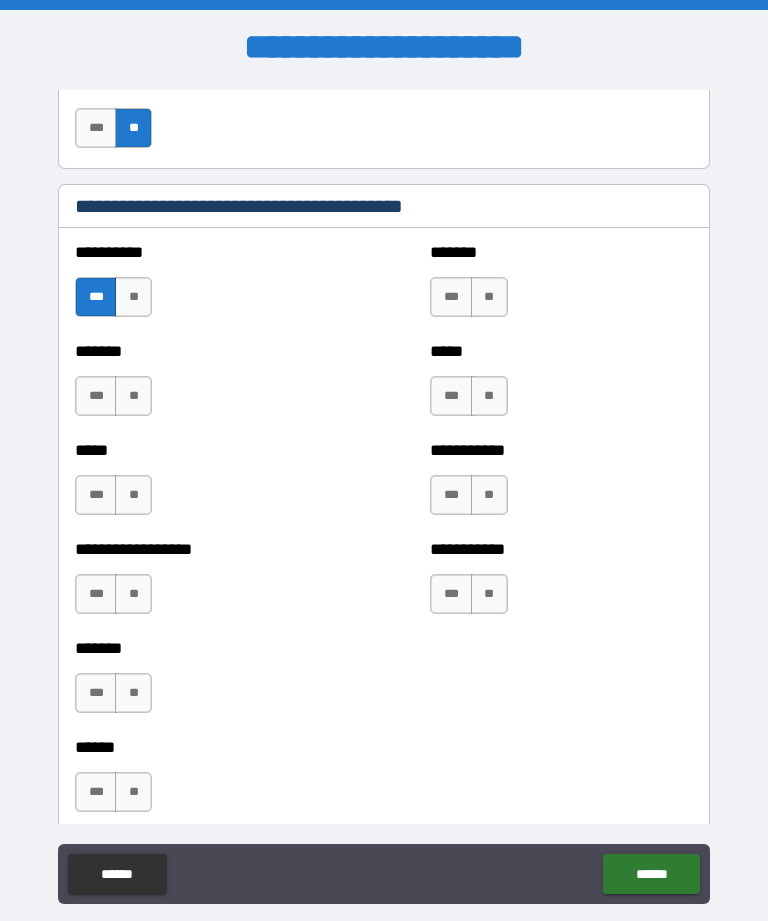click on "**" at bounding box center [133, 594] 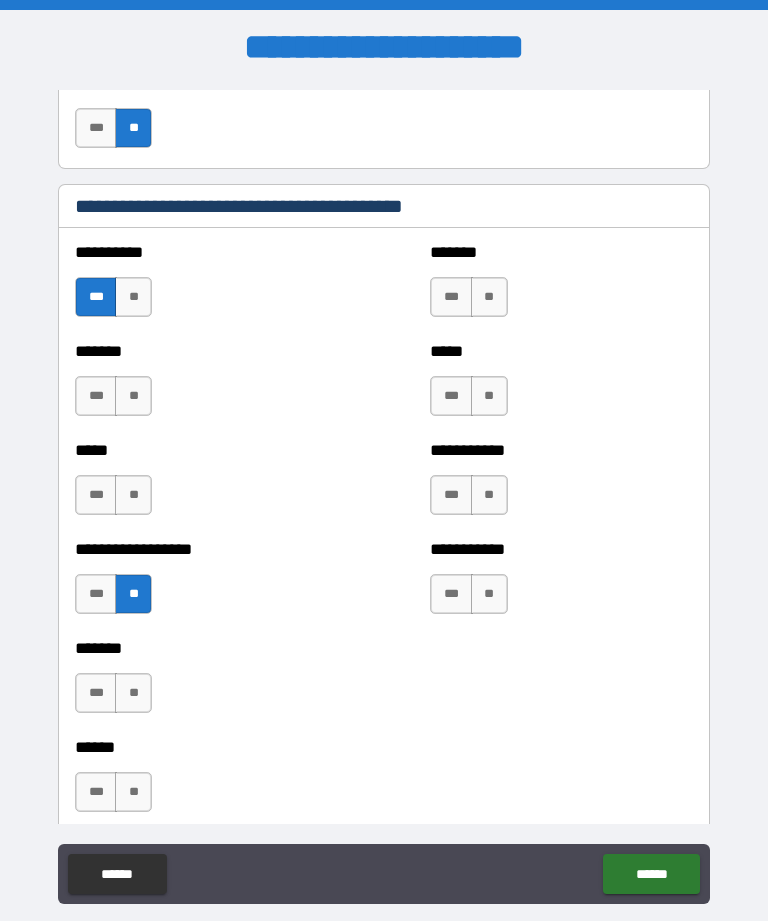 click on "**" at bounding box center [133, 495] 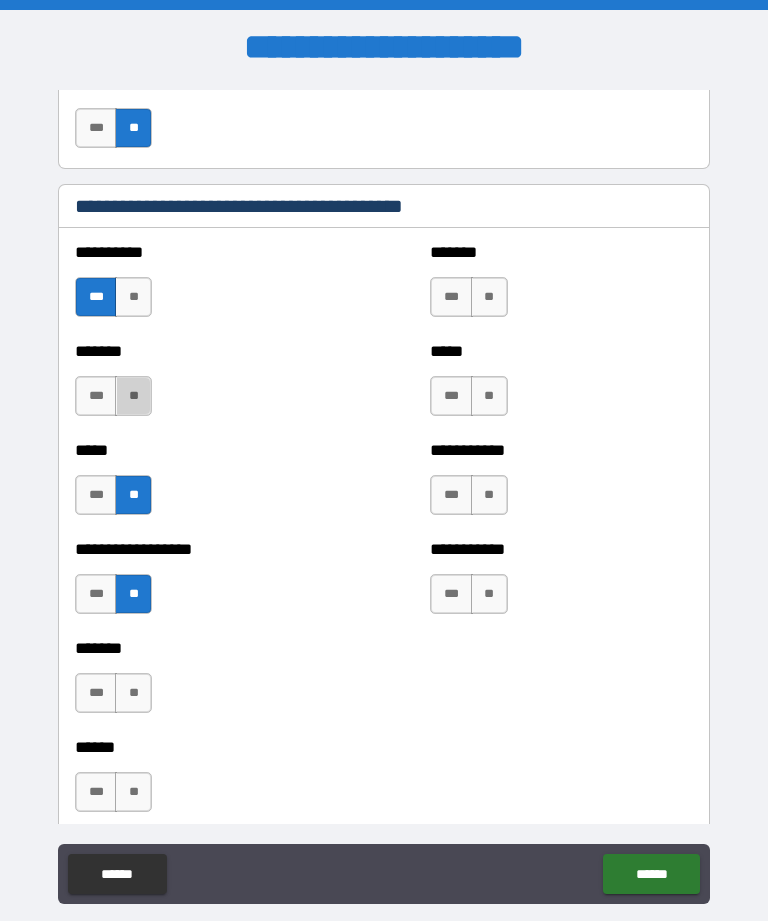 click on "**" at bounding box center [133, 396] 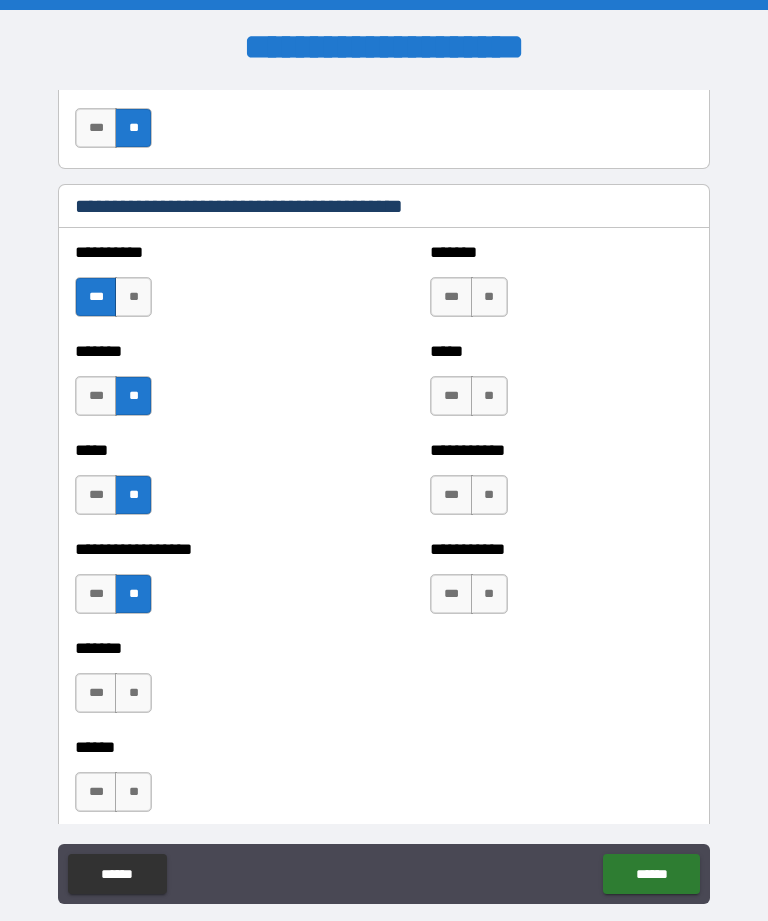 click on "**" at bounding box center (133, 693) 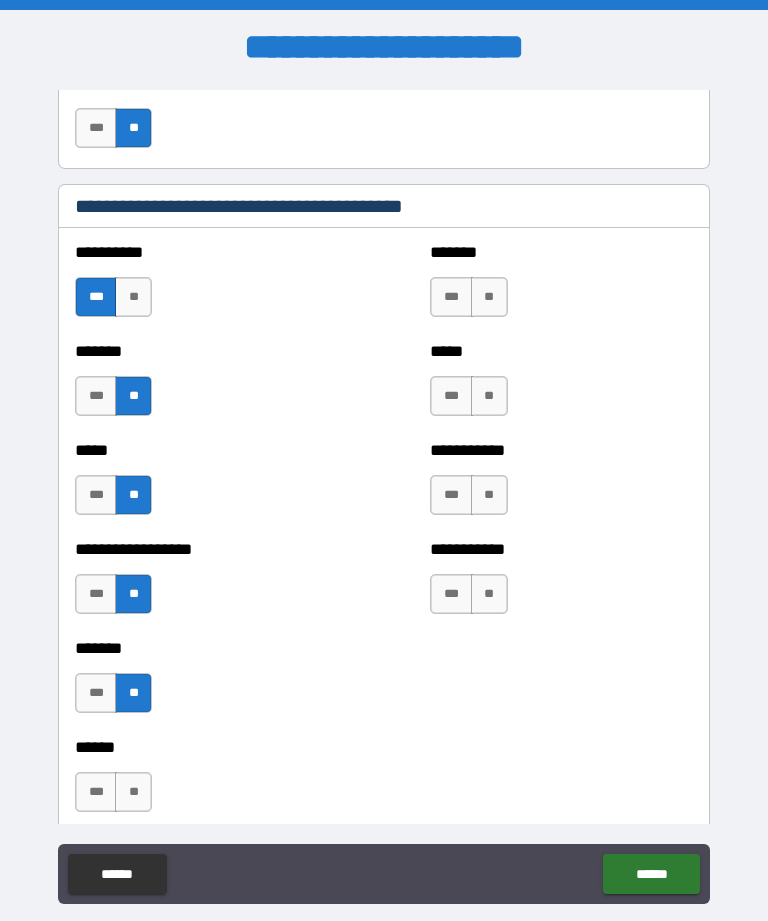 click on "**" at bounding box center (133, 792) 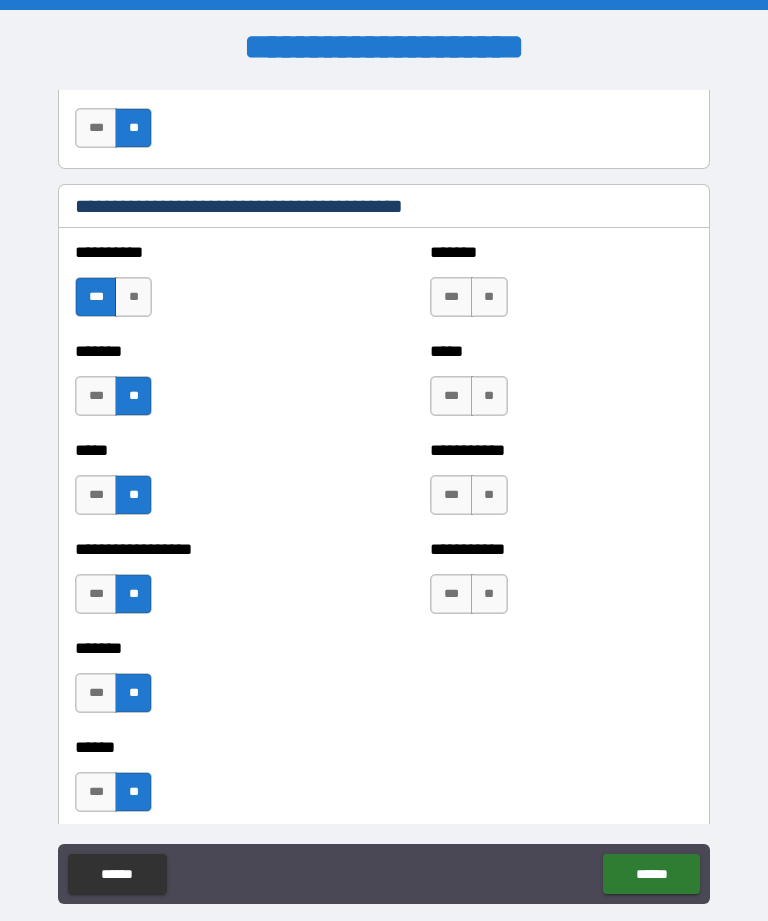 click on "**" at bounding box center (489, 297) 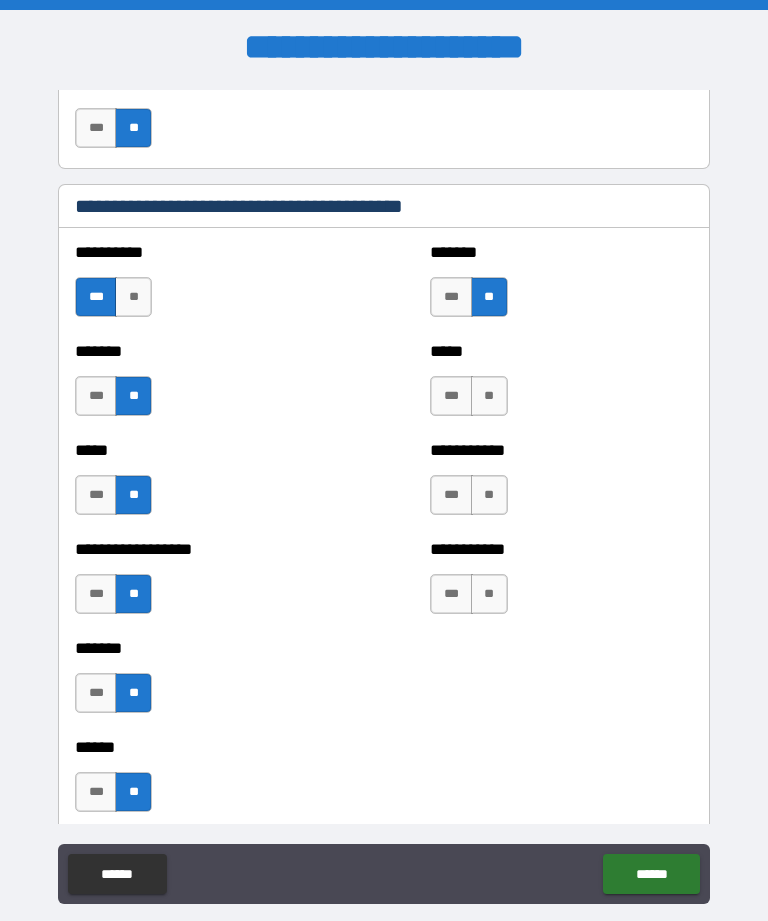 click on "**" at bounding box center [489, 396] 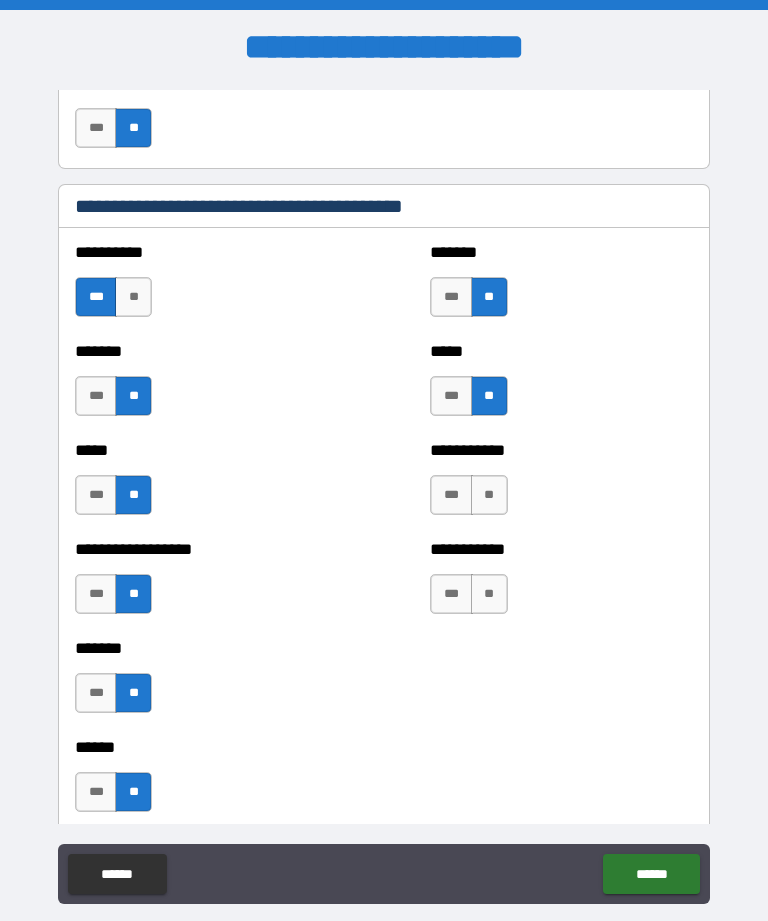 click on "**" at bounding box center [489, 495] 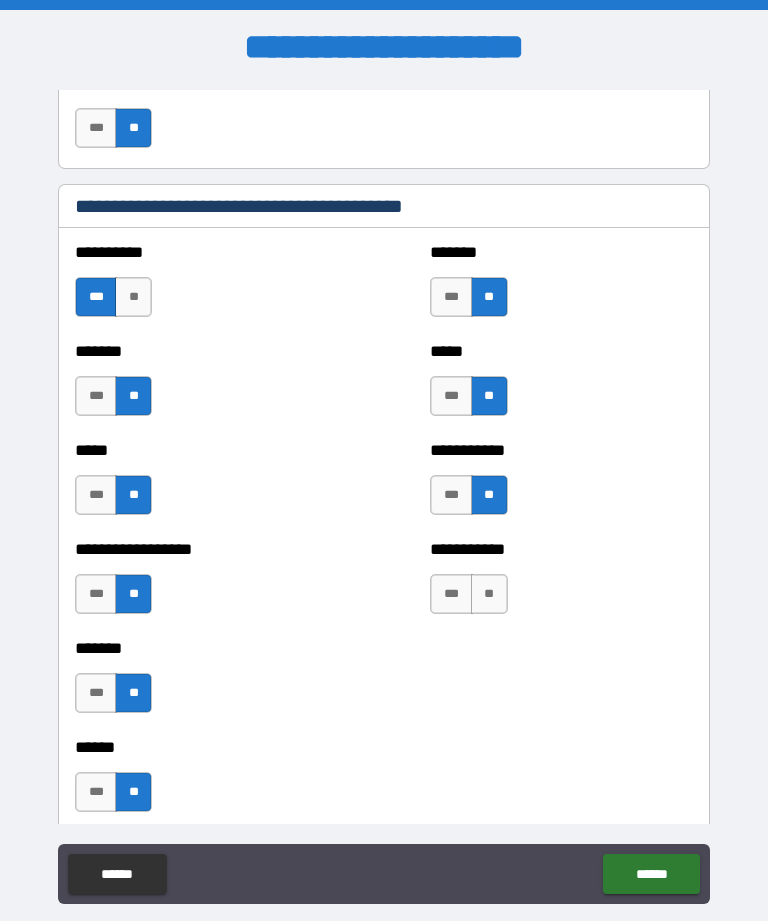 click on "**" at bounding box center [489, 594] 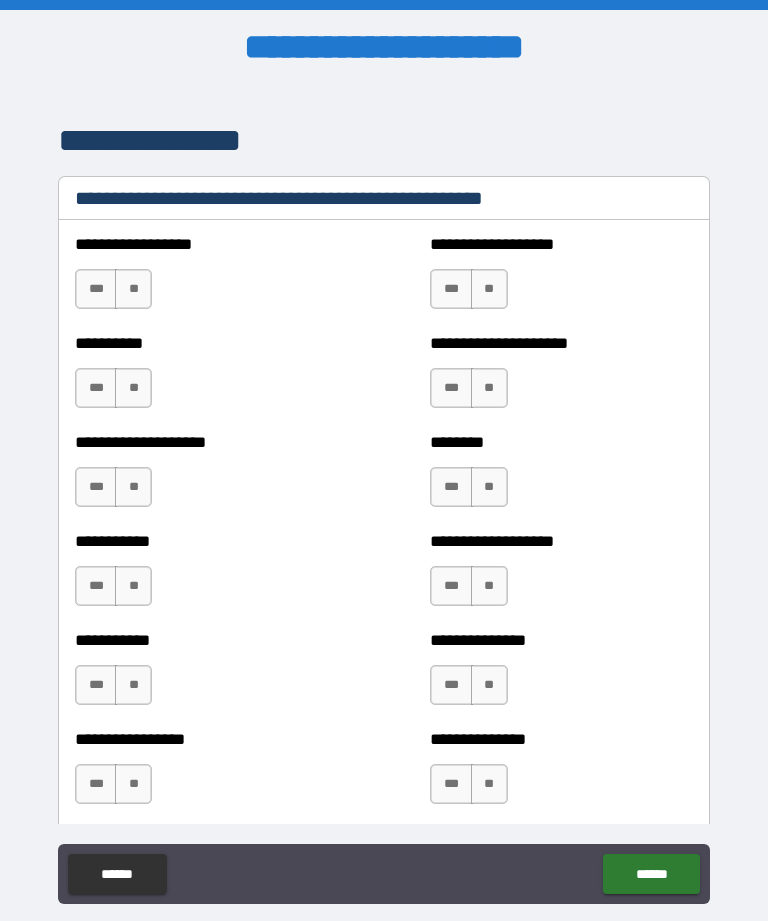 scroll, scrollTop: 2707, scrollLeft: 0, axis: vertical 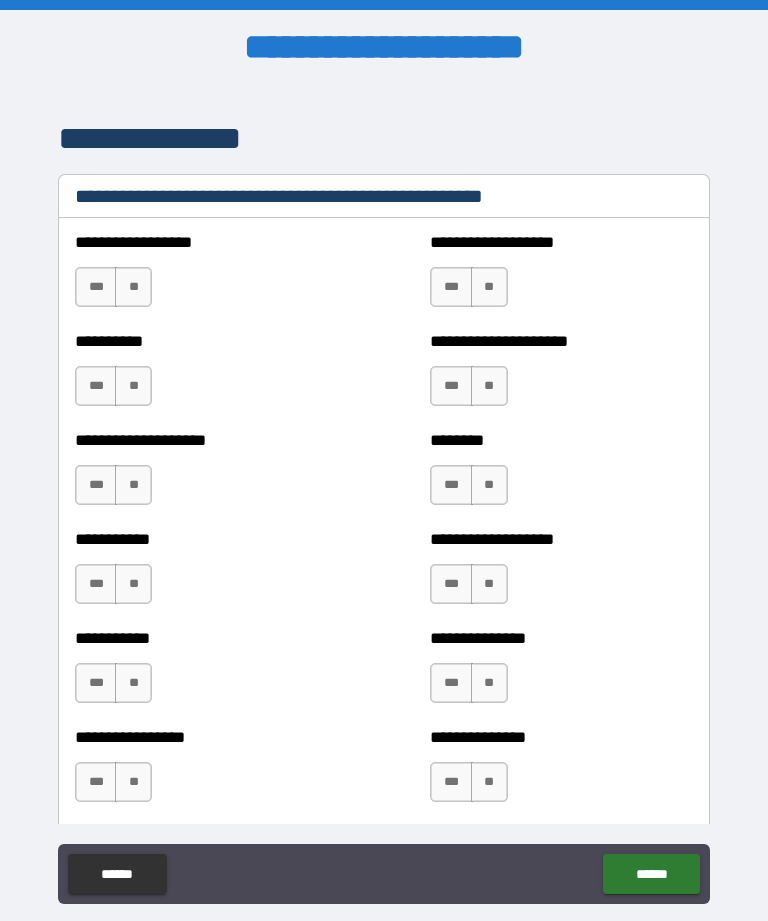 click on "**" at bounding box center [133, 287] 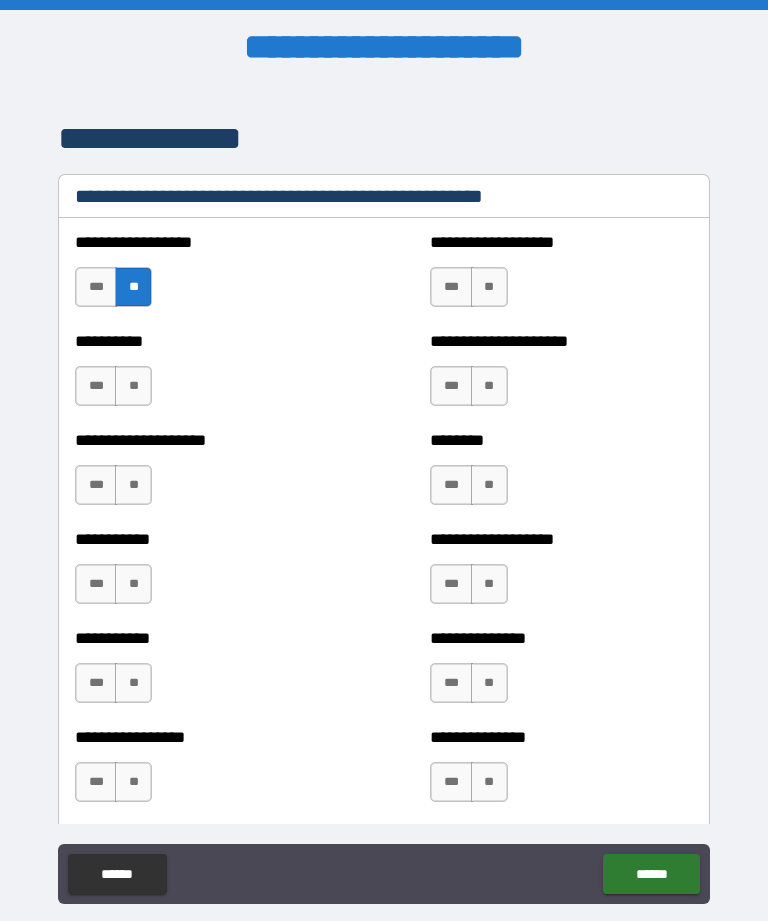 click on "**" at bounding box center [133, 386] 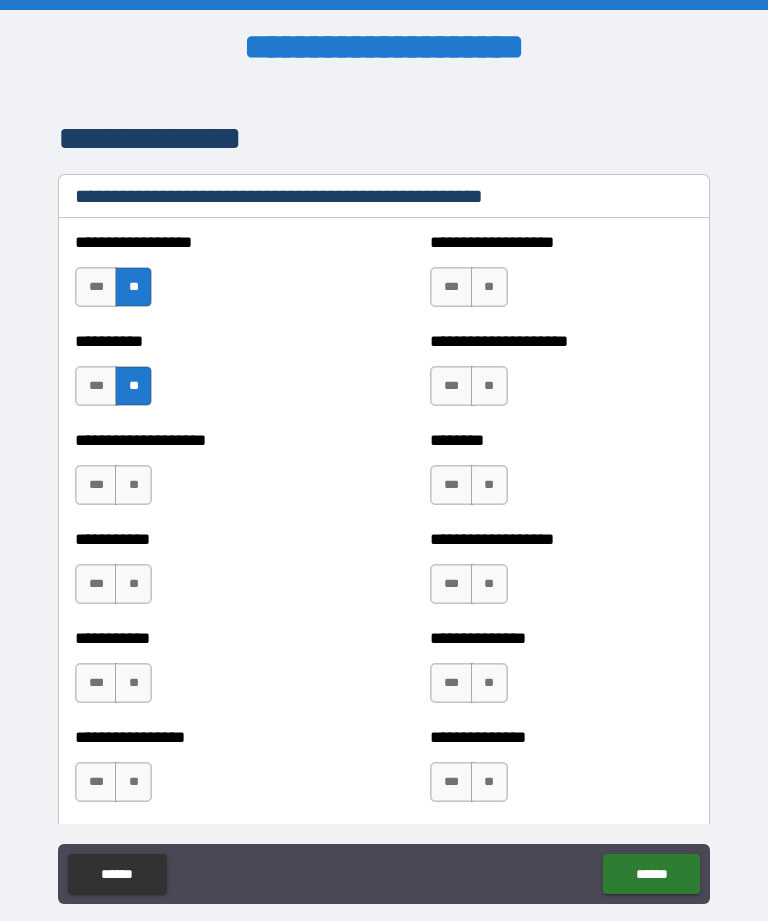click on "**" at bounding box center (133, 485) 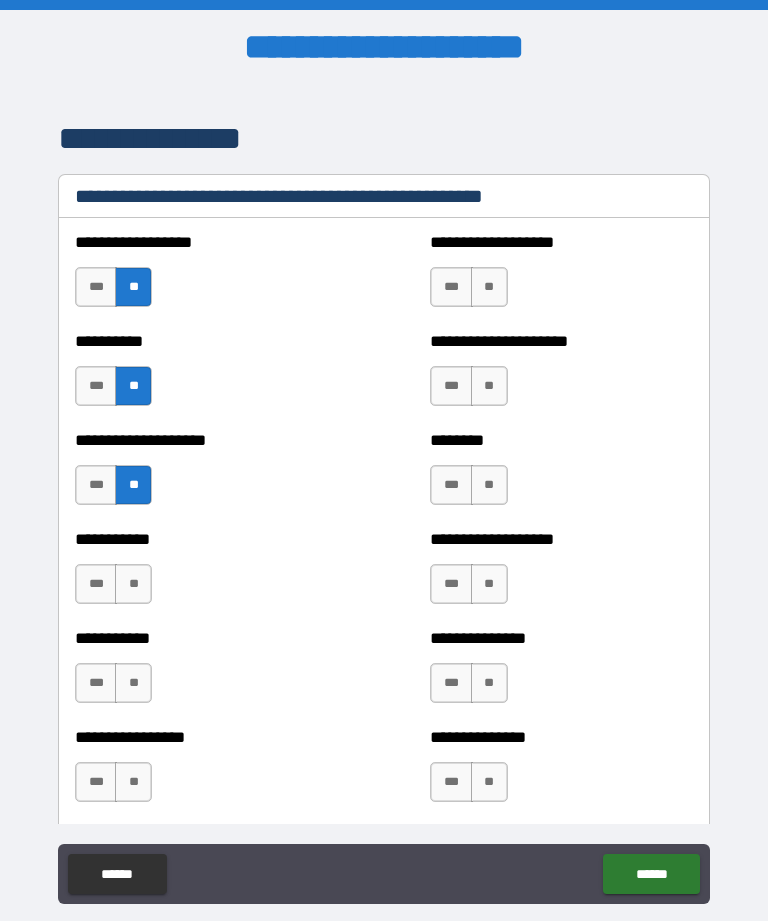 click on "**" at bounding box center [133, 584] 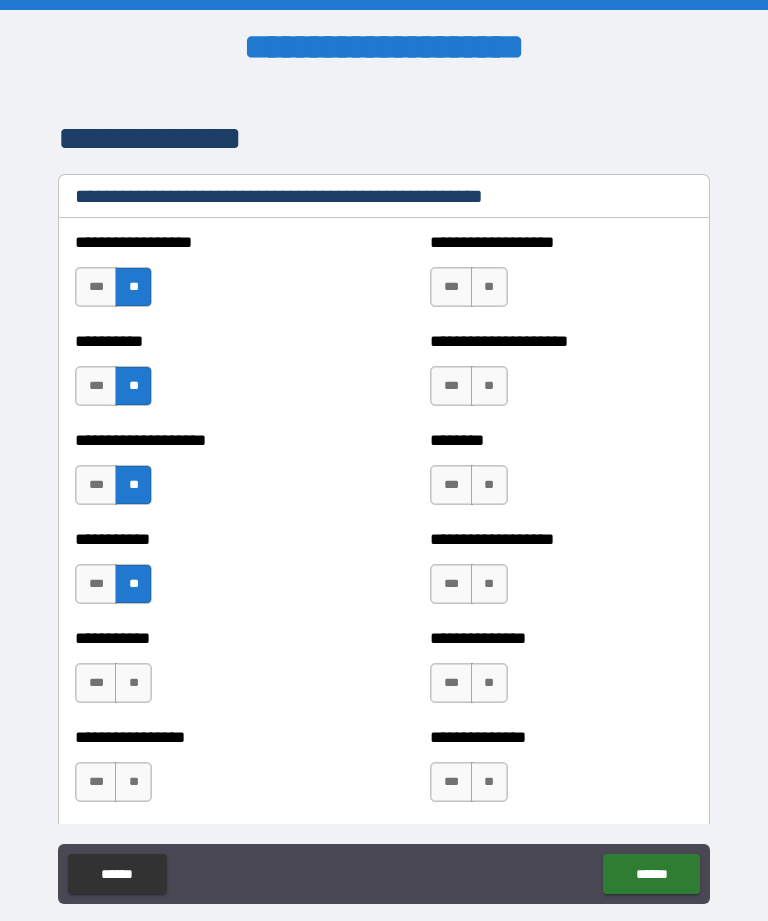 click on "**" at bounding box center [133, 683] 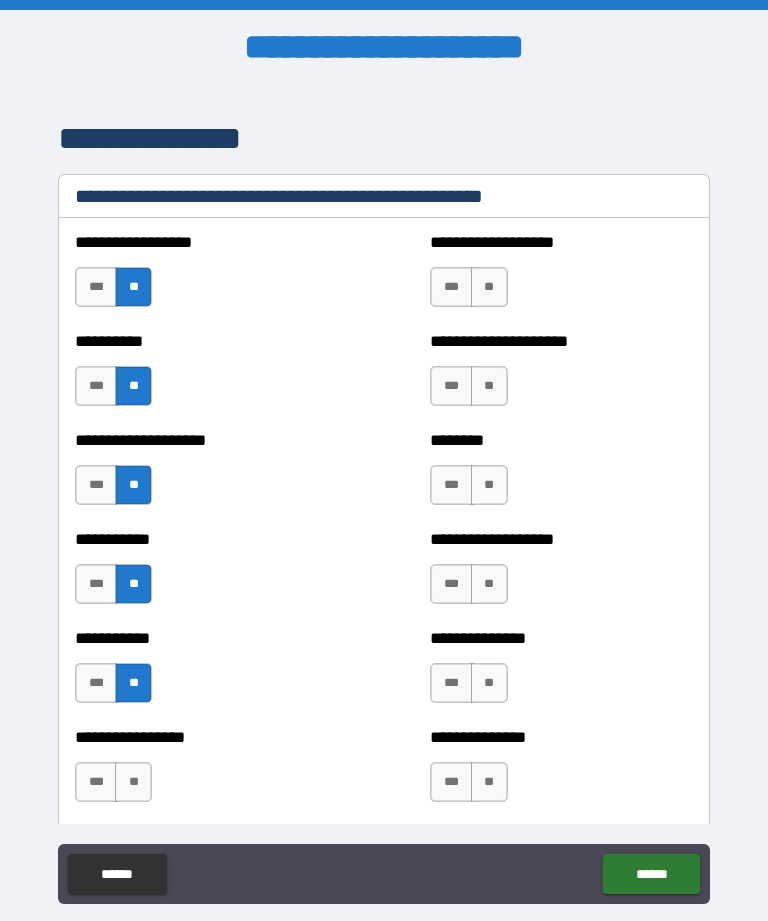 click on "**" at bounding box center [133, 782] 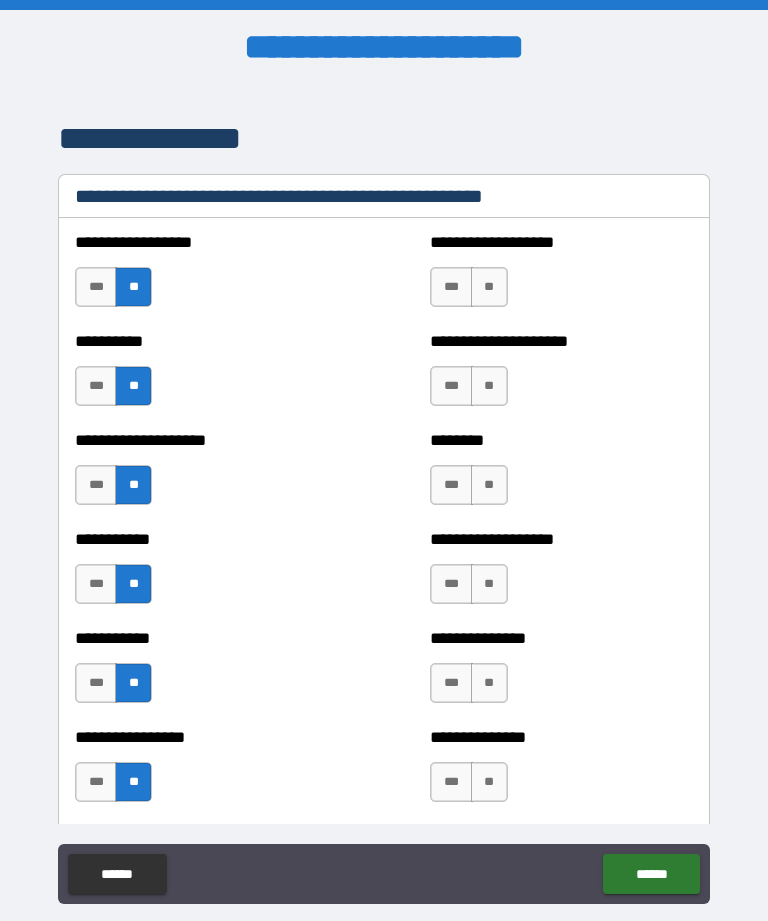 click on "**" at bounding box center [489, 287] 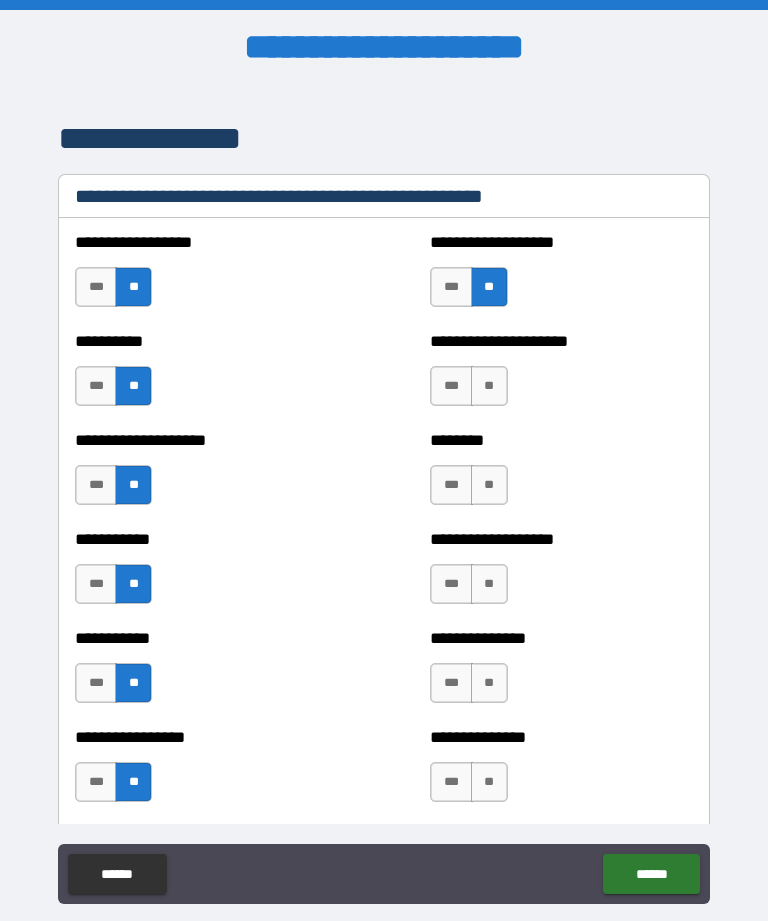 click on "**" at bounding box center [489, 386] 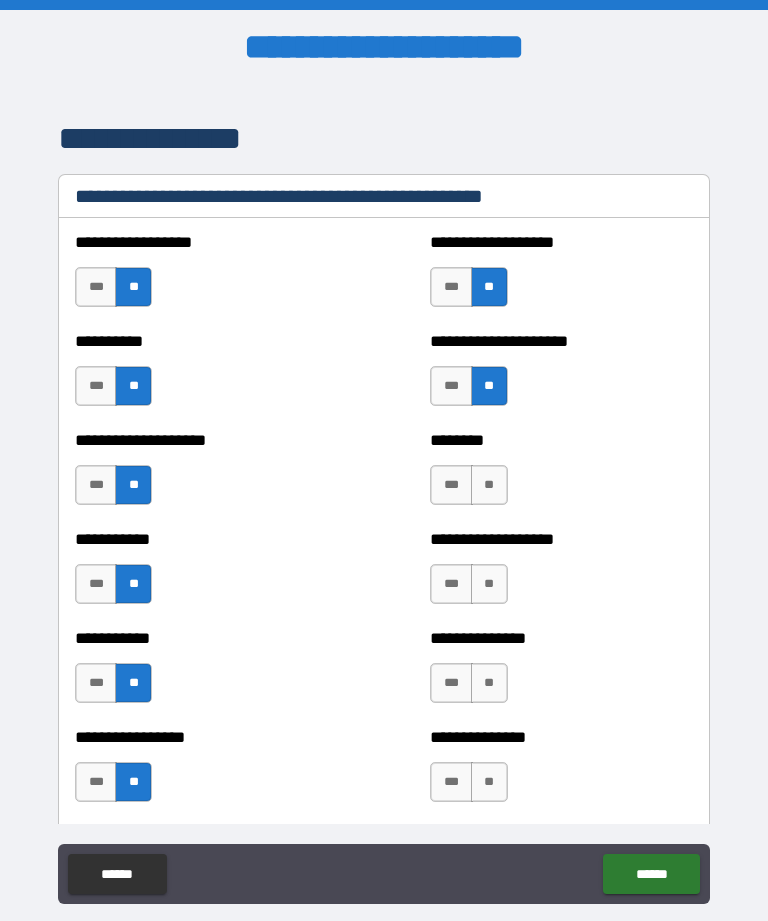click on "**" at bounding box center (489, 485) 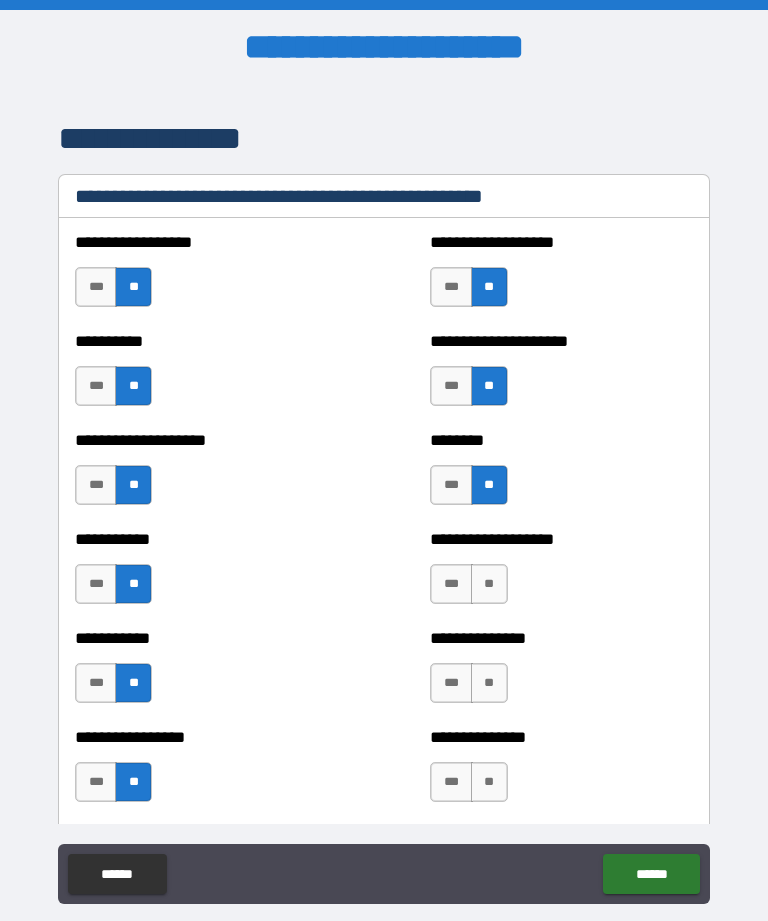 click on "**" at bounding box center [489, 584] 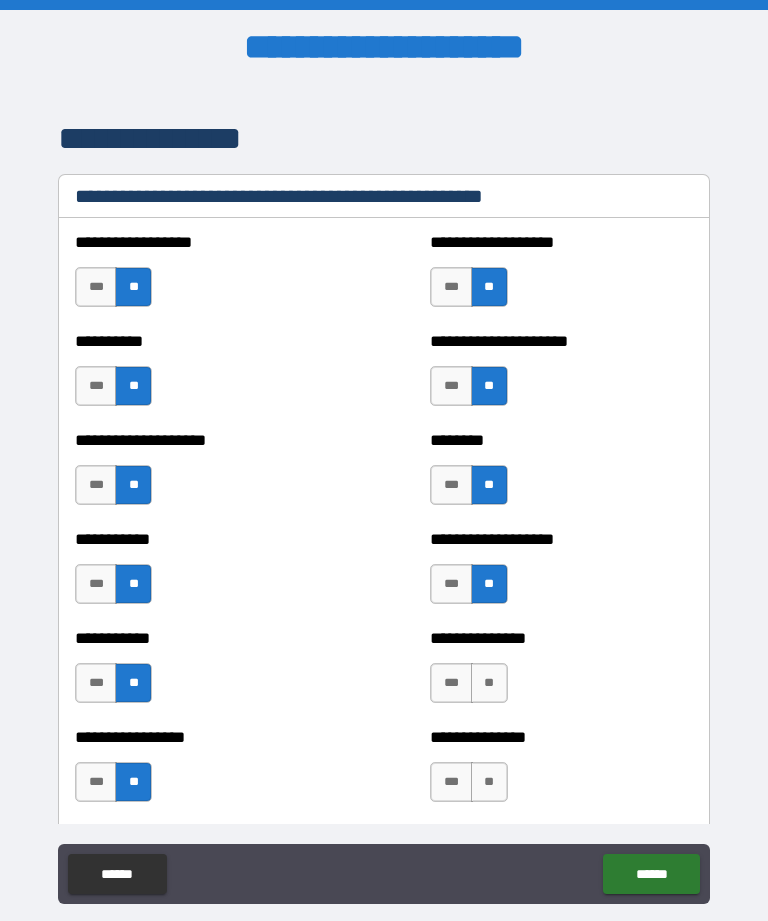 click on "**" at bounding box center (489, 683) 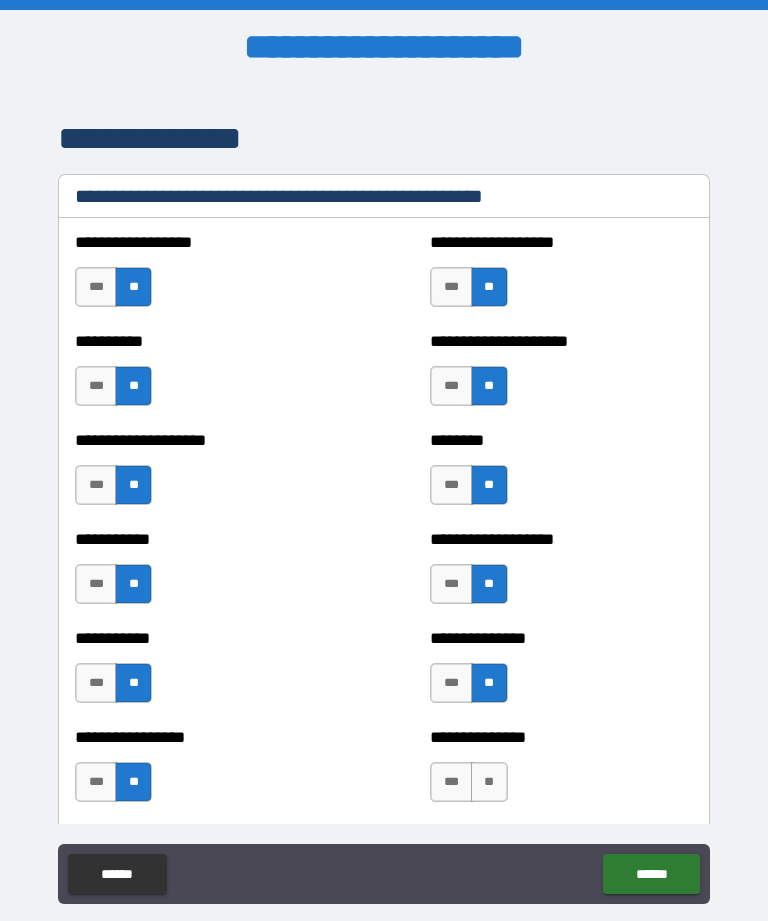 click on "**" at bounding box center [489, 782] 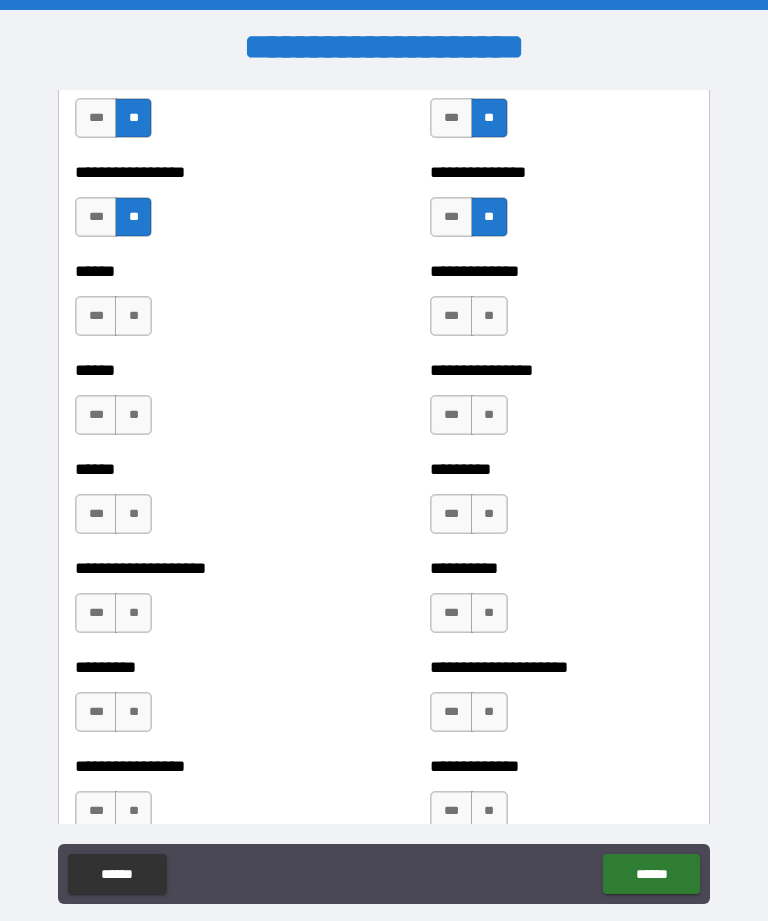 scroll, scrollTop: 3272, scrollLeft: 0, axis: vertical 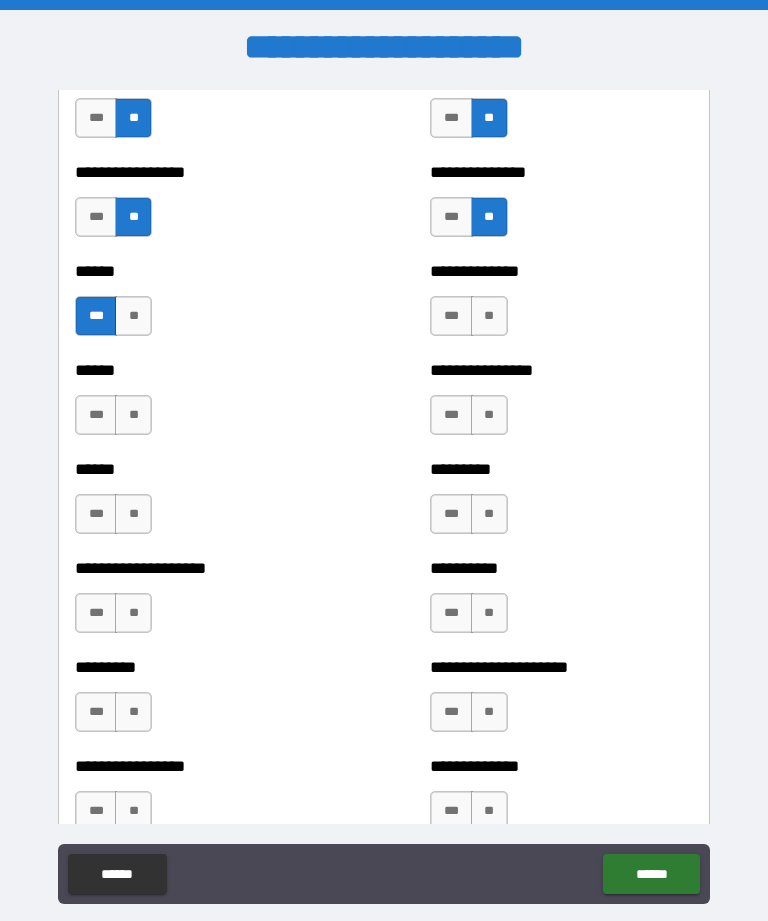 click on "**" at bounding box center (133, 415) 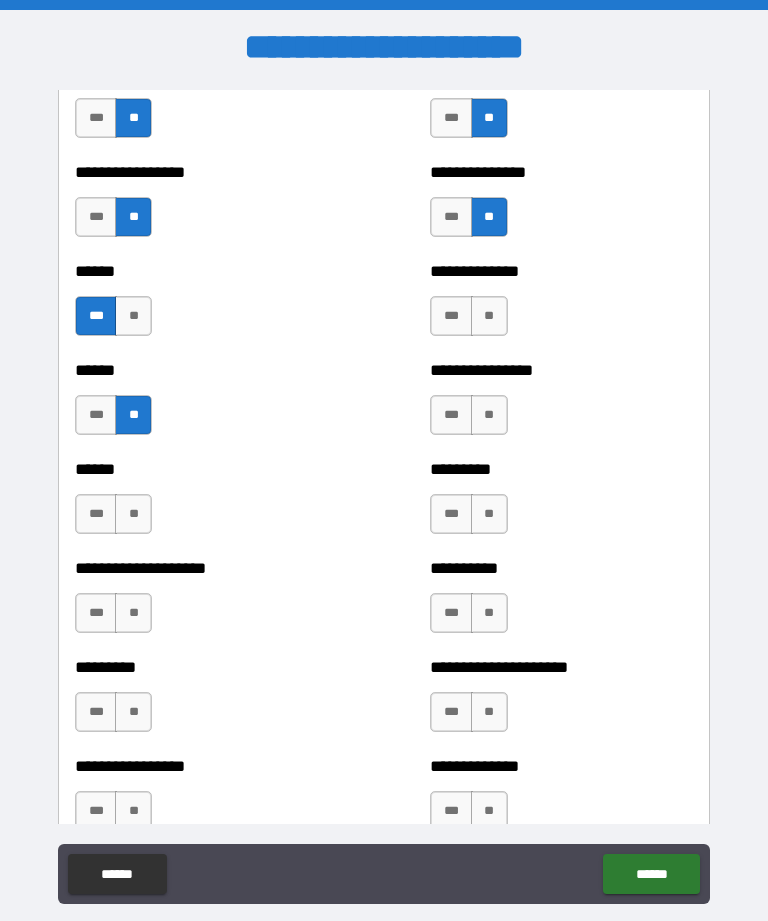 click on "**" at bounding box center (133, 514) 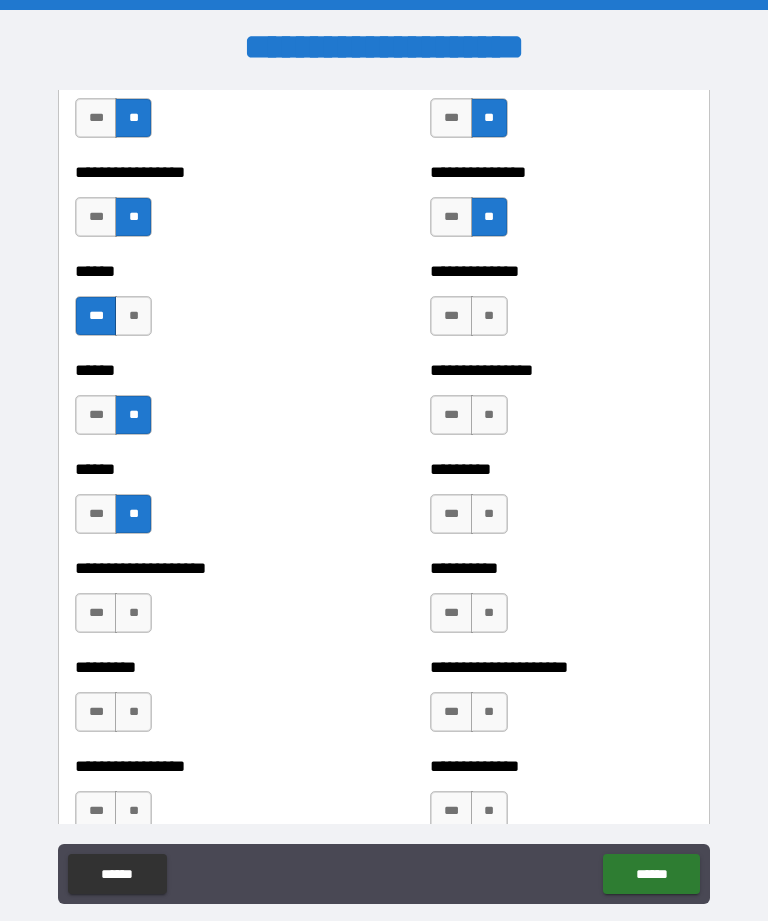 click on "**" at bounding box center (133, 613) 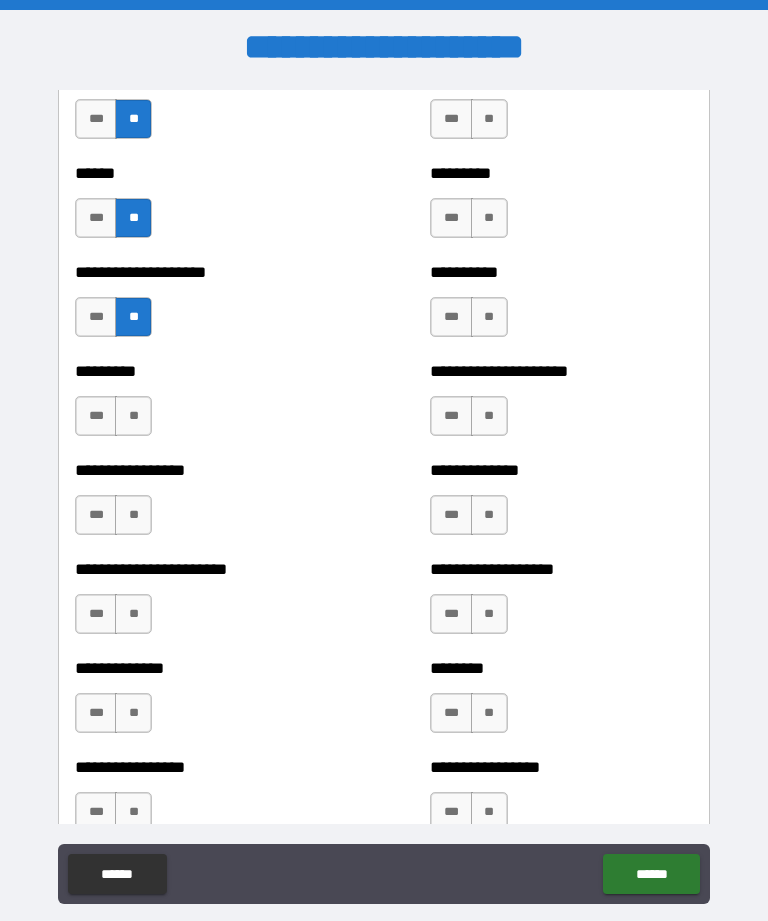 scroll, scrollTop: 3569, scrollLeft: 0, axis: vertical 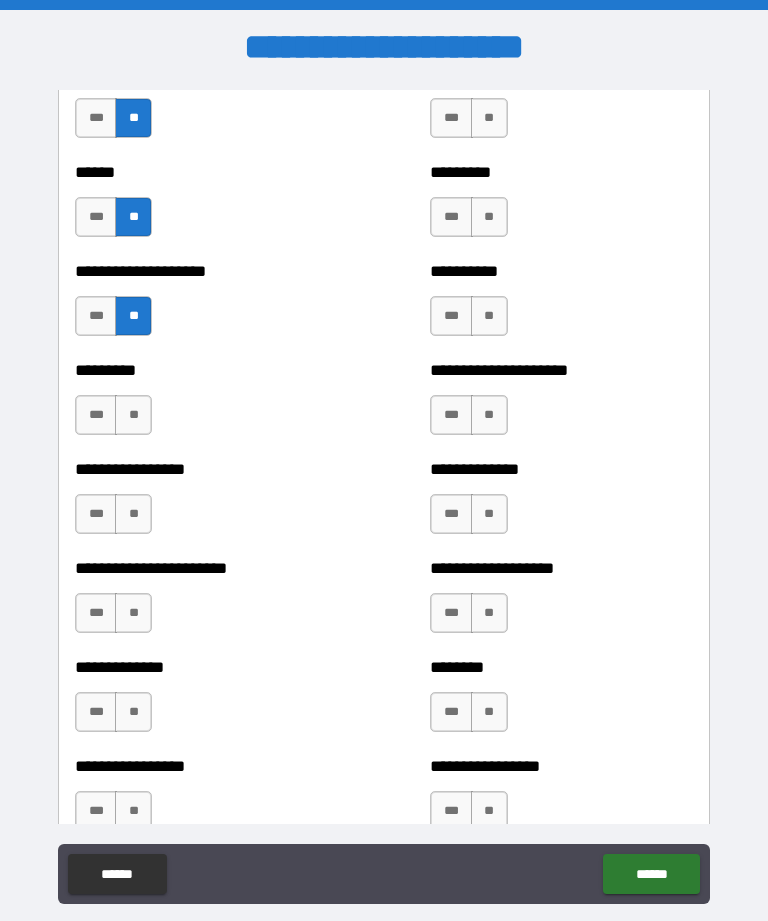 click on "***" at bounding box center (96, 415) 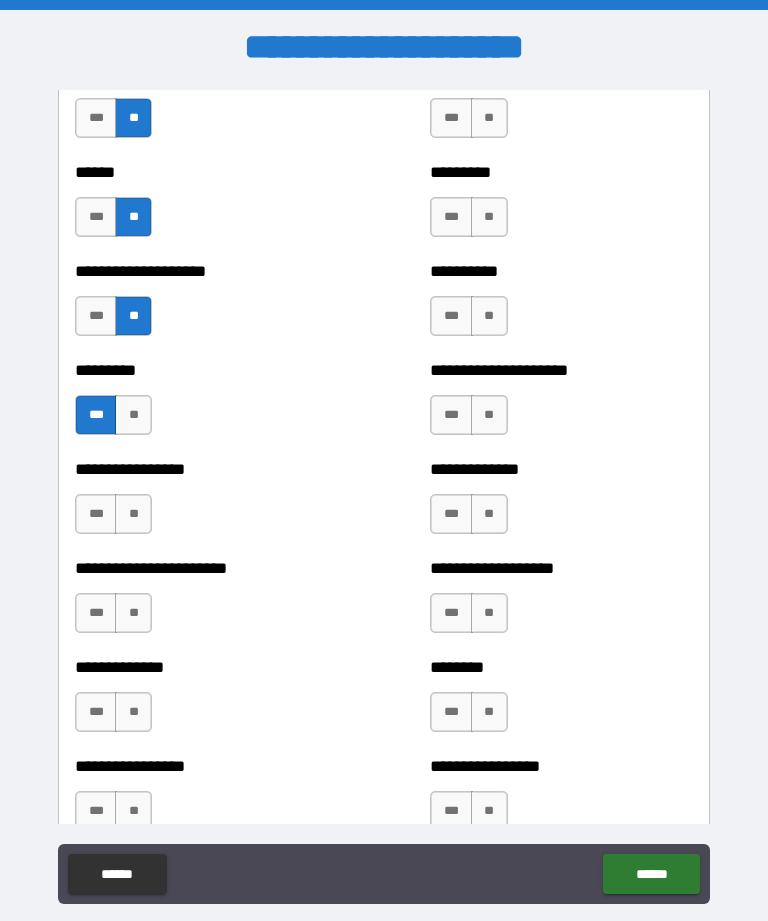 click on "**" at bounding box center (133, 514) 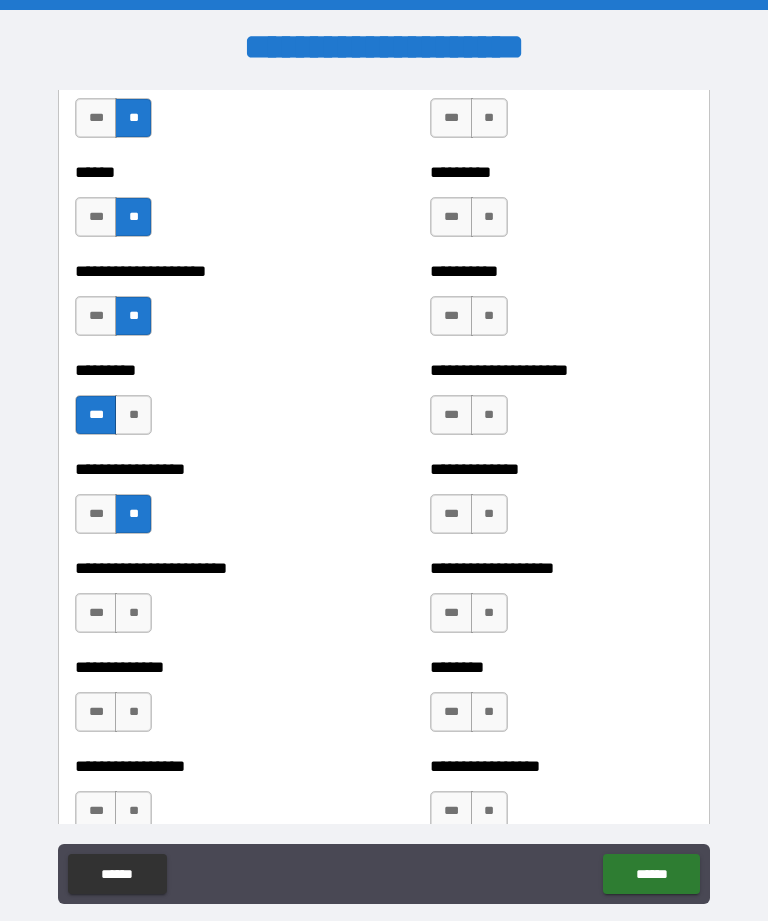 click on "**" at bounding box center [133, 613] 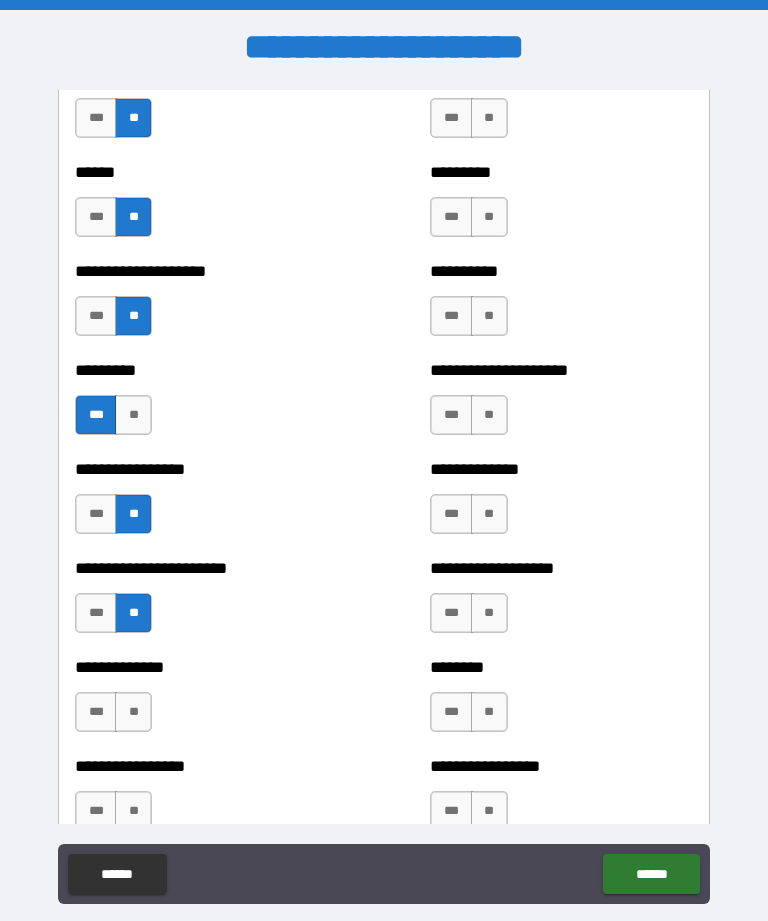 click on "**" at bounding box center [133, 712] 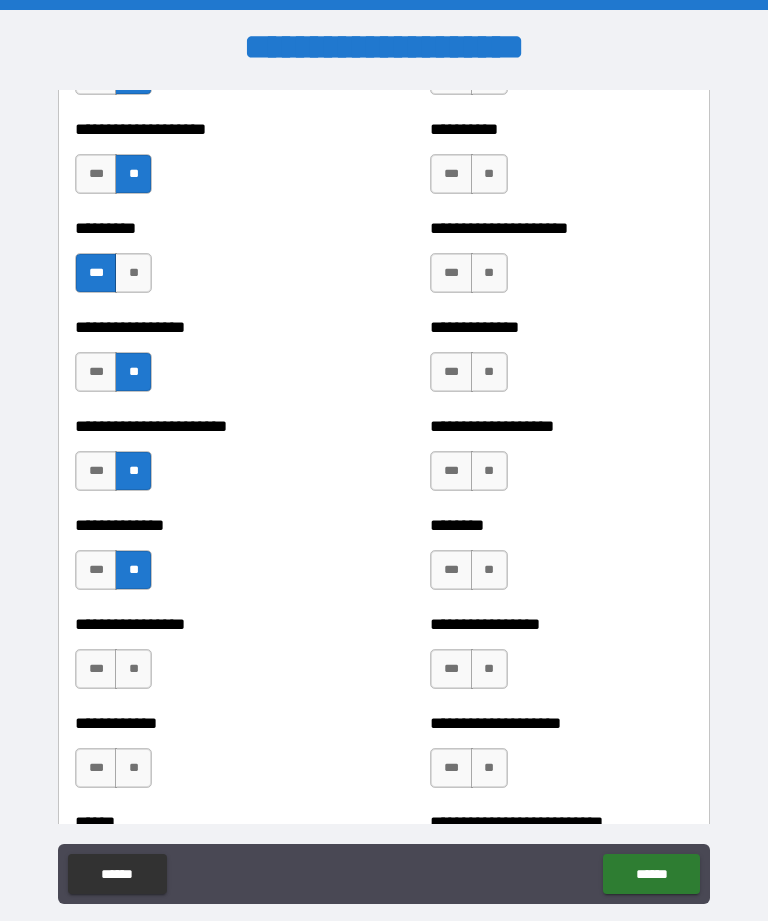 scroll, scrollTop: 3770, scrollLeft: 0, axis: vertical 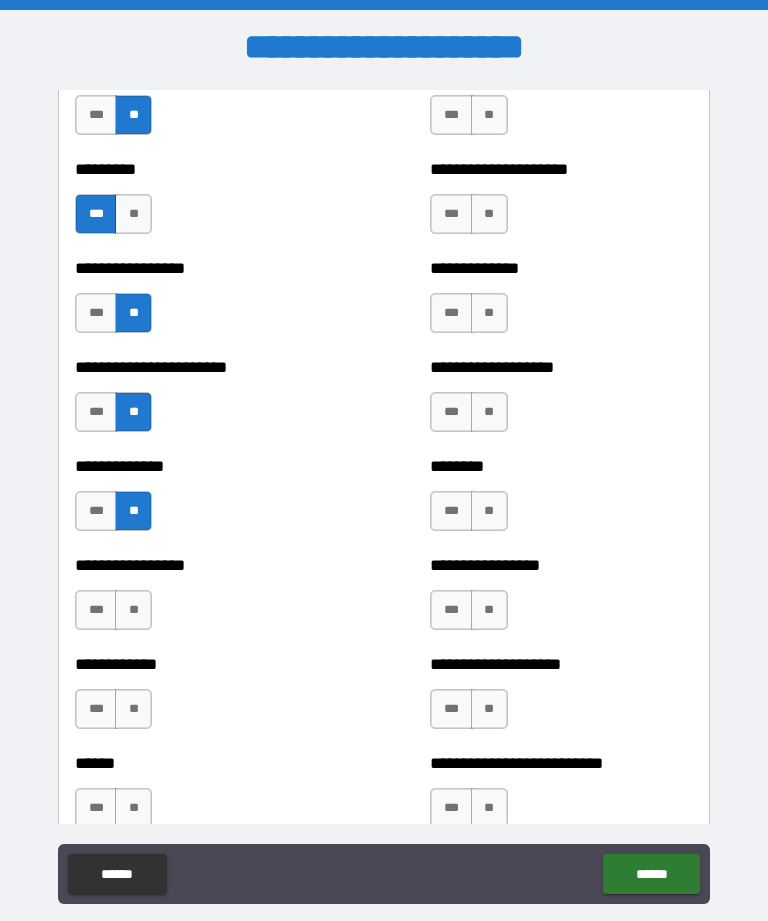 click on "***" at bounding box center (96, 610) 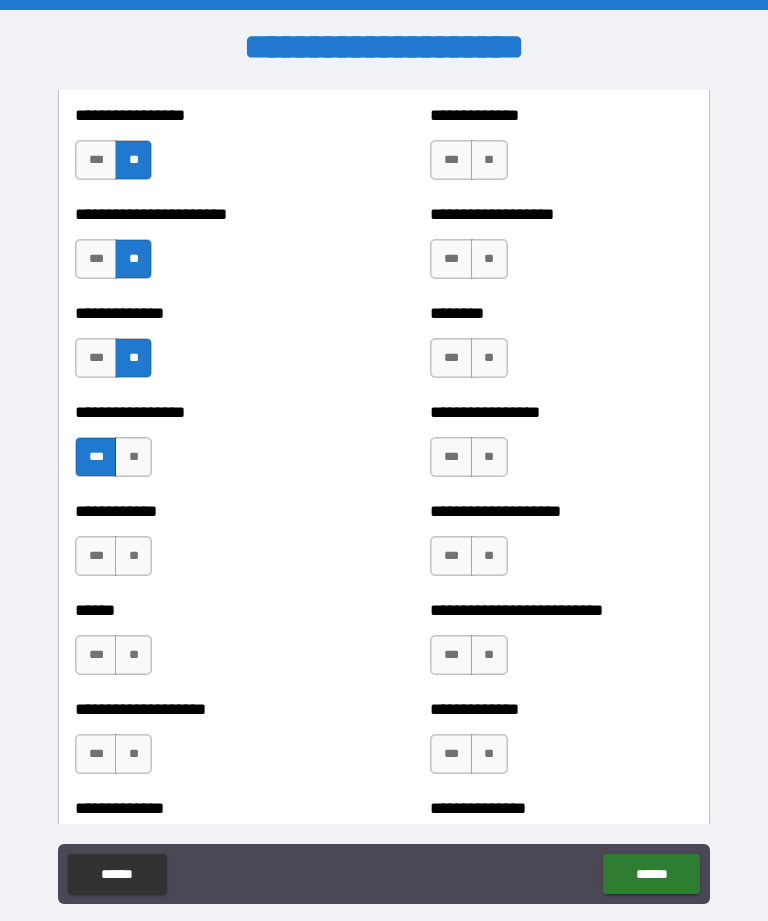 scroll, scrollTop: 3924, scrollLeft: 0, axis: vertical 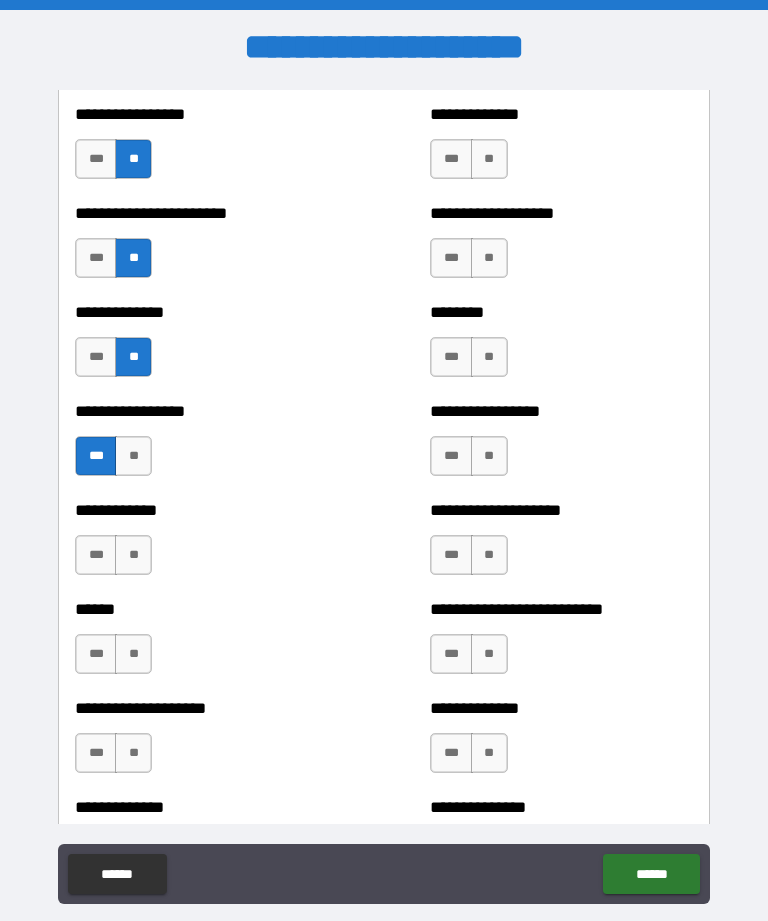 click on "**" at bounding box center [133, 555] 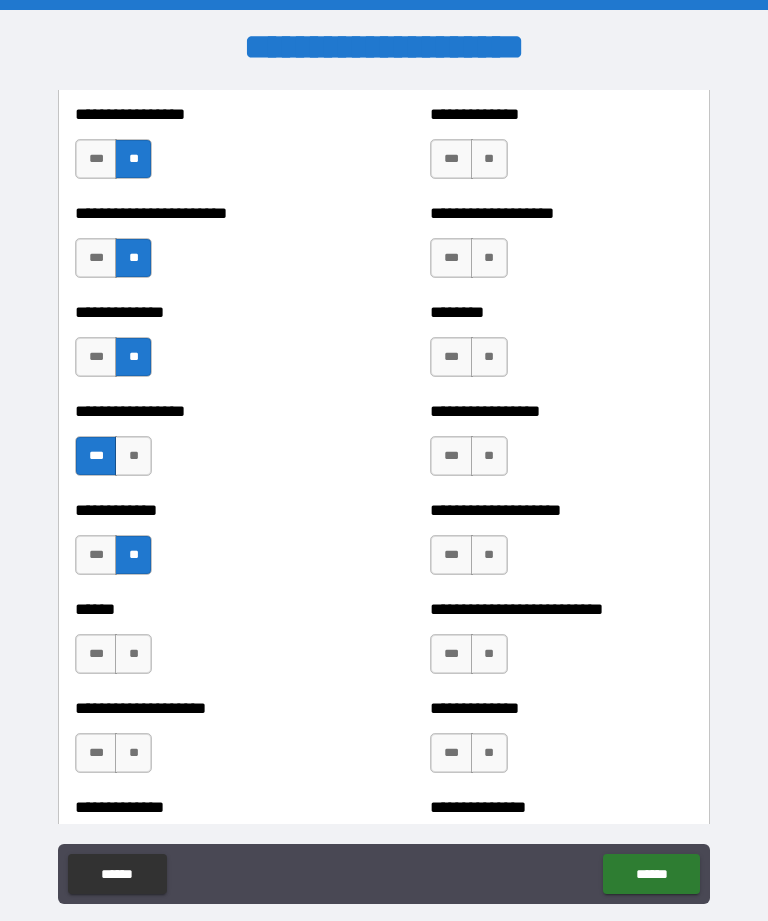 click on "**" at bounding box center [133, 654] 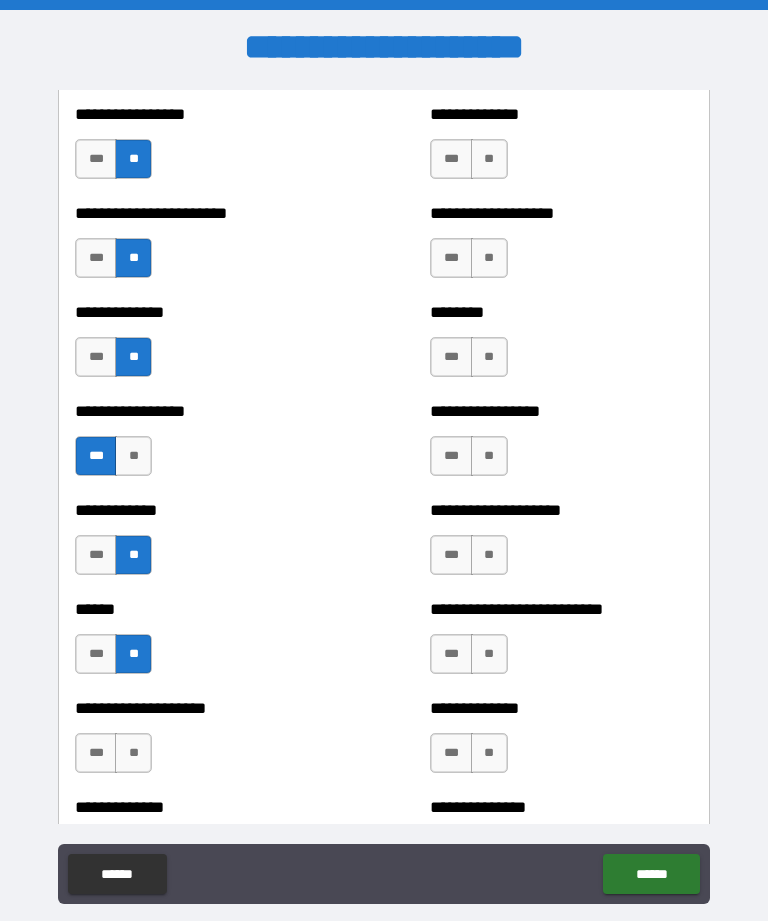 click on "**" at bounding box center (133, 753) 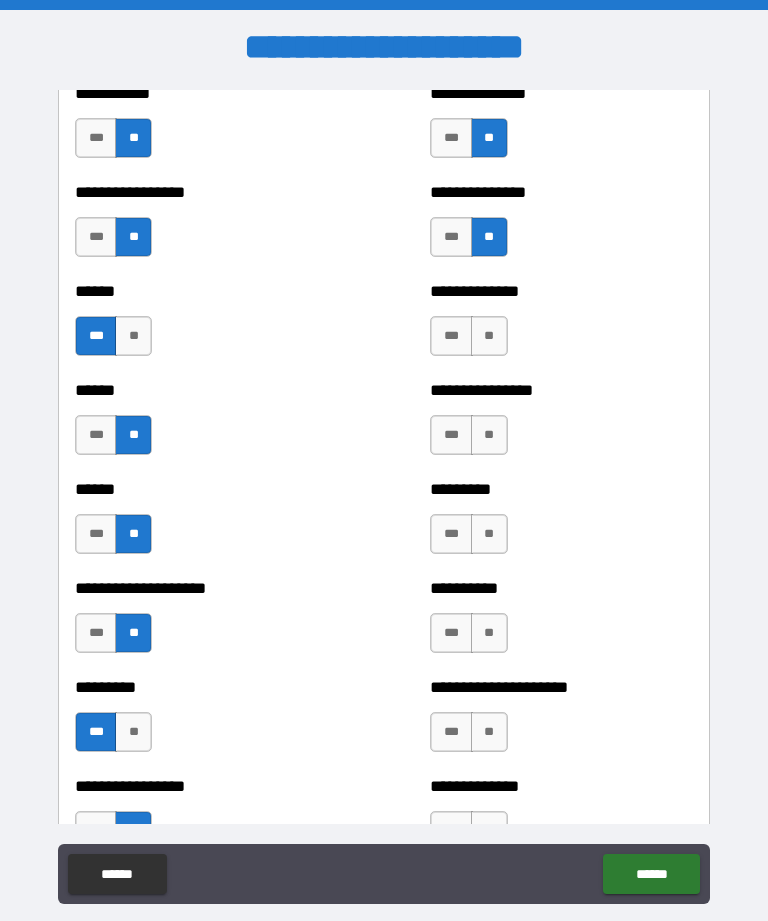 scroll, scrollTop: 3253, scrollLeft: 0, axis: vertical 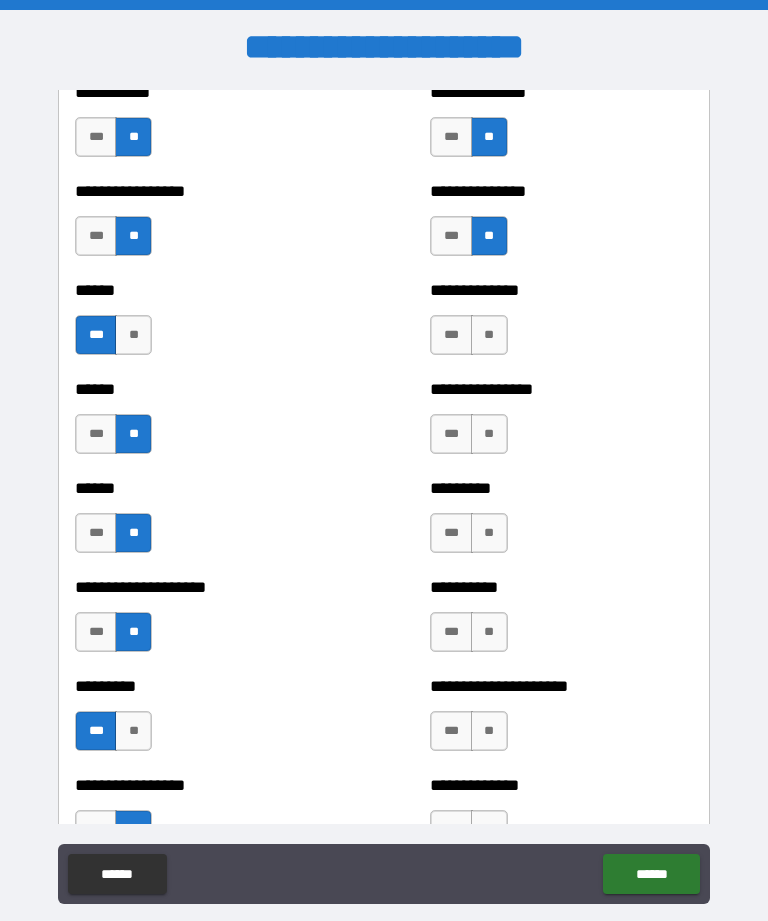 click on "**" at bounding box center (489, 335) 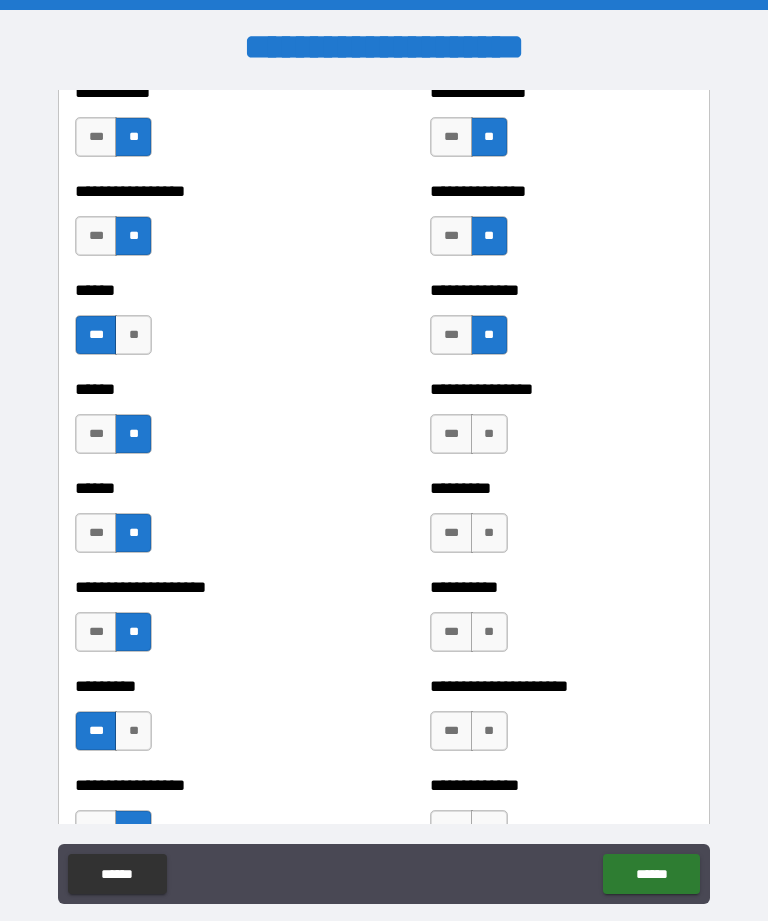 click on "**" at bounding box center [489, 434] 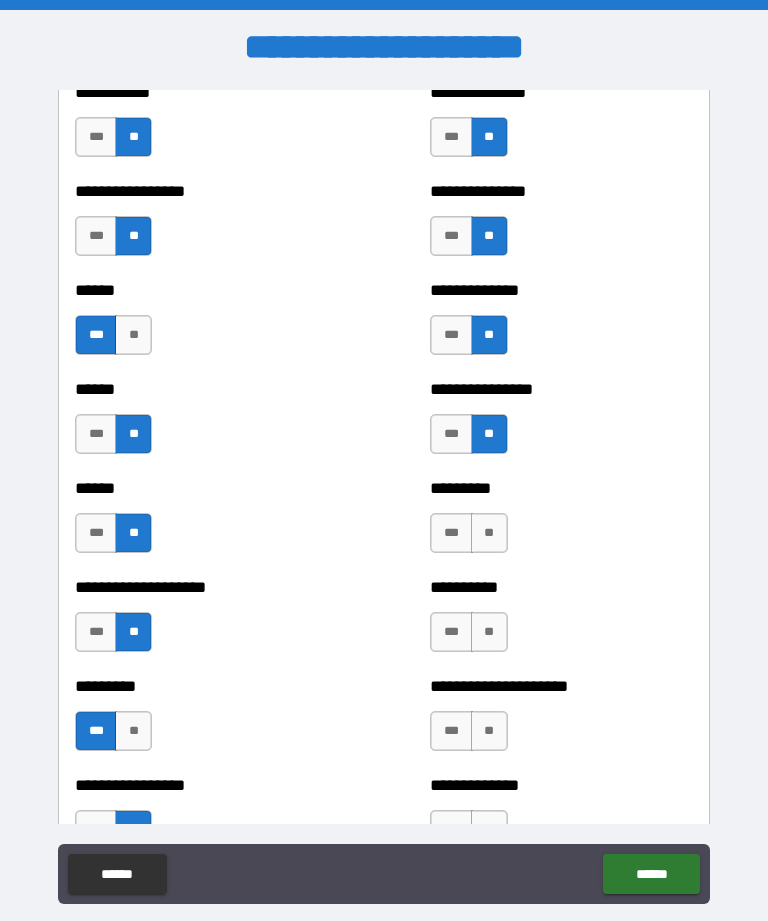 click on "**" at bounding box center (489, 533) 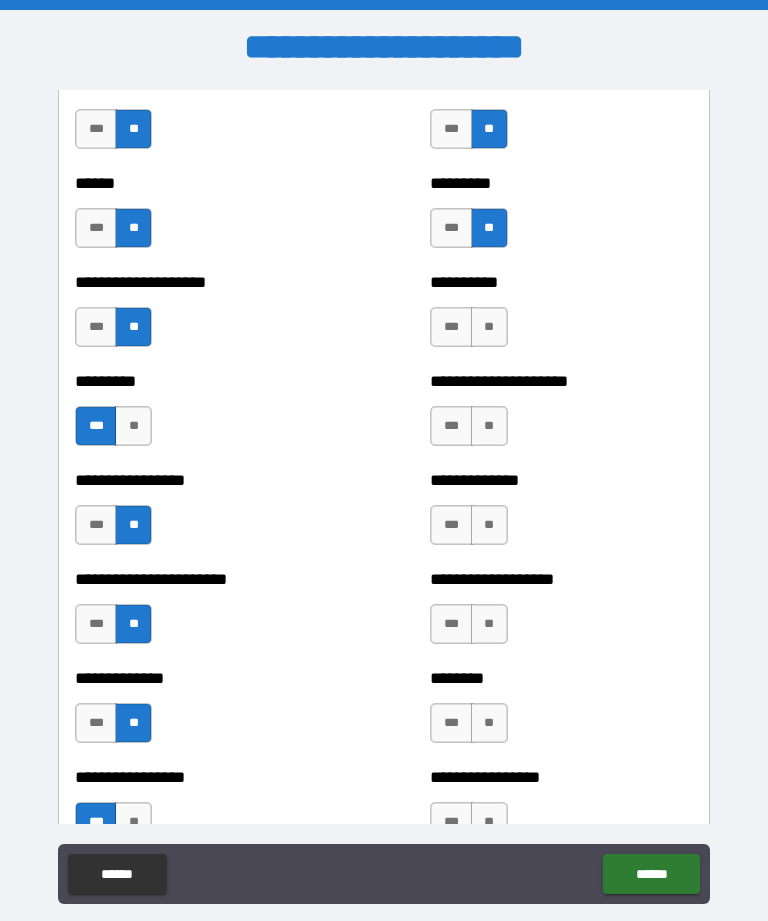 scroll, scrollTop: 3556, scrollLeft: 0, axis: vertical 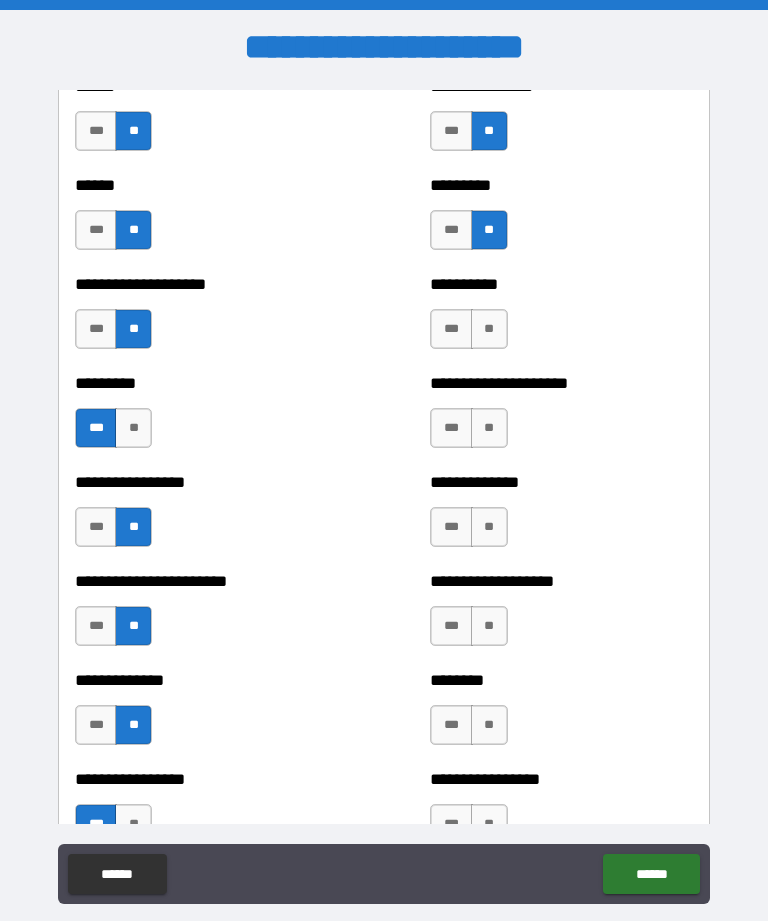click on "**" at bounding box center [489, 329] 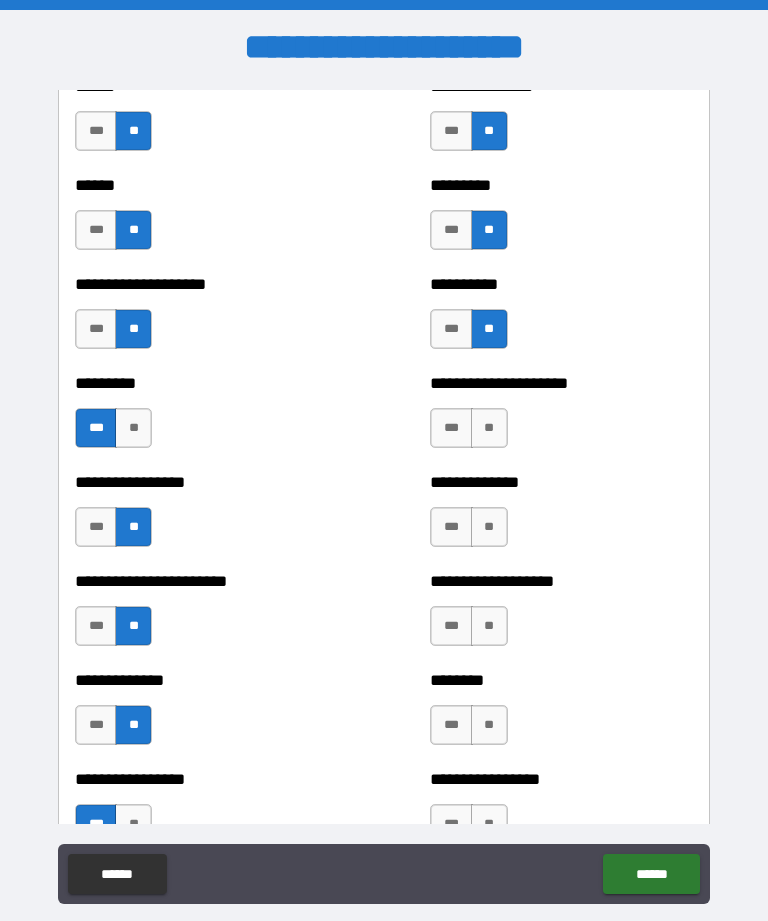 click on "**" at bounding box center [489, 428] 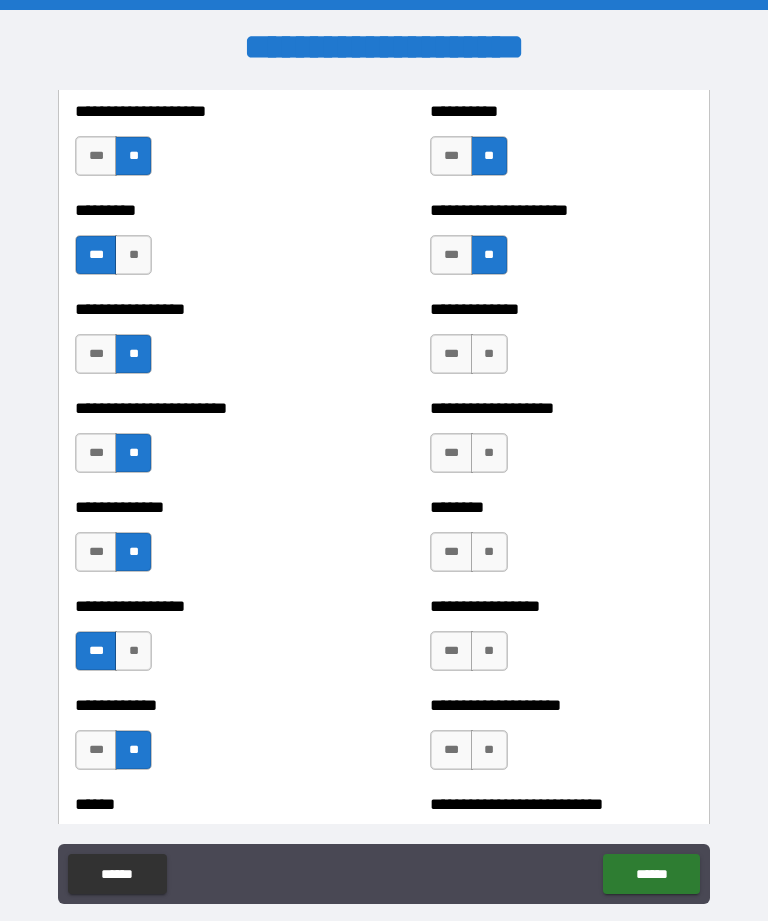 scroll, scrollTop: 3730, scrollLeft: 0, axis: vertical 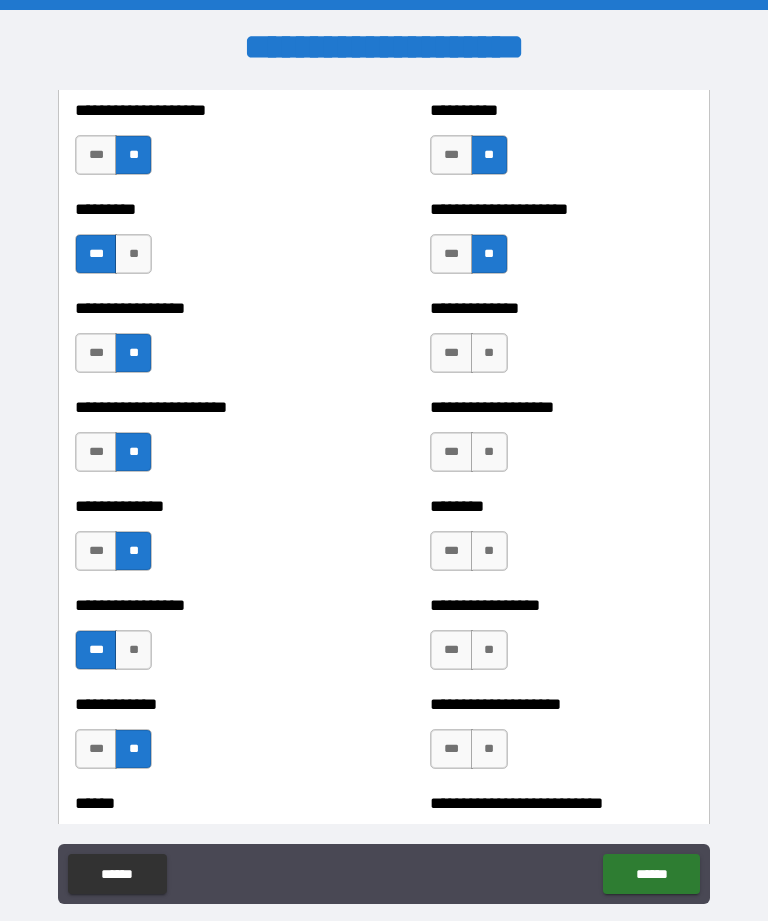 click on "**" at bounding box center (489, 353) 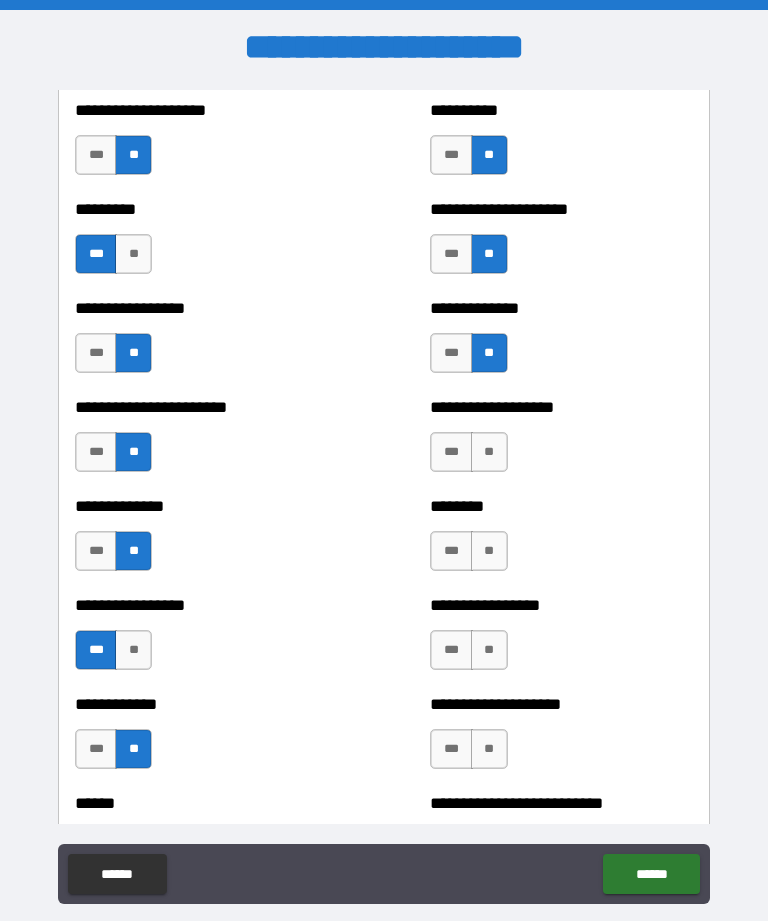 click on "**" at bounding box center (489, 452) 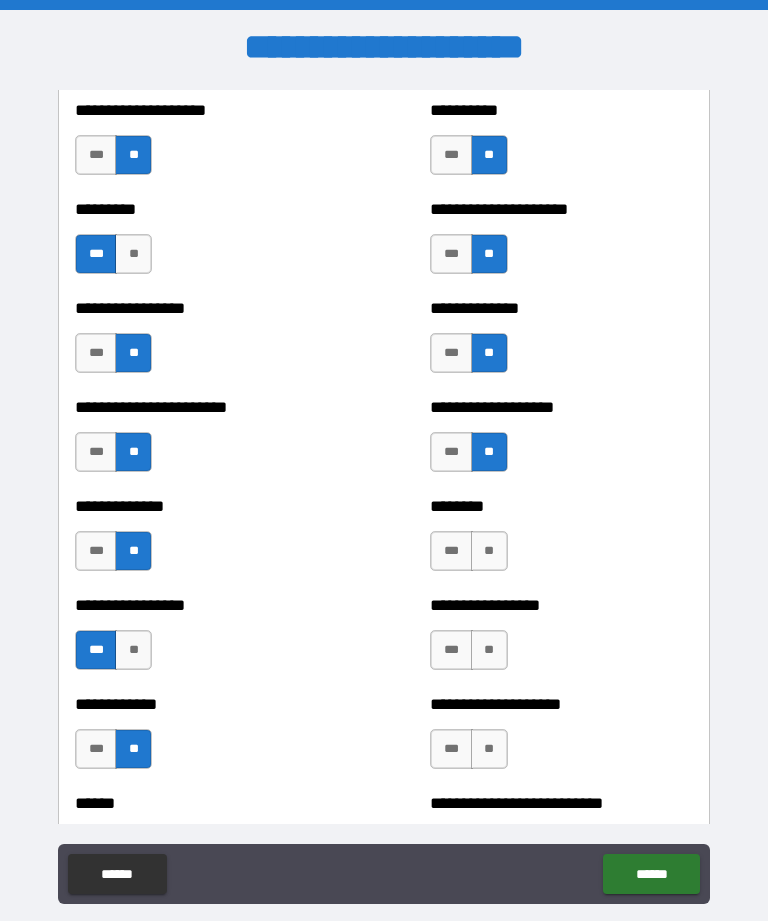 click on "**" at bounding box center (489, 551) 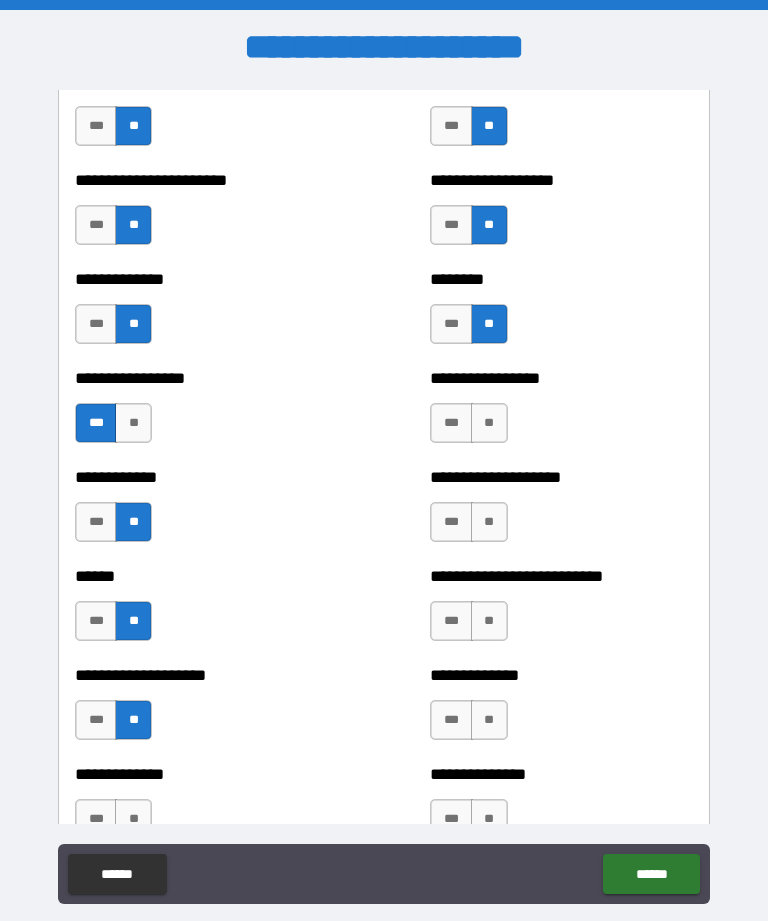 scroll, scrollTop: 3956, scrollLeft: 0, axis: vertical 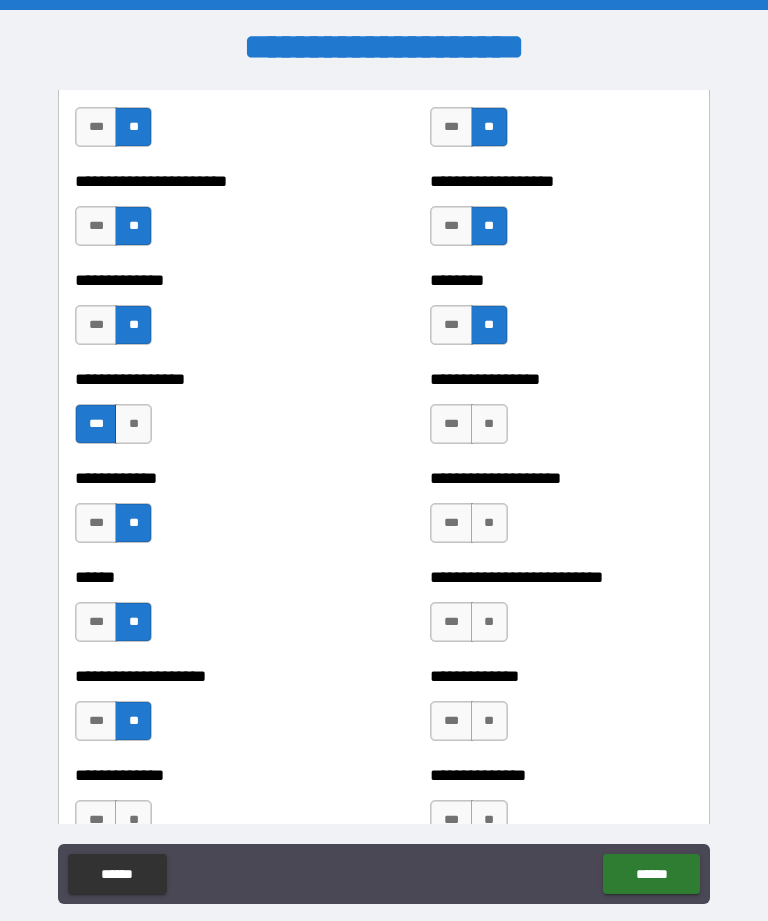 click on "**" at bounding box center [489, 424] 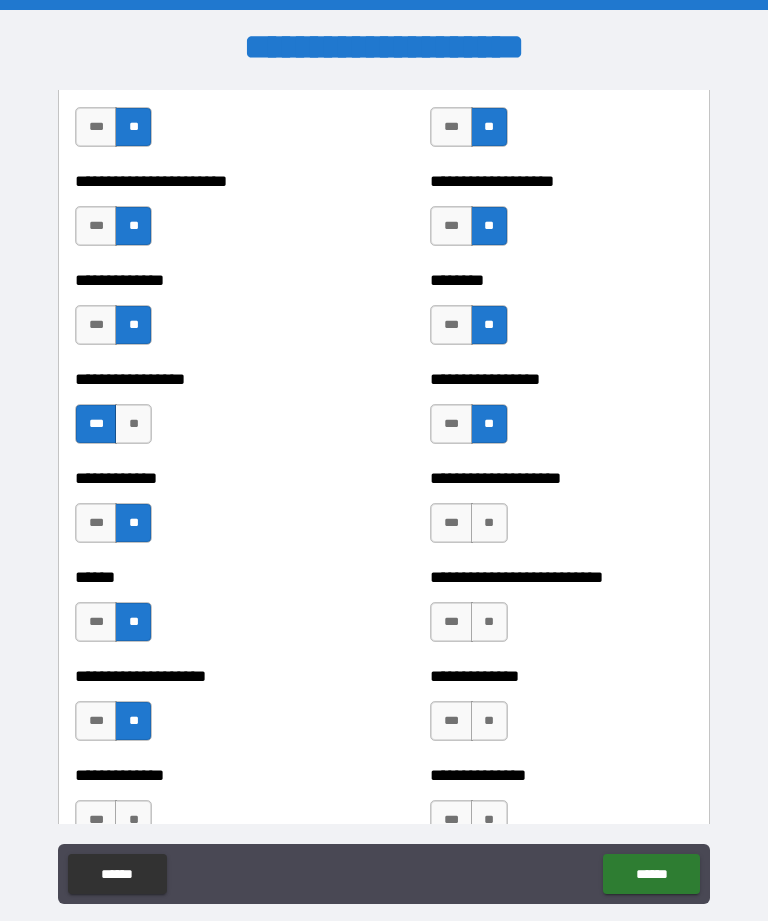 click on "**" at bounding box center [489, 523] 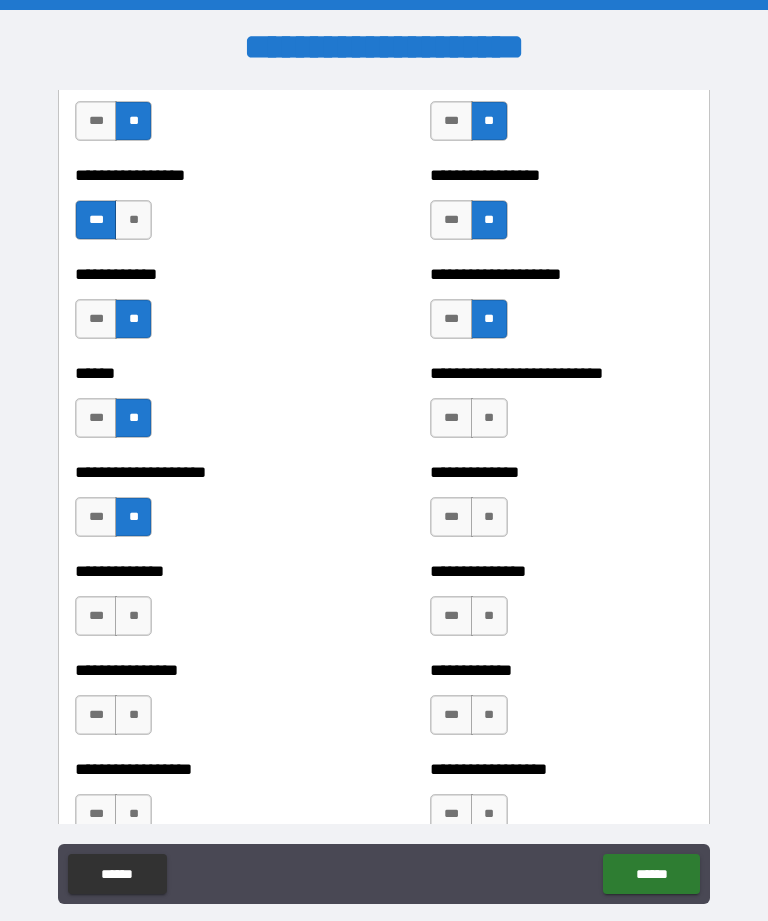 scroll, scrollTop: 4161, scrollLeft: 0, axis: vertical 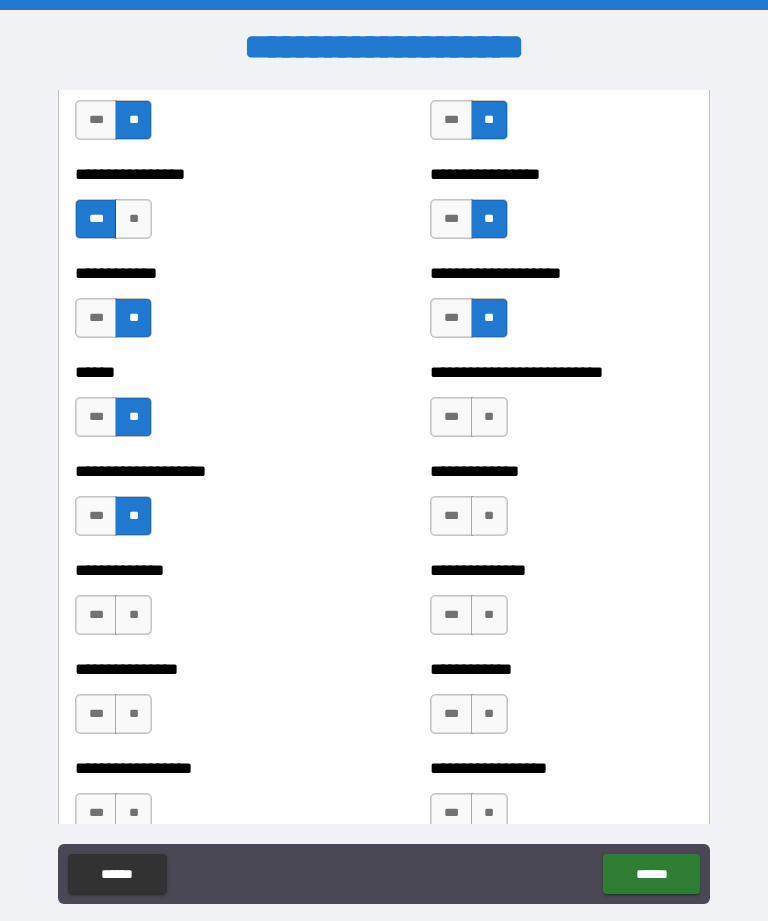 click on "**" at bounding box center [489, 417] 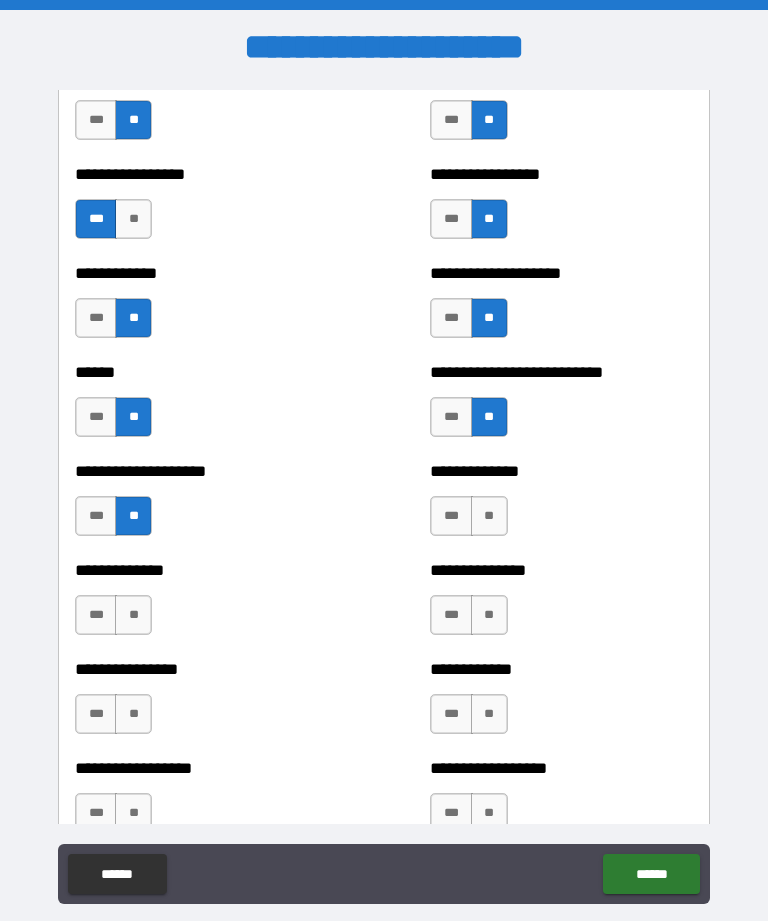 click on "**" at bounding box center [489, 516] 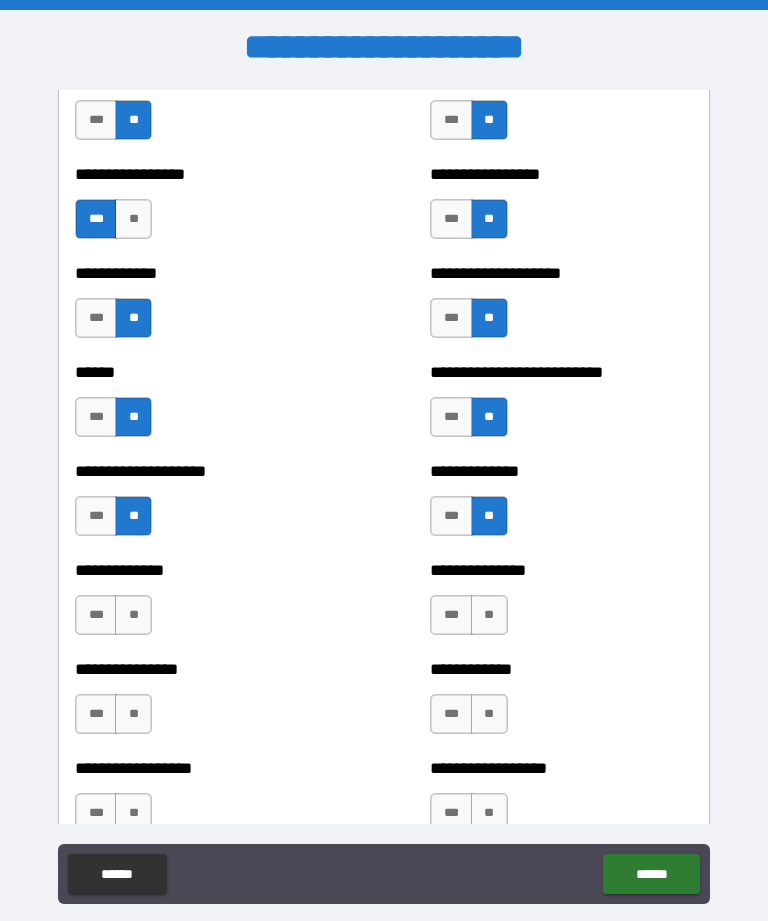 click on "***" at bounding box center [451, 516] 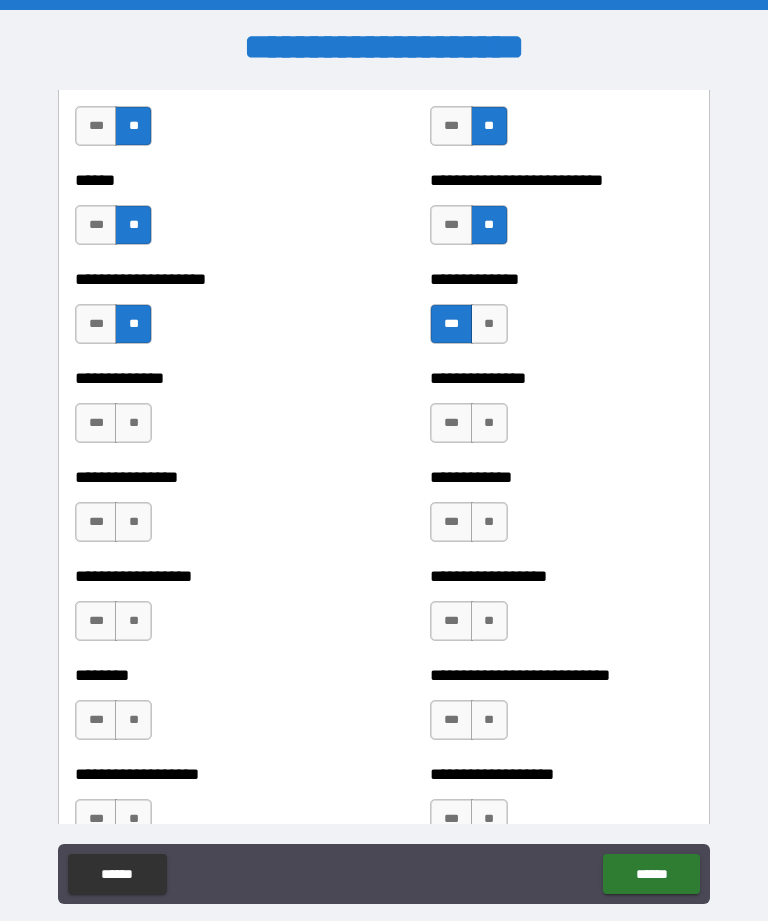 scroll, scrollTop: 4434, scrollLeft: 0, axis: vertical 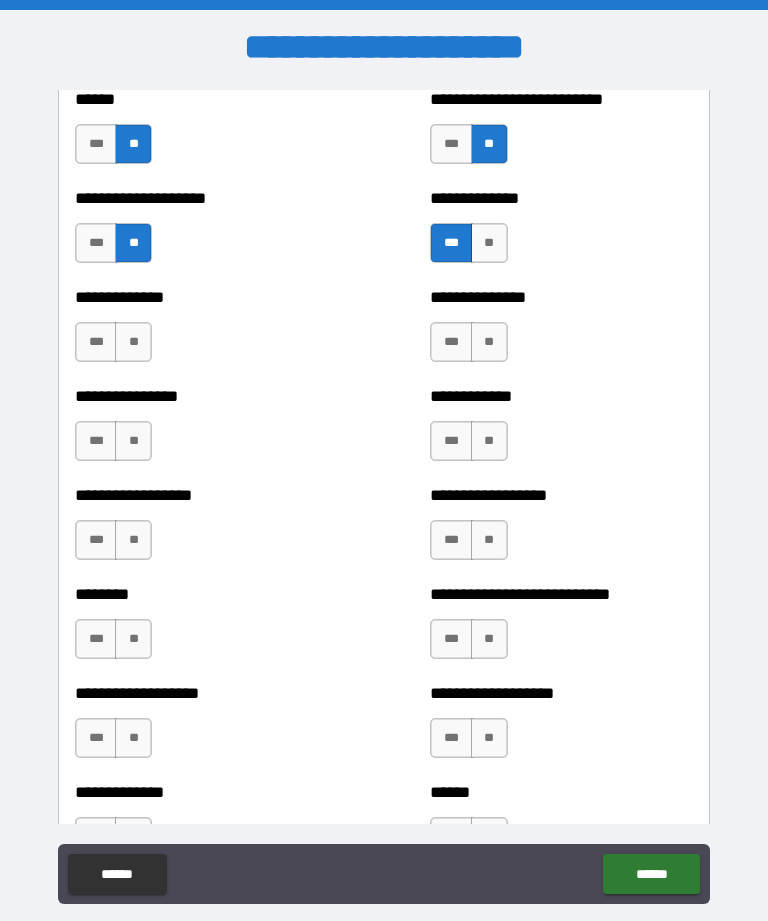click on "**" at bounding box center (489, 342) 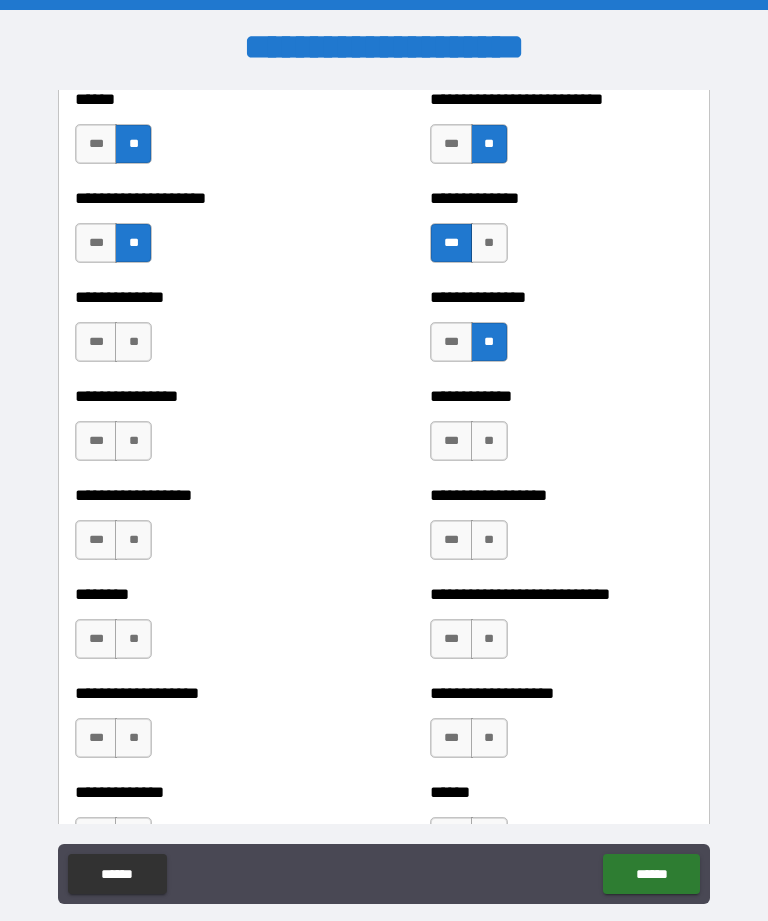 click on "**" at bounding box center [133, 342] 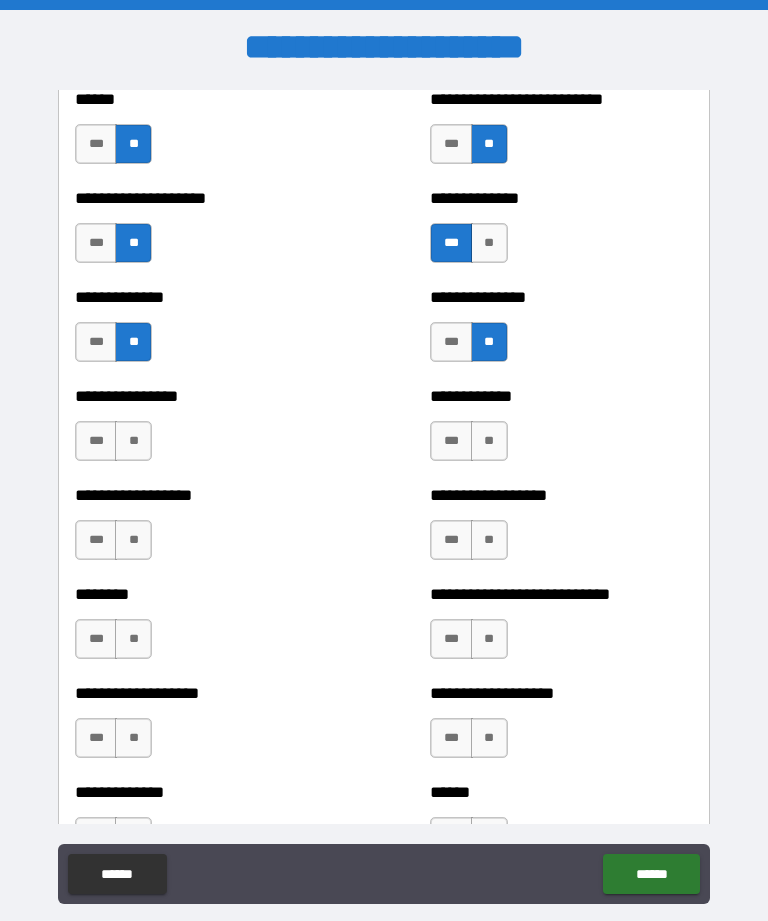 click on "**" at bounding box center (133, 441) 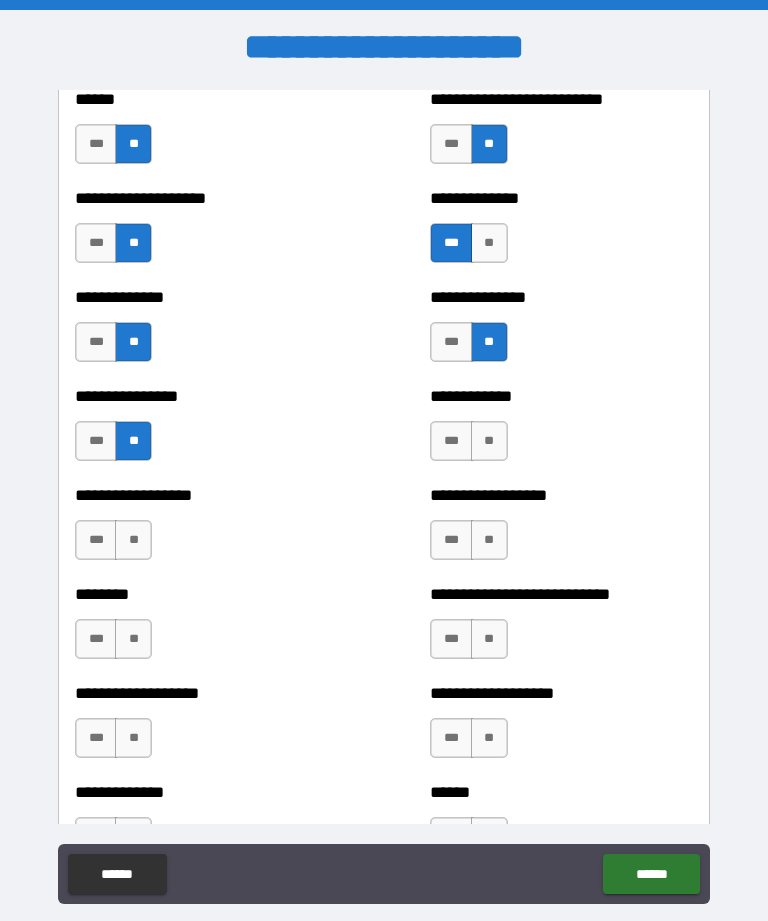 click on "**" at bounding box center (489, 441) 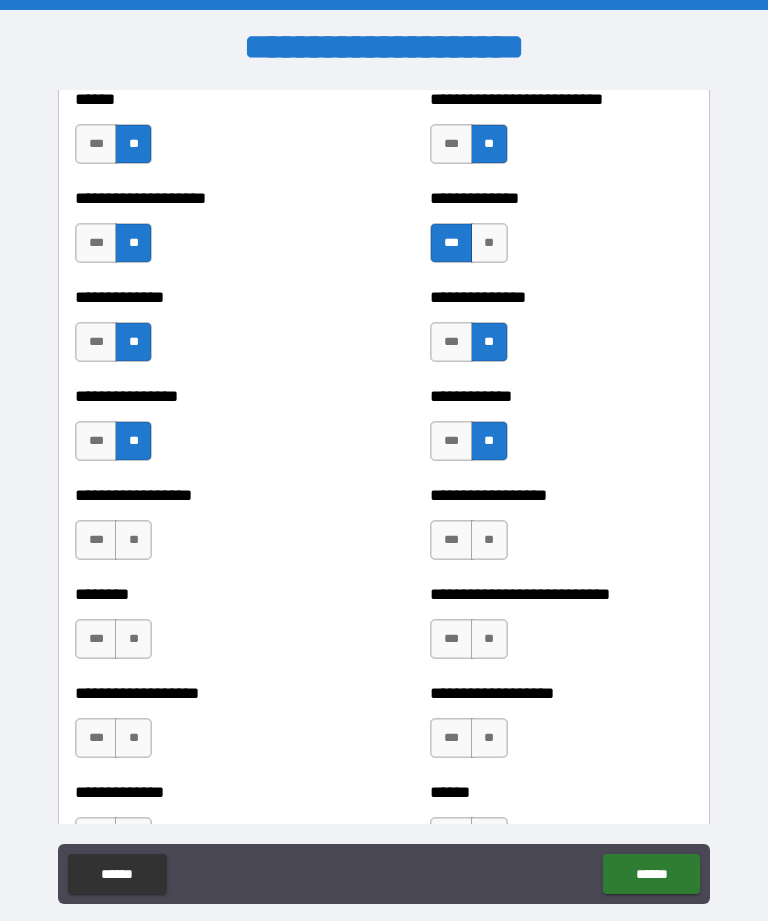 click on "**" at bounding box center [489, 540] 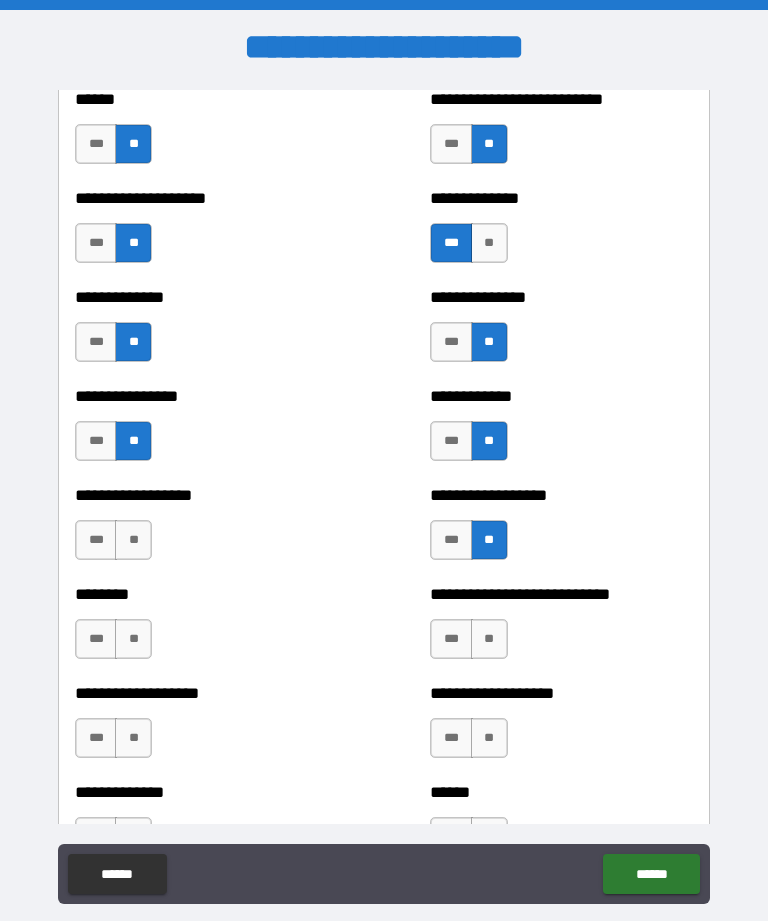 click on "**" at bounding box center [133, 540] 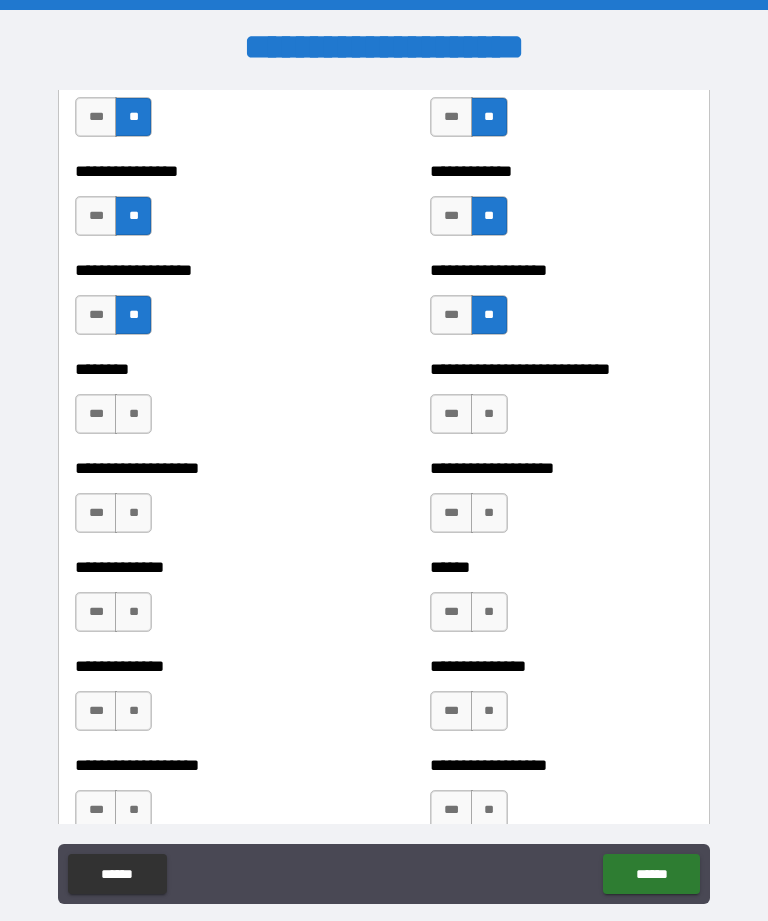 scroll, scrollTop: 4664, scrollLeft: 0, axis: vertical 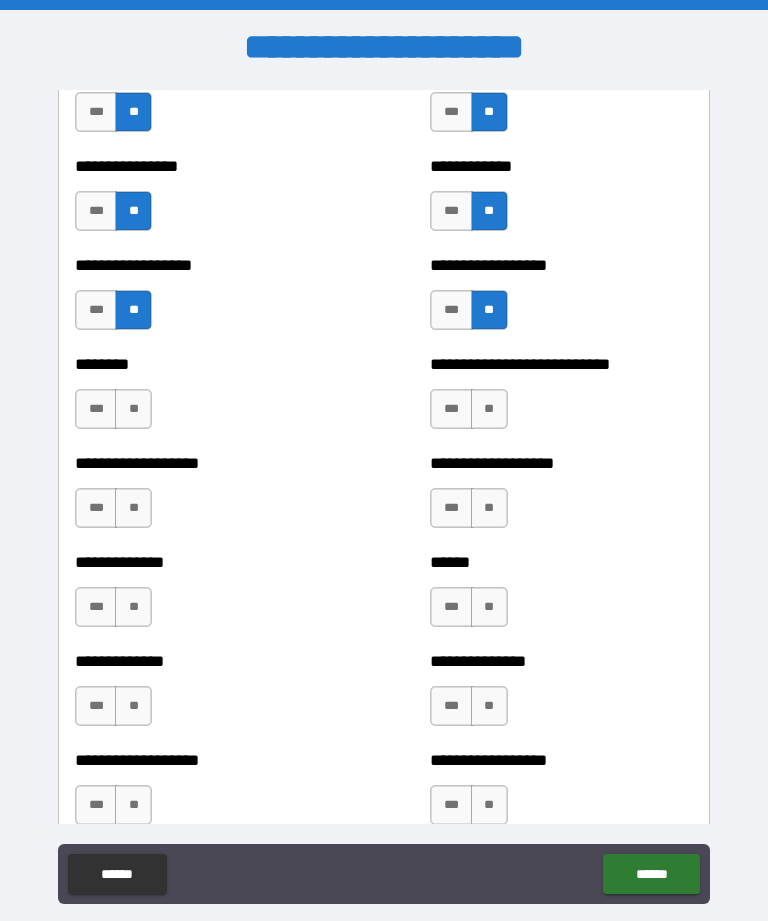 click on "**" at bounding box center [133, 409] 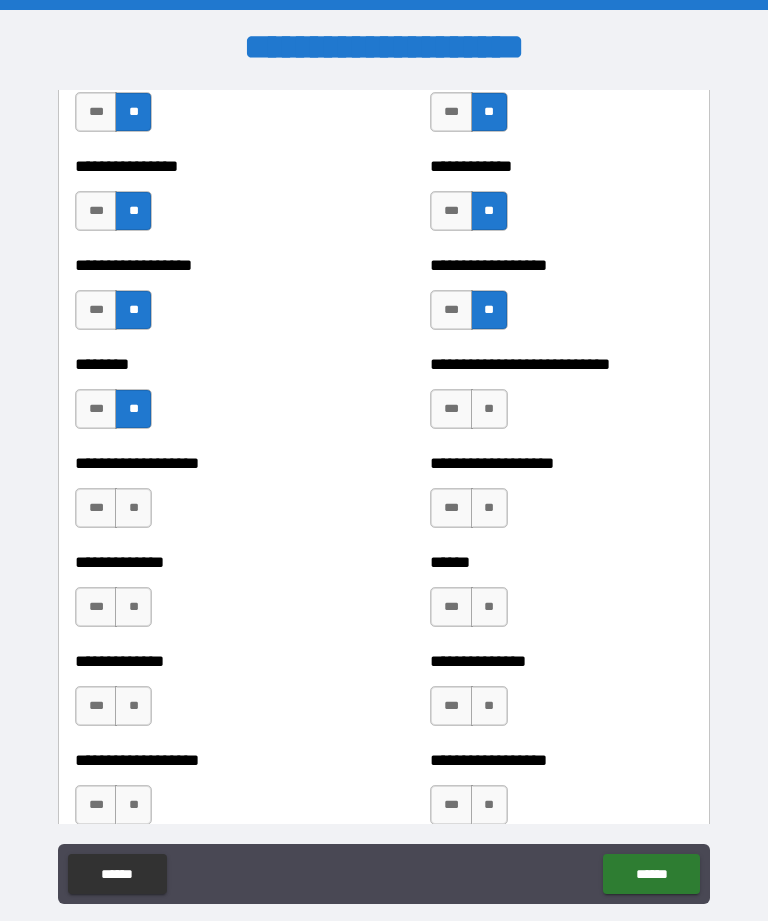 click on "**" at bounding box center [489, 409] 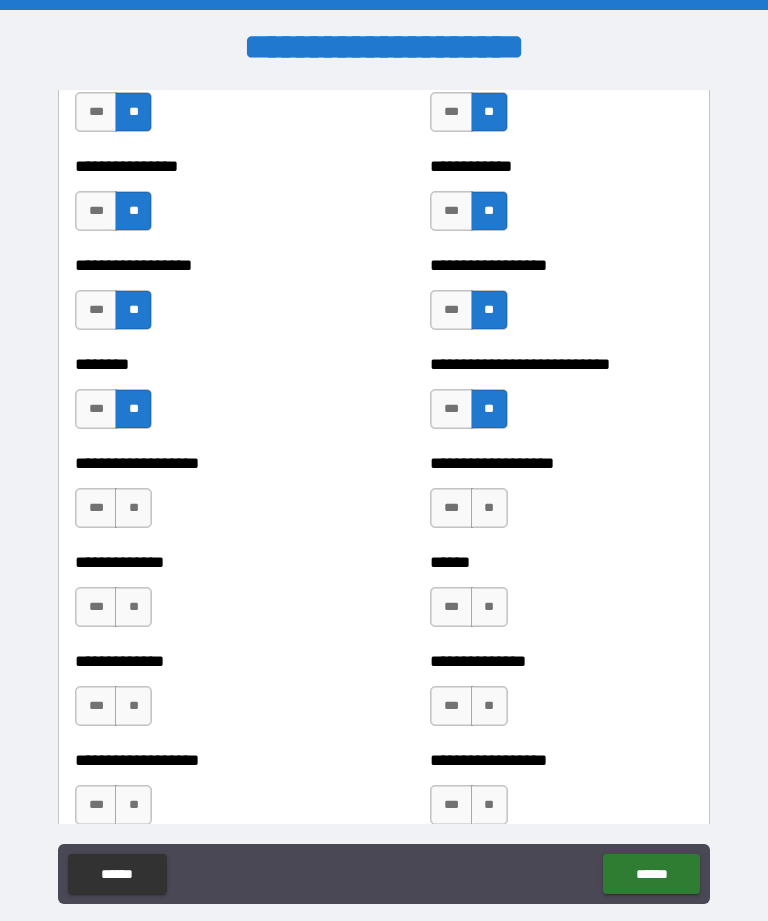 click on "**" at bounding box center [489, 508] 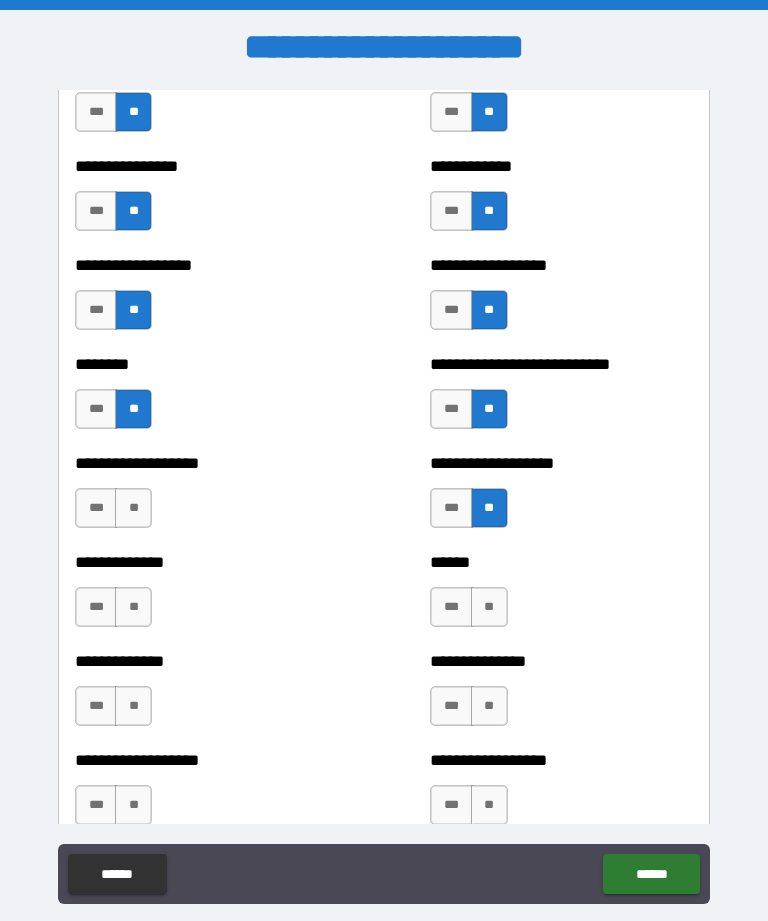 click on "***" at bounding box center [451, 508] 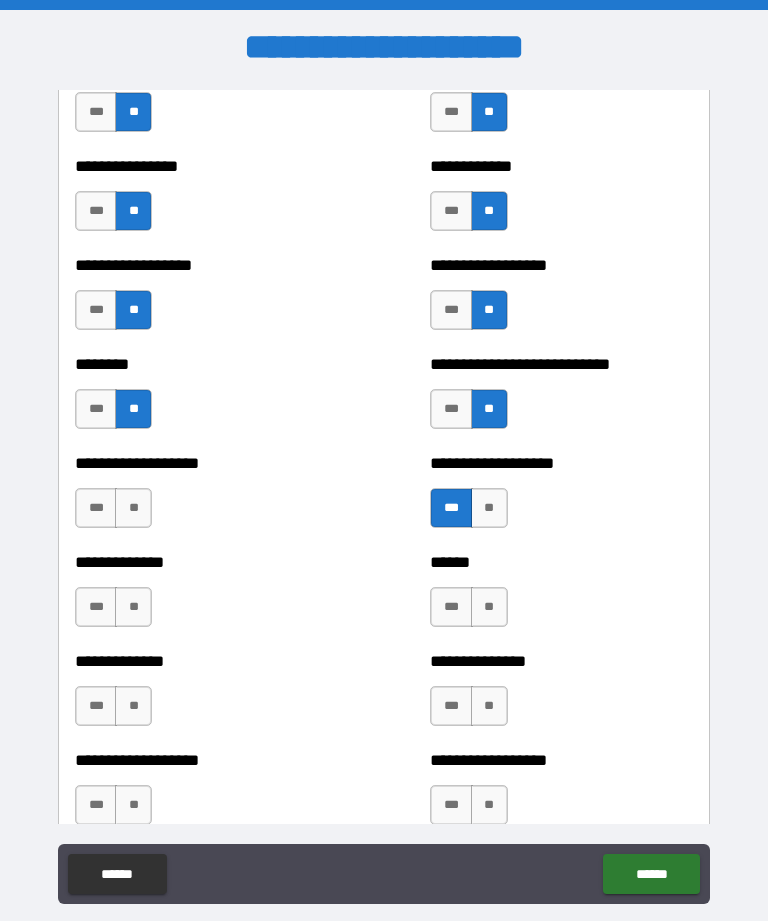 click on "**" at bounding box center [133, 508] 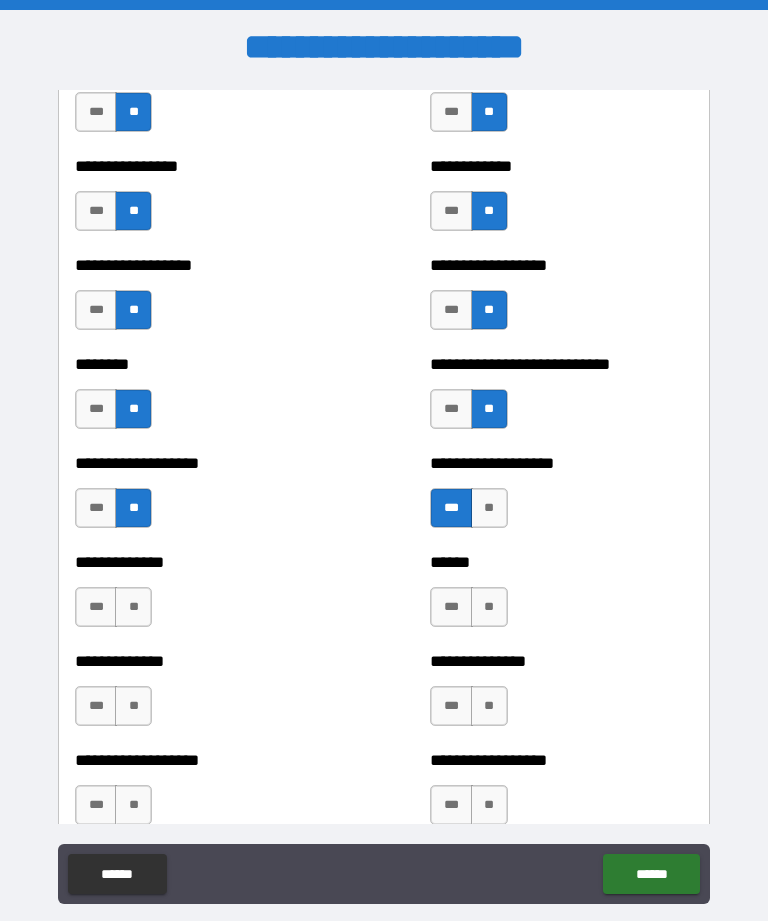 click on "**" at bounding box center [133, 607] 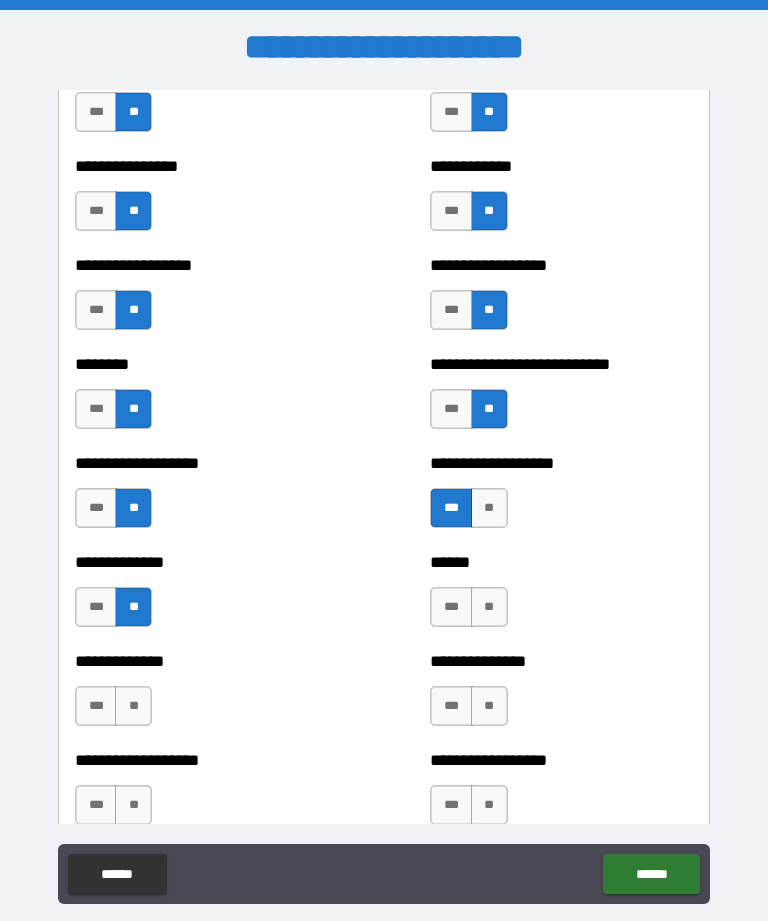 click on "**" at bounding box center (489, 607) 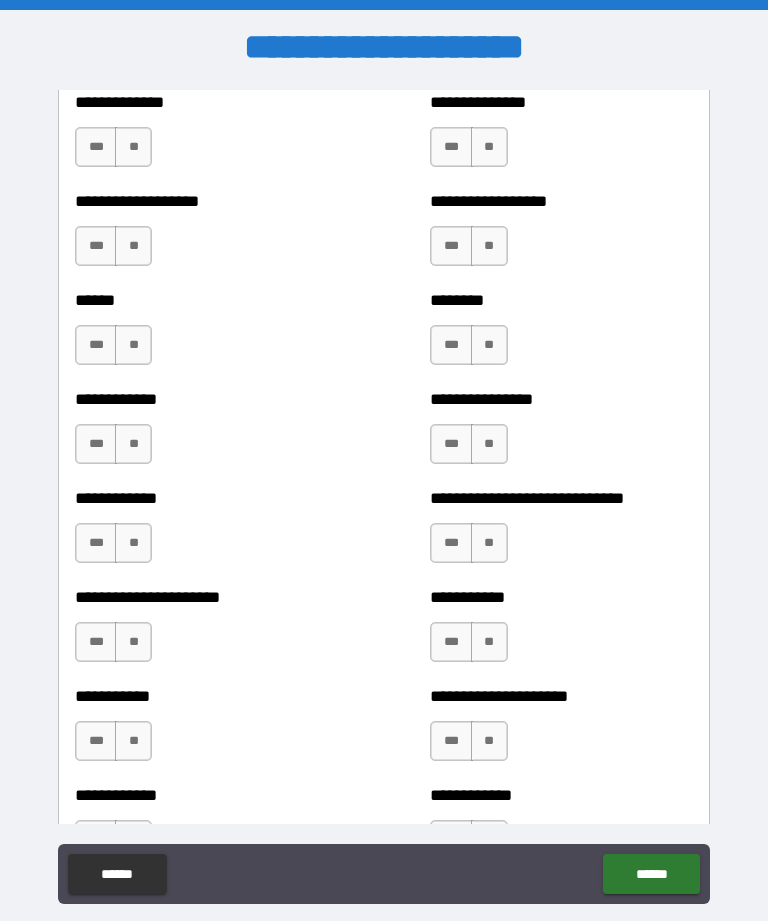 scroll, scrollTop: 5225, scrollLeft: 0, axis: vertical 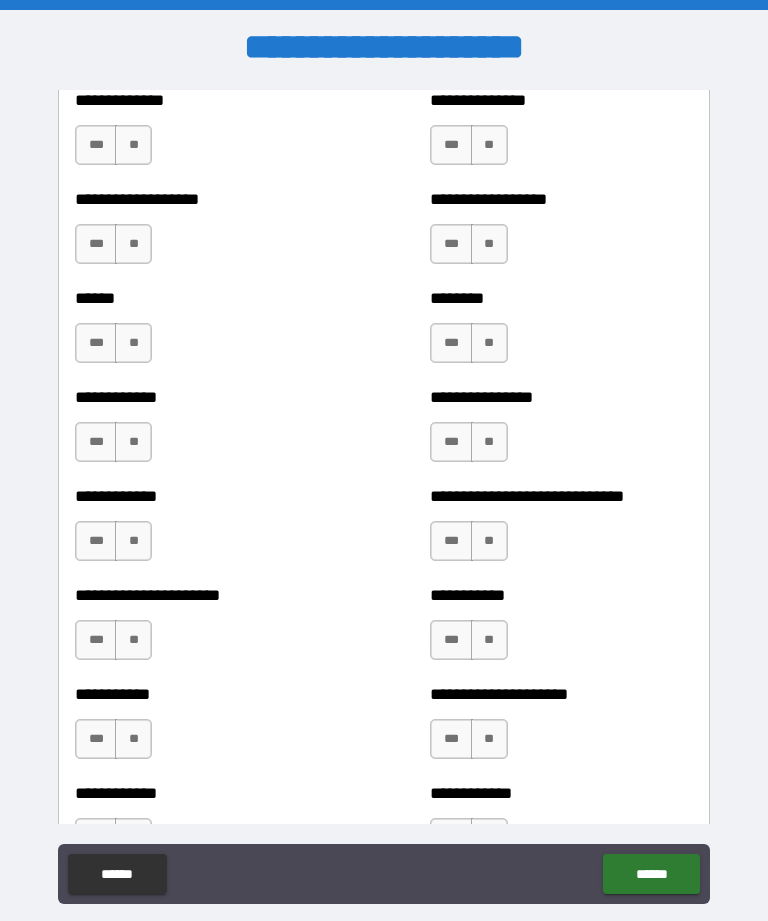 click on "***" at bounding box center (96, 145) 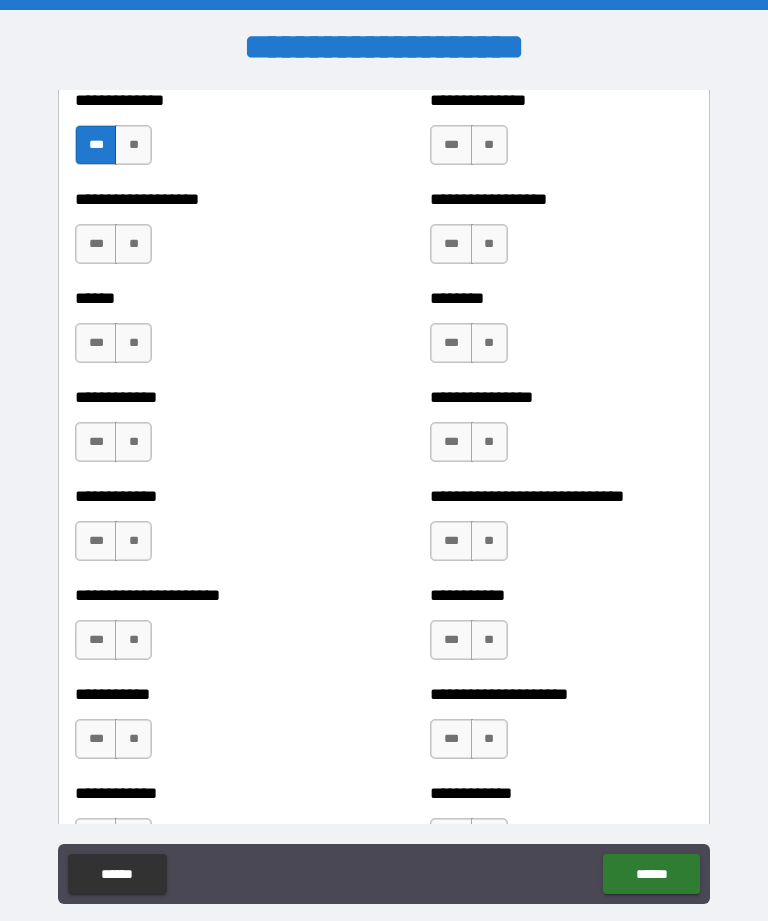 click on "**" at bounding box center [489, 145] 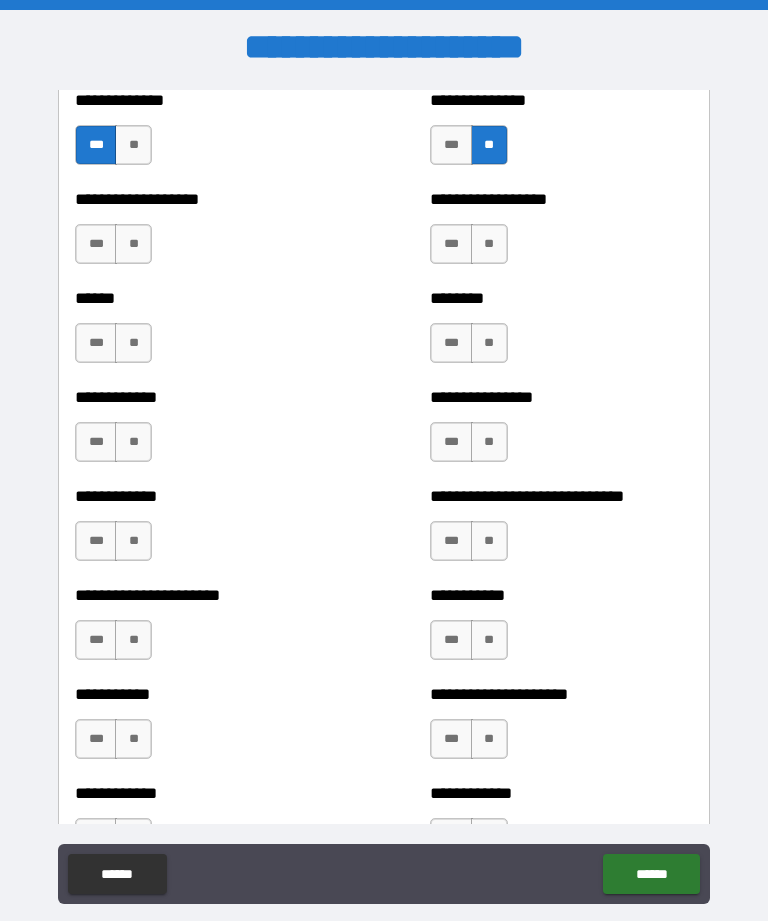 click on "**" at bounding box center (489, 244) 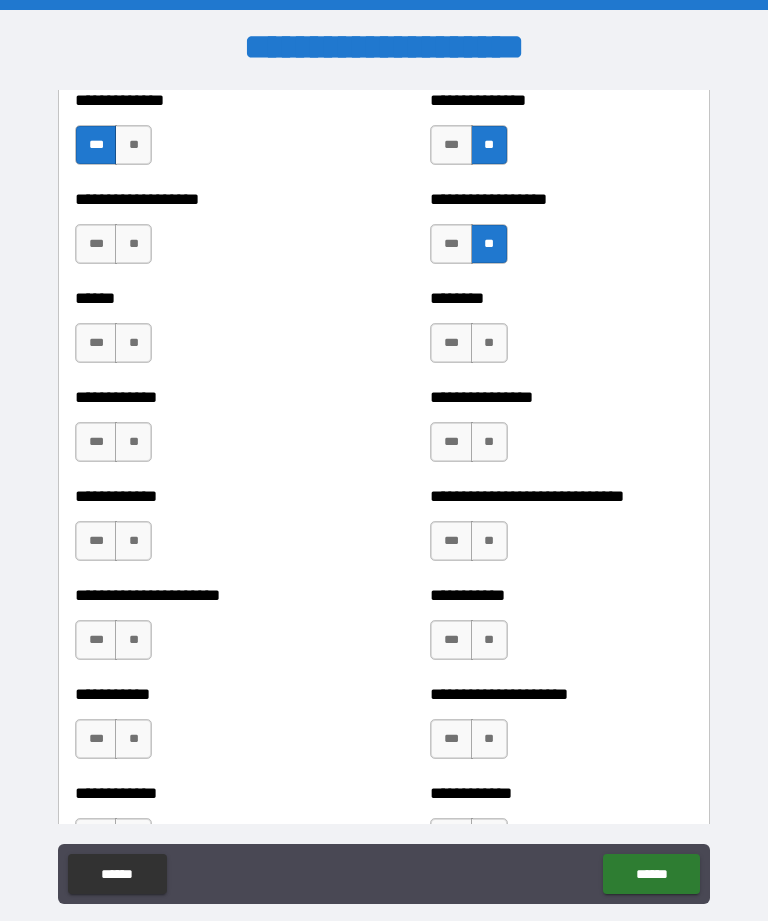 click on "**" at bounding box center [133, 244] 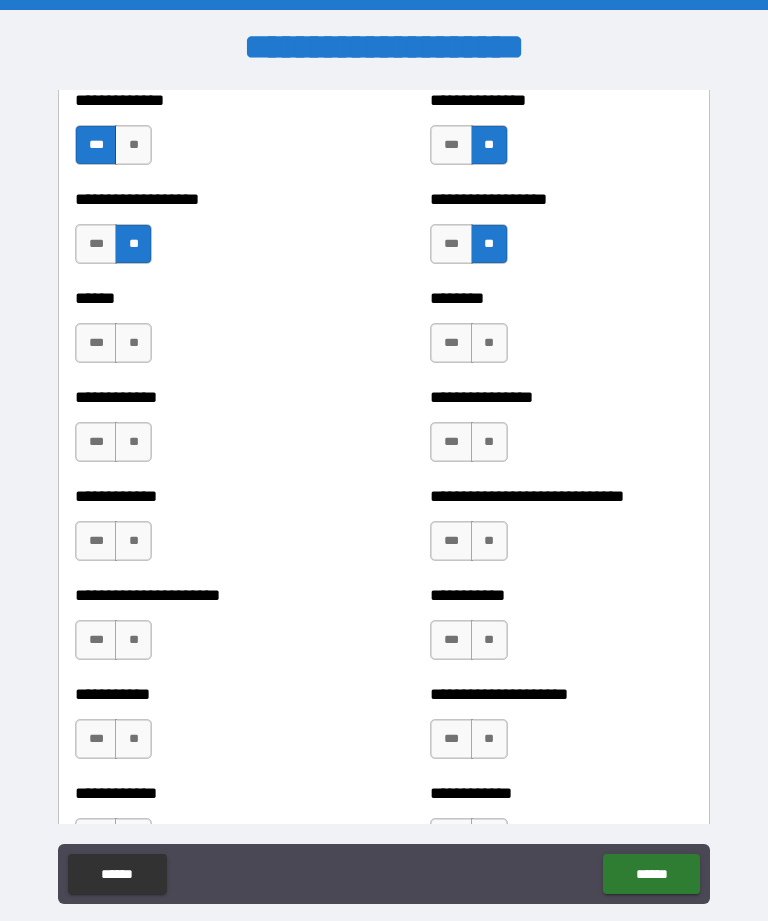 click on "**" at bounding box center (133, 343) 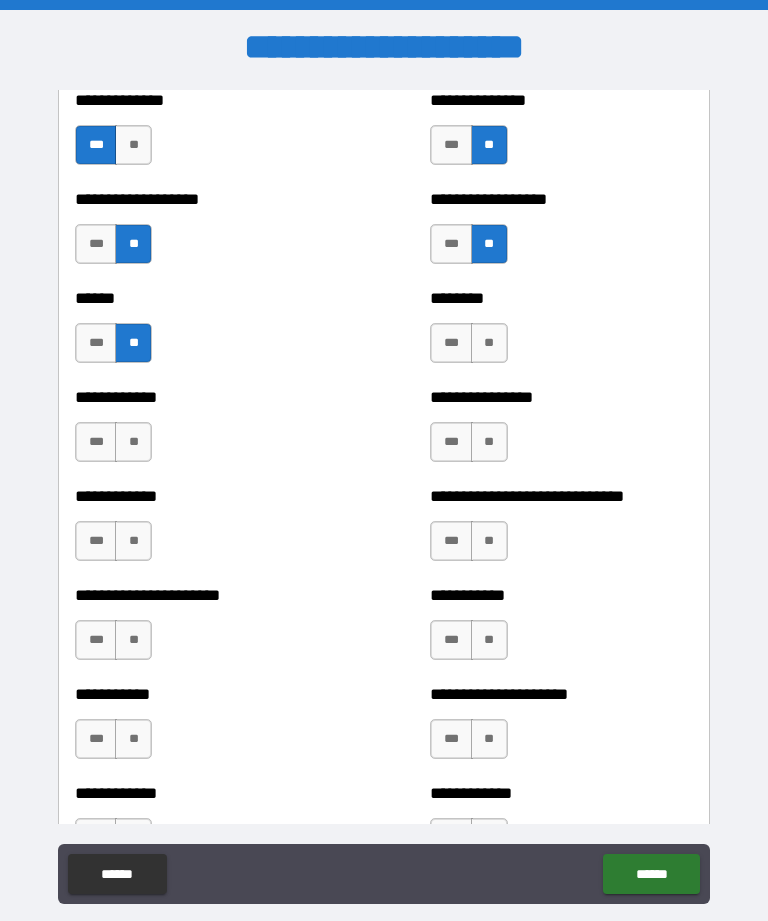 click on "**" at bounding box center (489, 343) 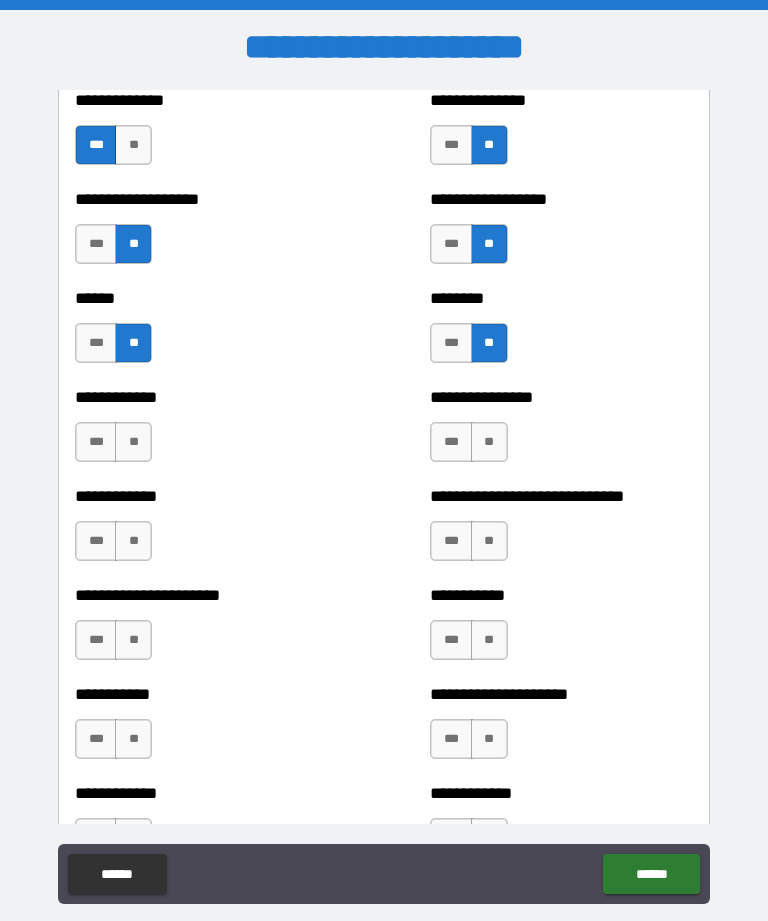 click on "**" at bounding box center (489, 442) 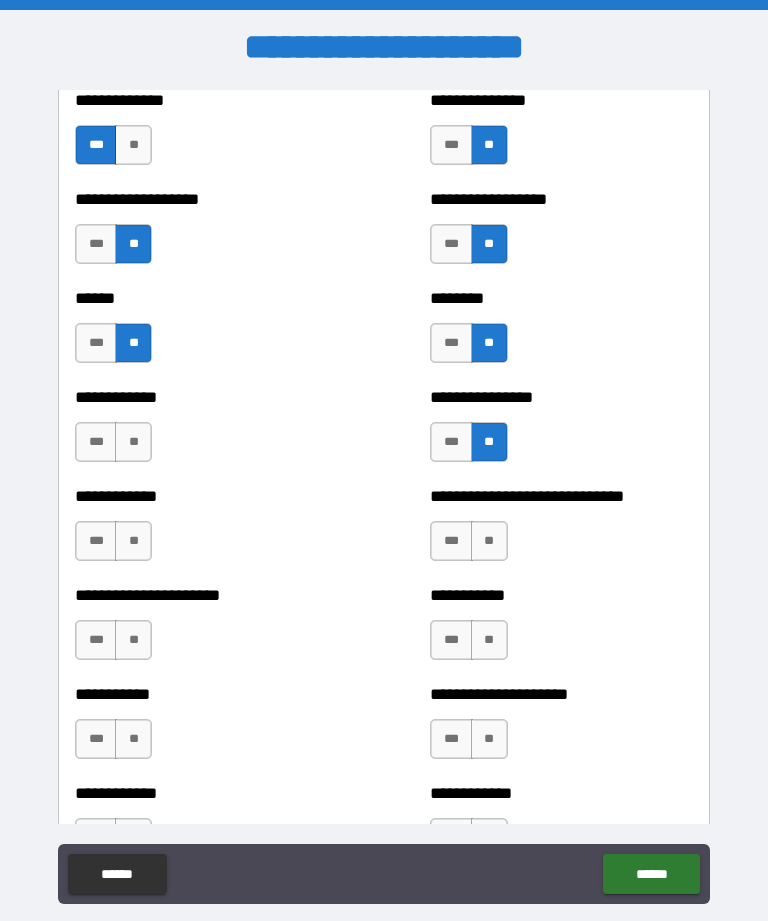click on "**" at bounding box center [133, 442] 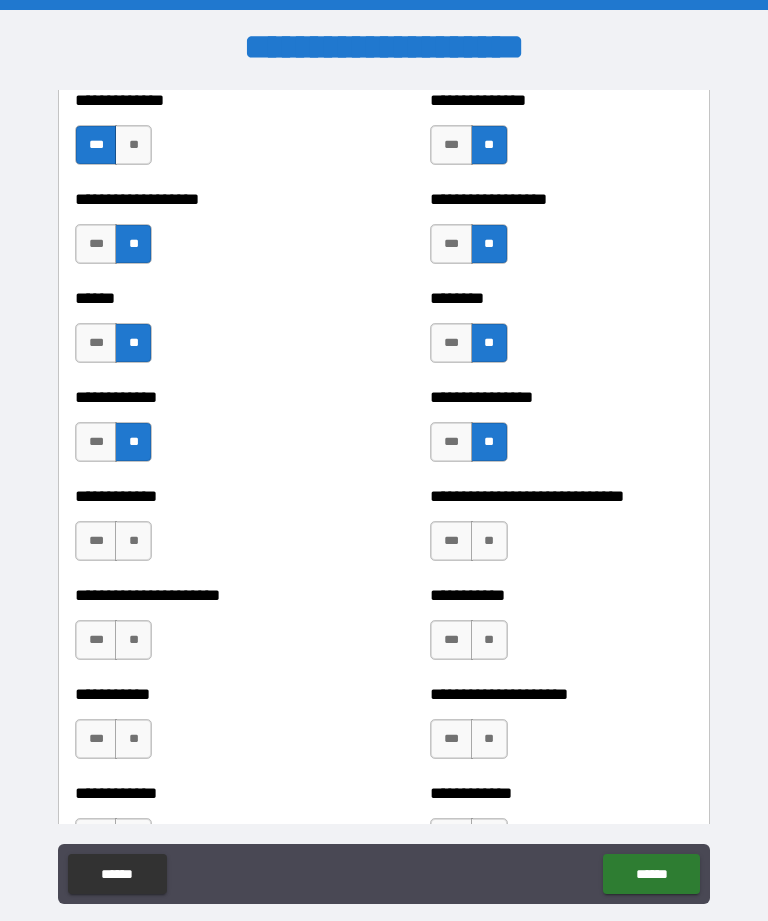 click on "**" at bounding box center (133, 541) 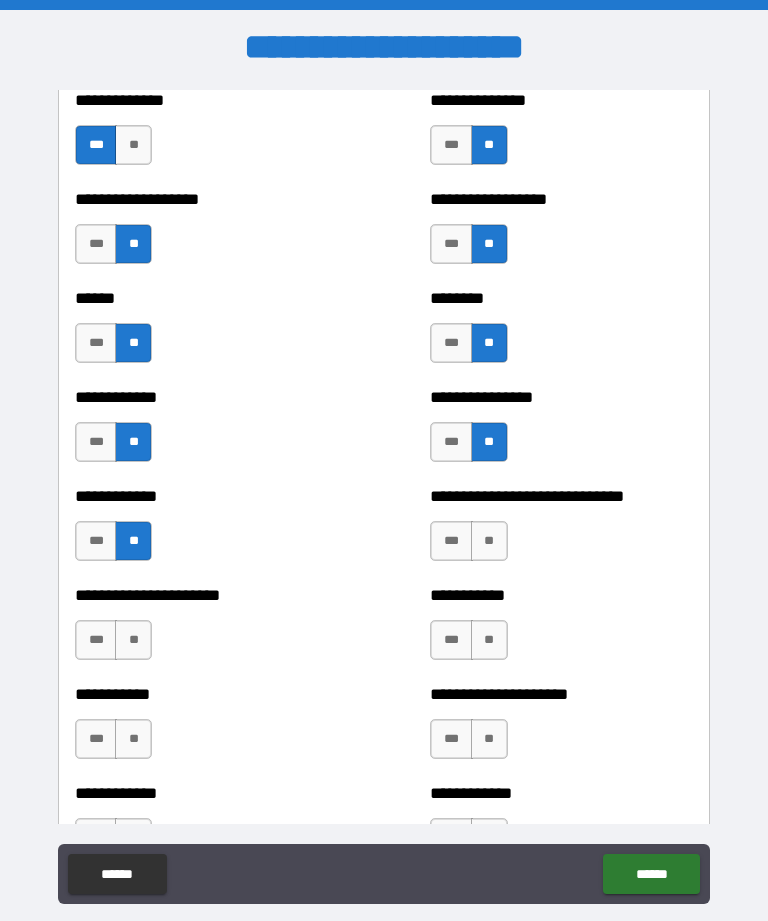 click on "**" at bounding box center [489, 541] 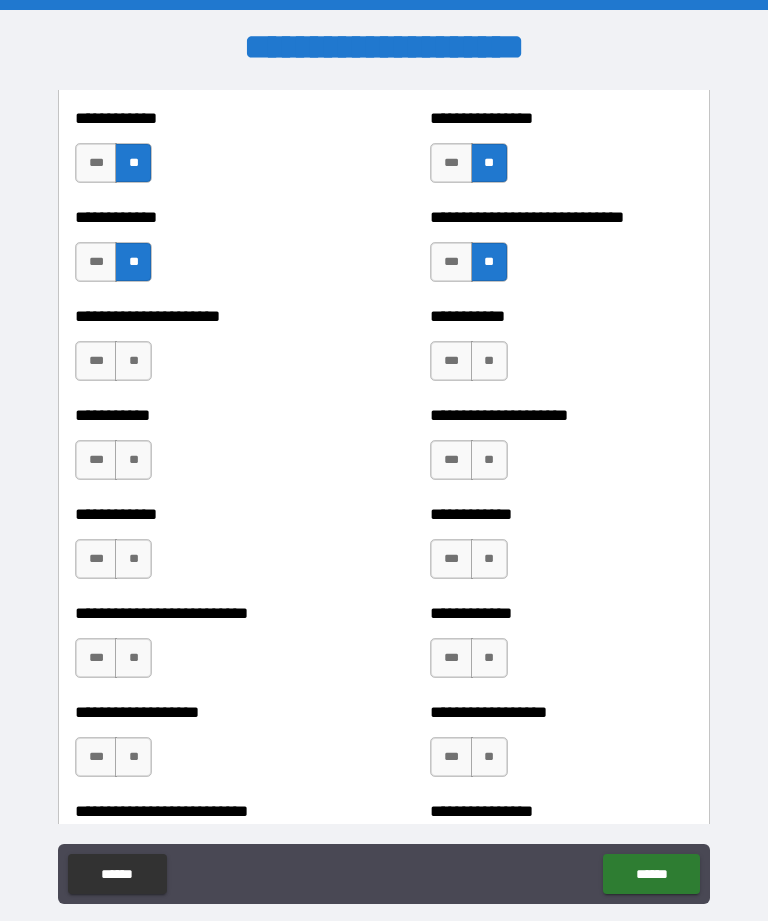 scroll, scrollTop: 5507, scrollLeft: 0, axis: vertical 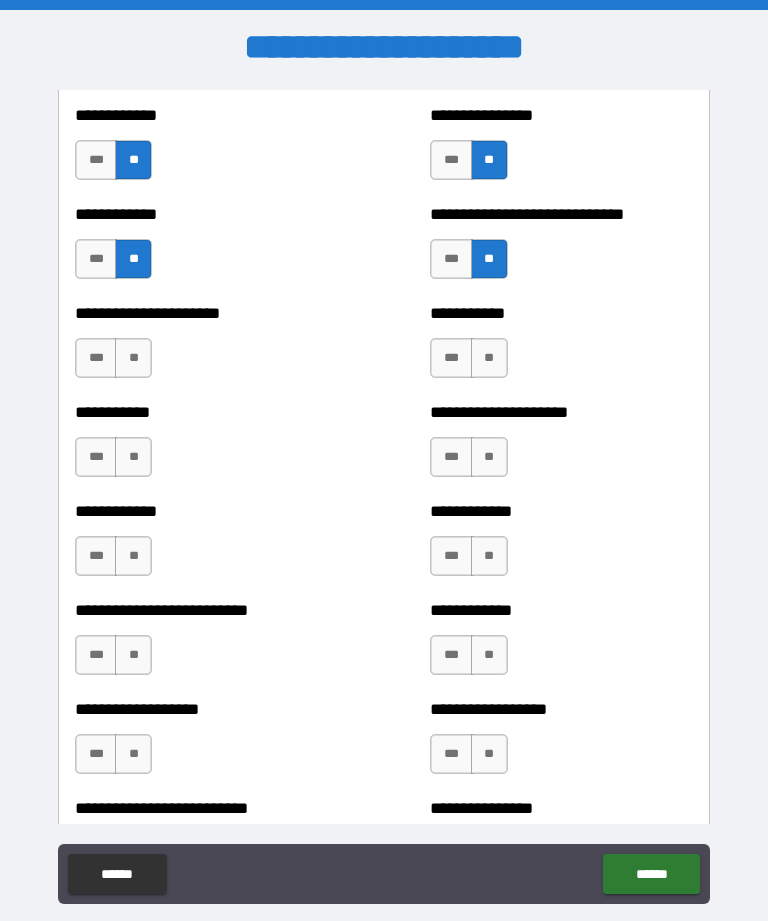 click on "**" at bounding box center (489, 358) 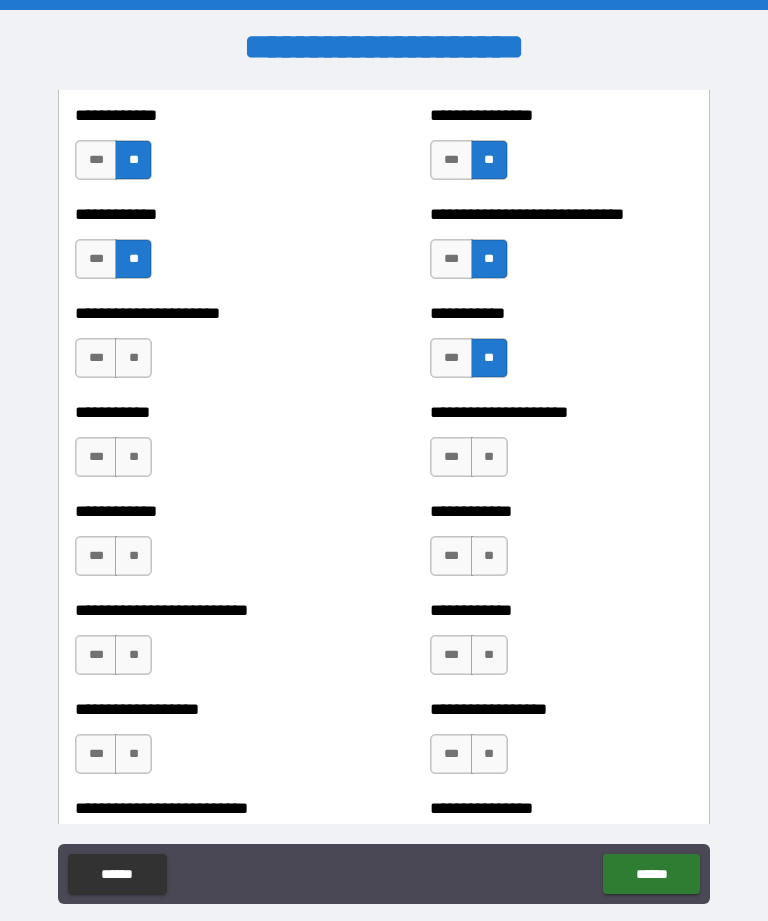 click on "**" at bounding box center [133, 358] 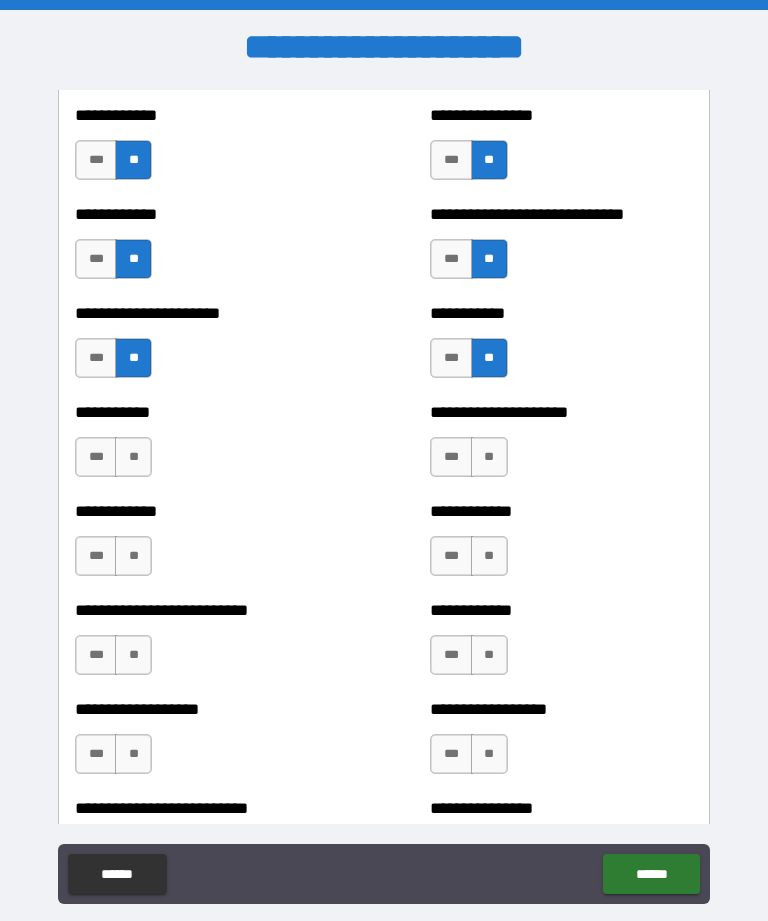 click on "**" at bounding box center [133, 457] 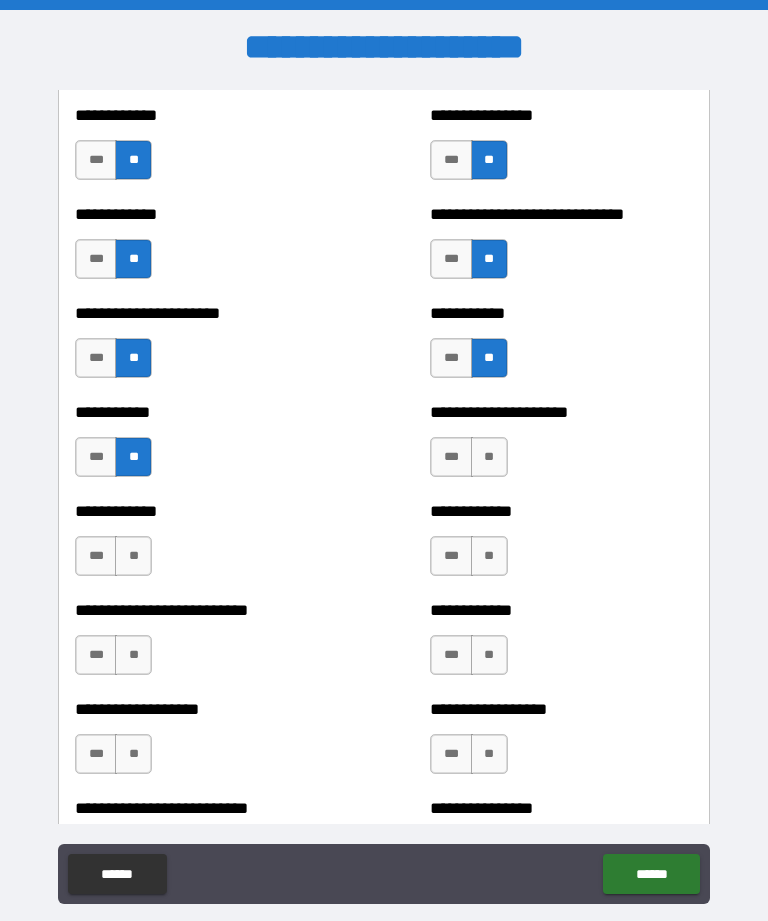 click on "**" at bounding box center (489, 457) 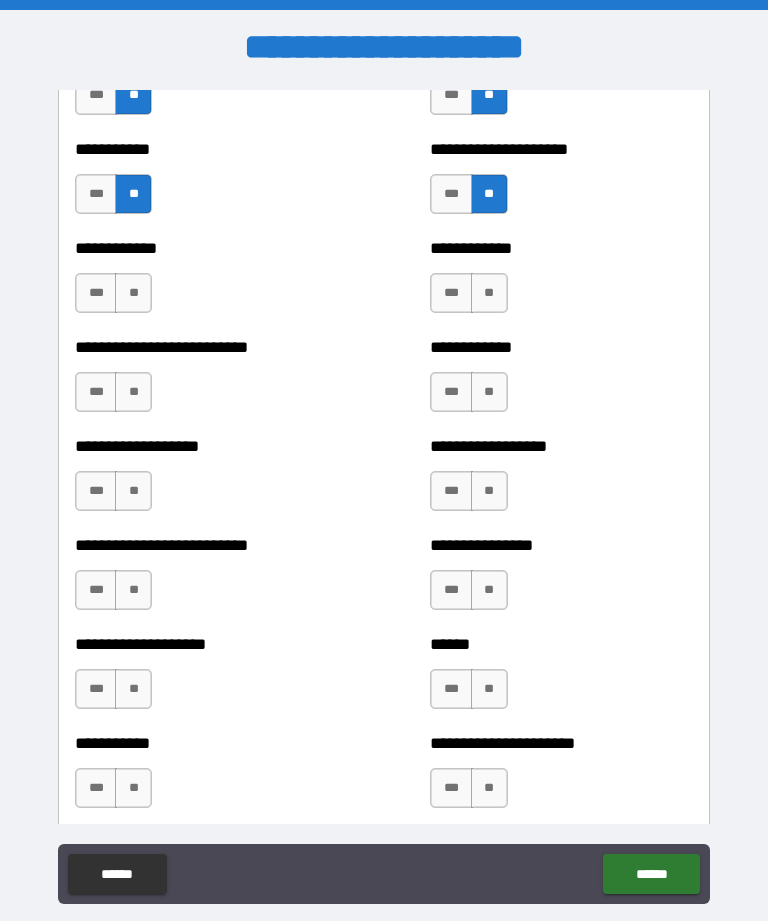 scroll, scrollTop: 5775, scrollLeft: 0, axis: vertical 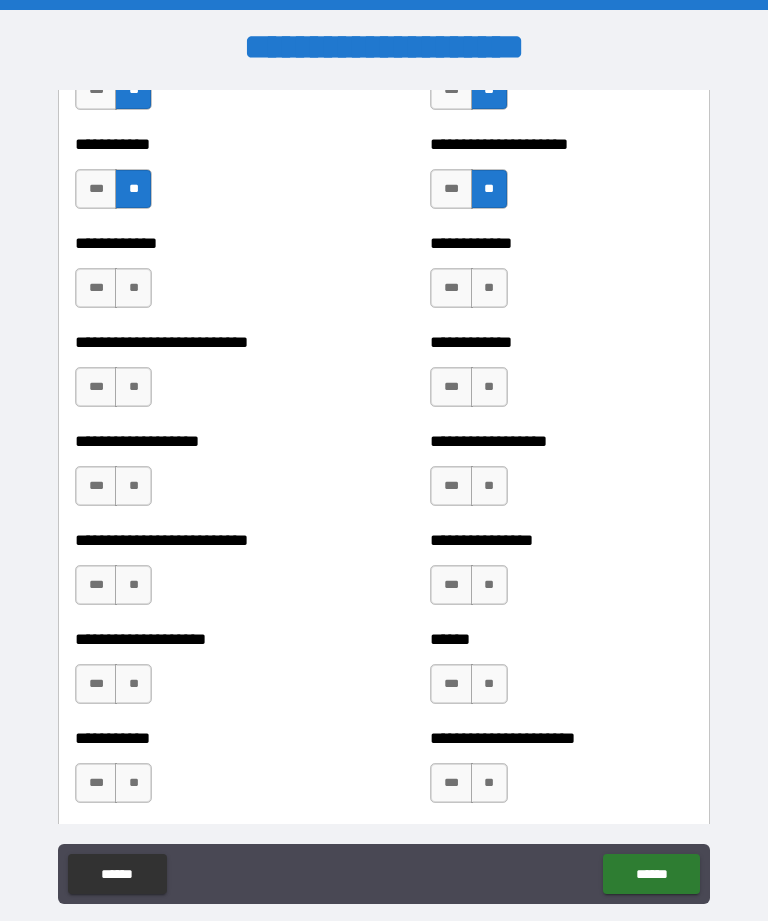 click on "**" at bounding box center [489, 288] 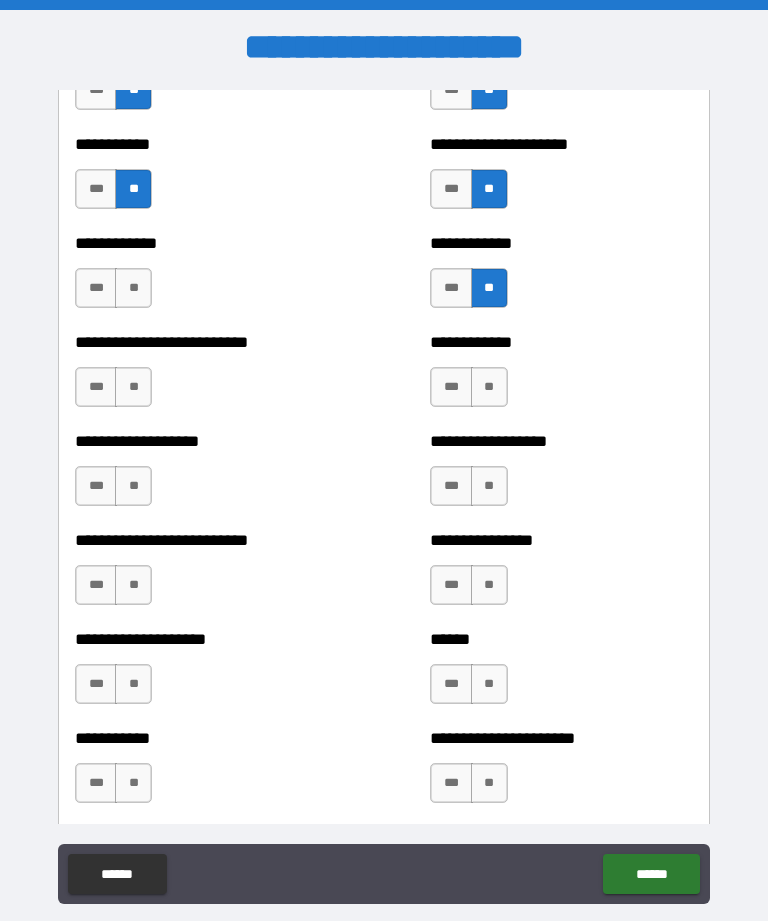 click on "**" at bounding box center [133, 288] 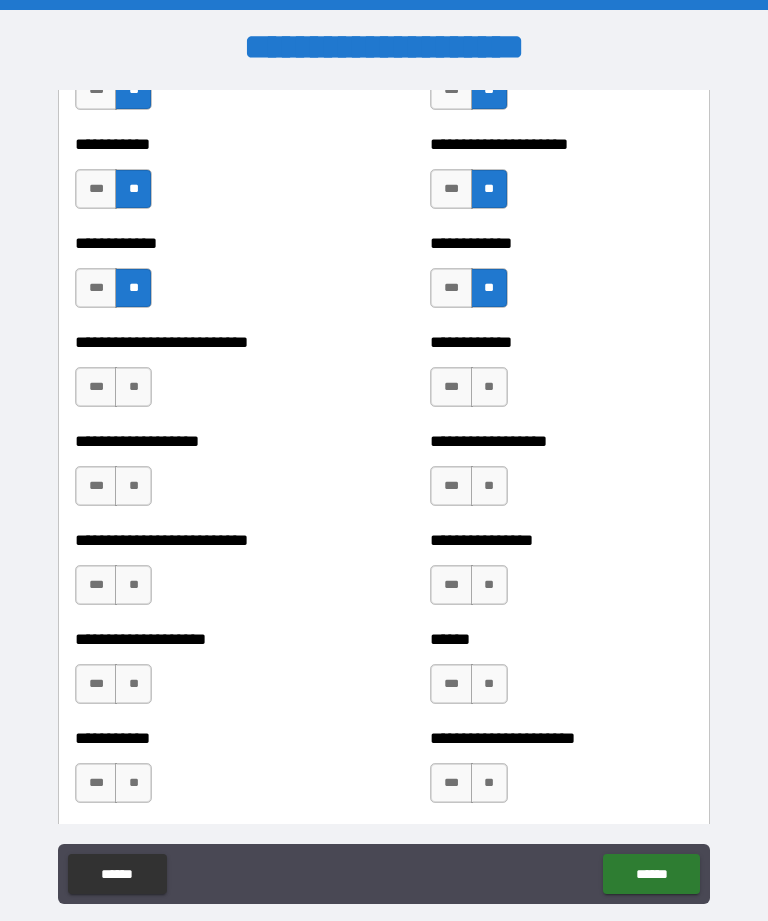 click on "**" at bounding box center (133, 387) 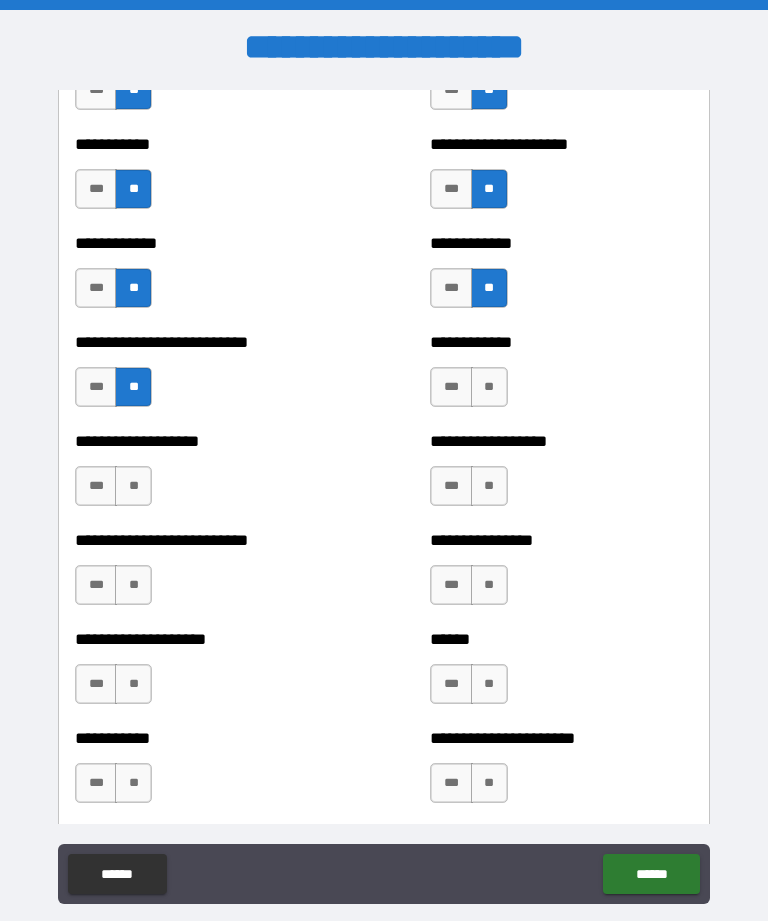 click on "**" at bounding box center [489, 387] 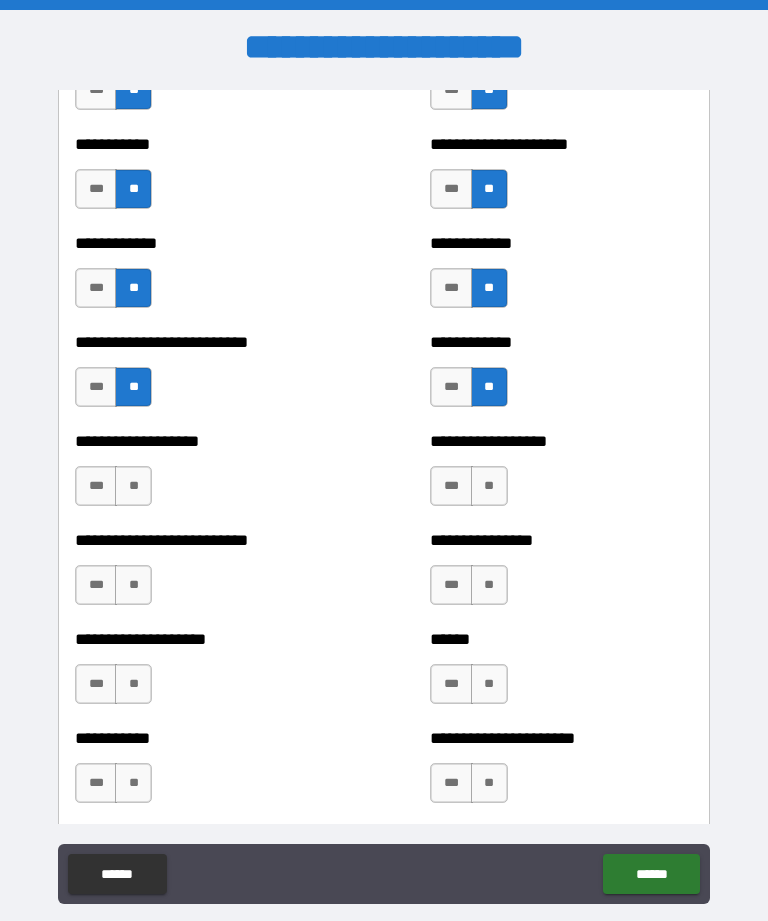 click on "**" at bounding box center (489, 486) 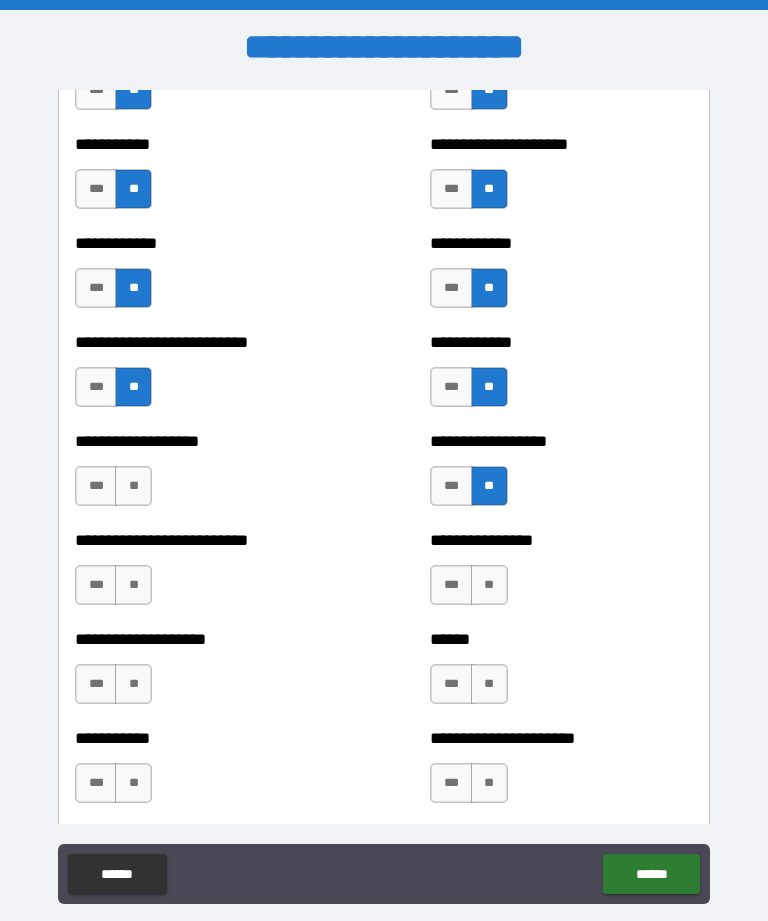 click on "**" at bounding box center (133, 486) 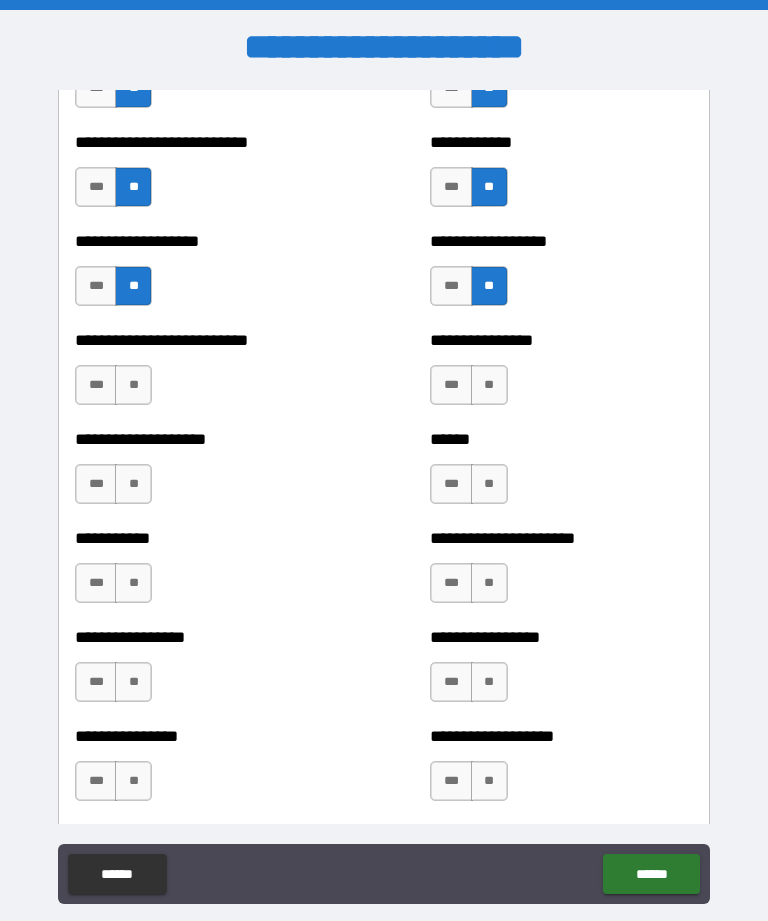scroll, scrollTop: 5976, scrollLeft: 0, axis: vertical 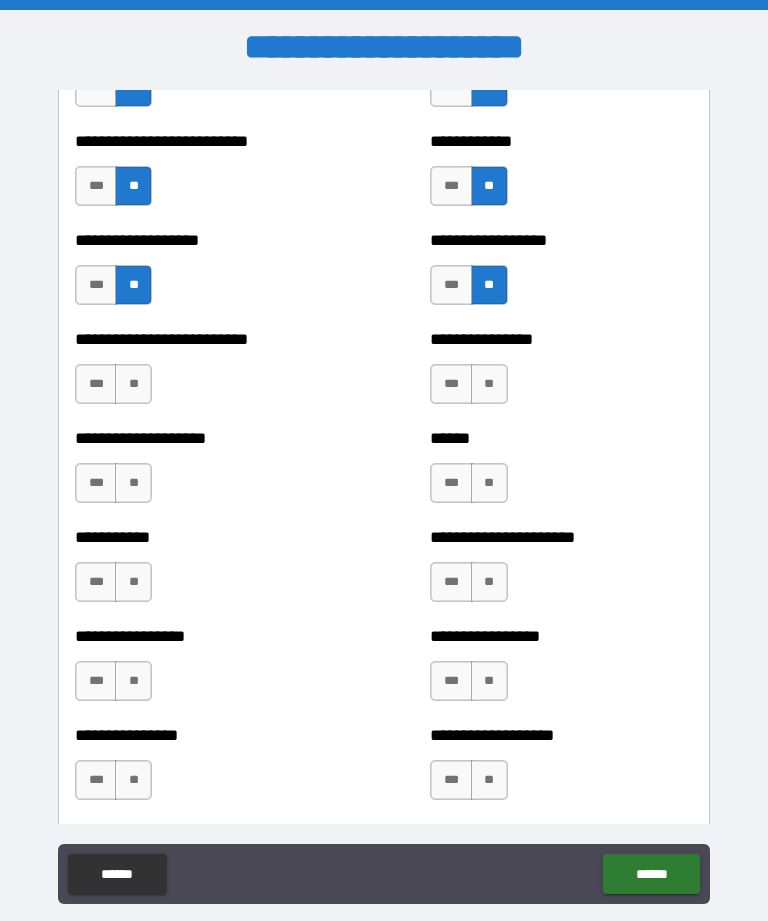 click on "**" at bounding box center [133, 384] 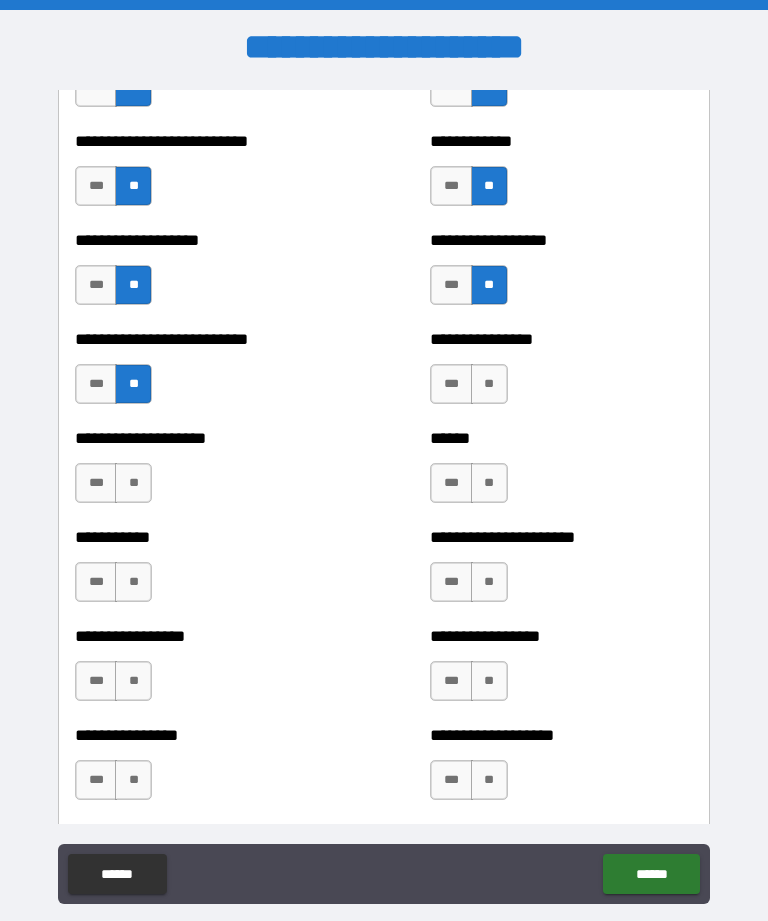 click on "**" at bounding box center (489, 384) 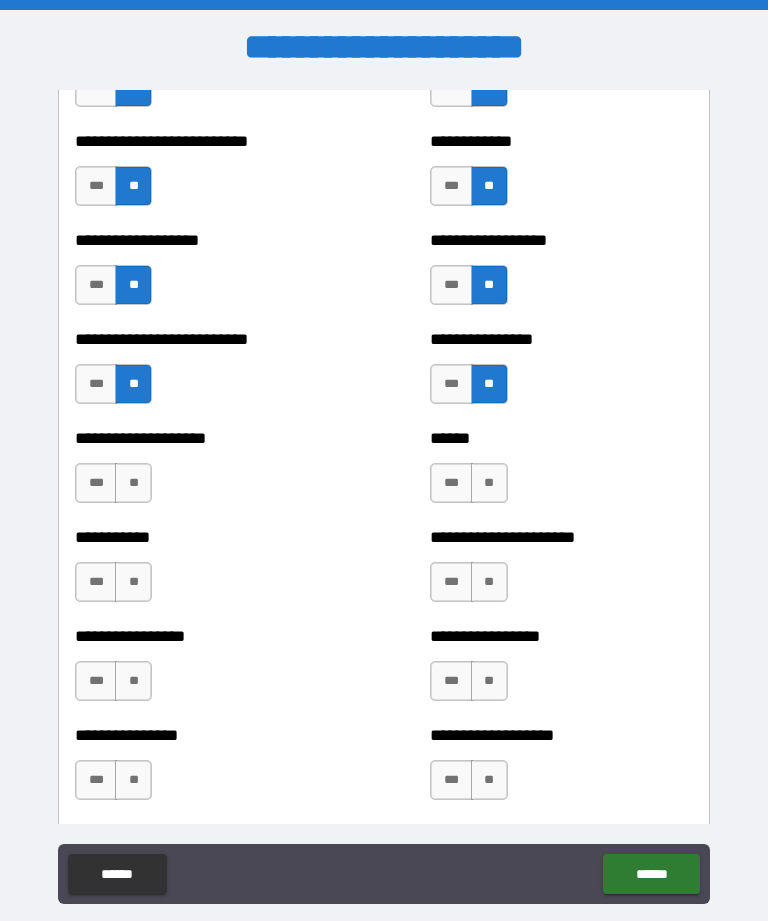 click on "**" at bounding box center [489, 483] 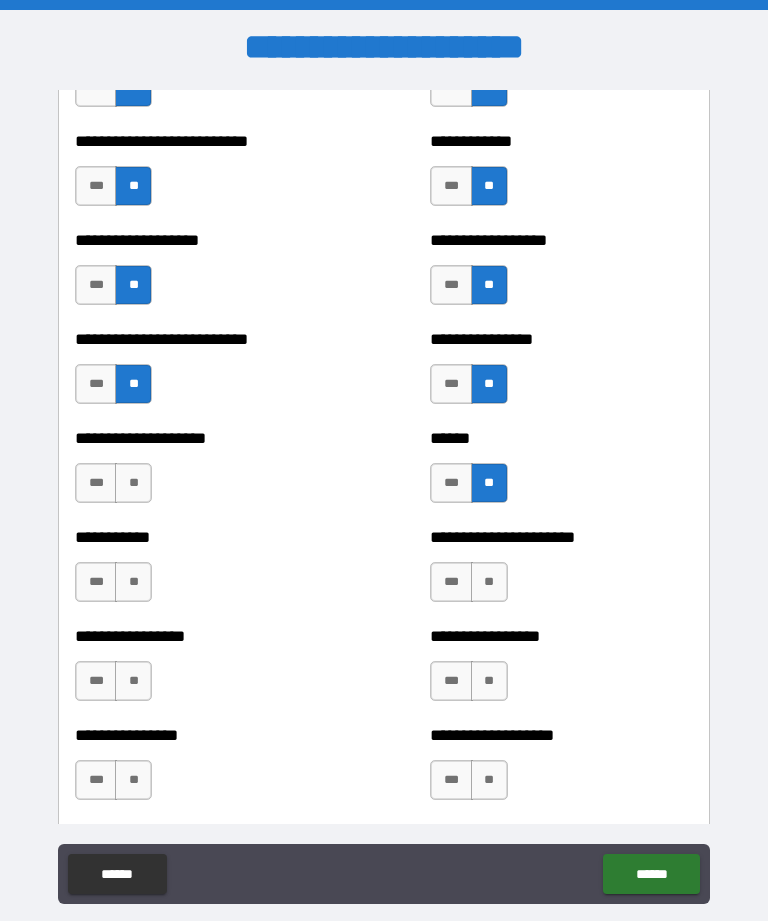 click on "**" at bounding box center (133, 483) 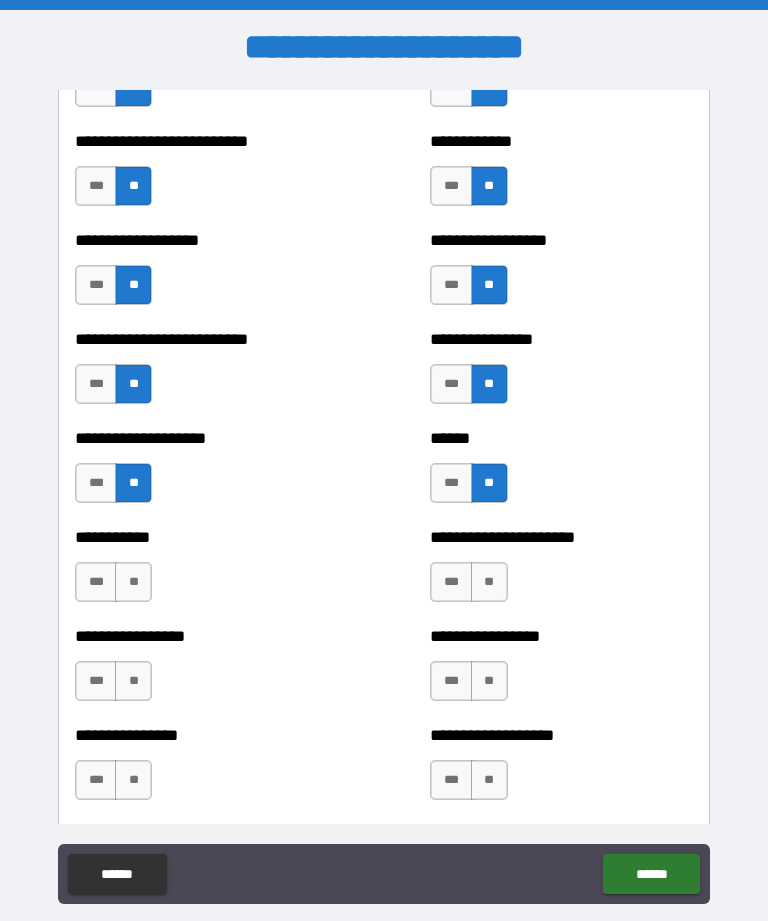 click on "**" at bounding box center [133, 582] 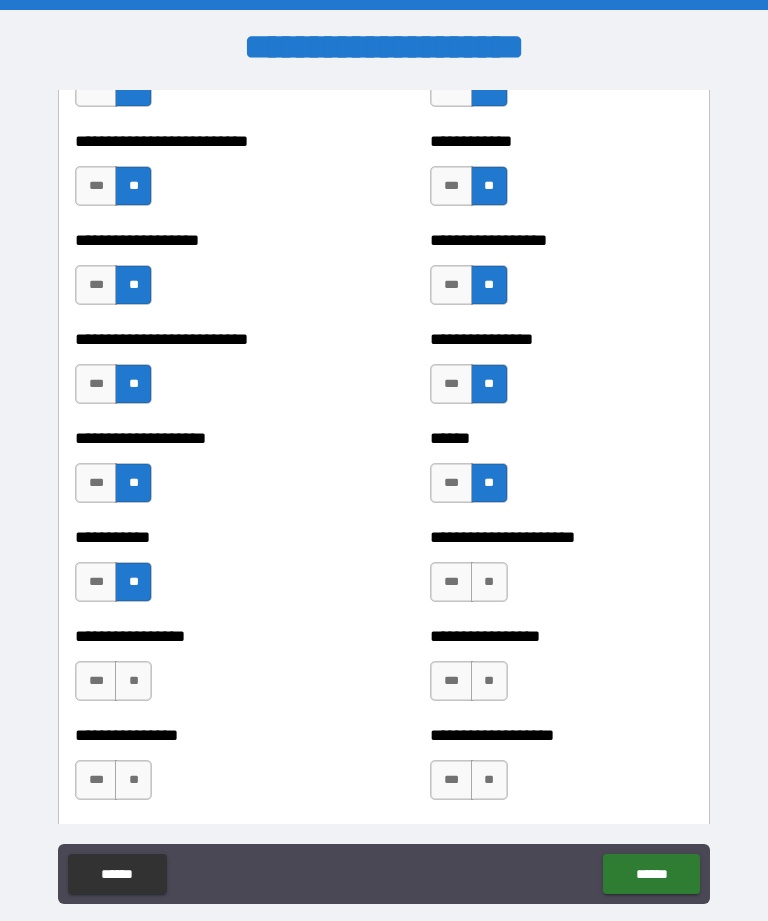 click on "**" at bounding box center (489, 582) 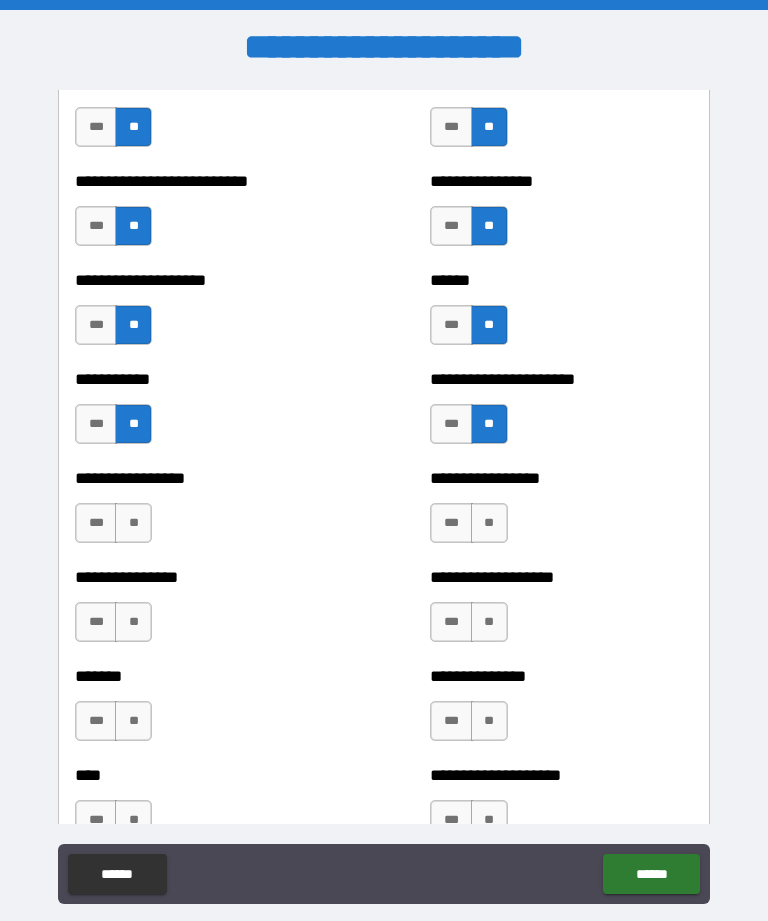 scroll, scrollTop: 6311, scrollLeft: 0, axis: vertical 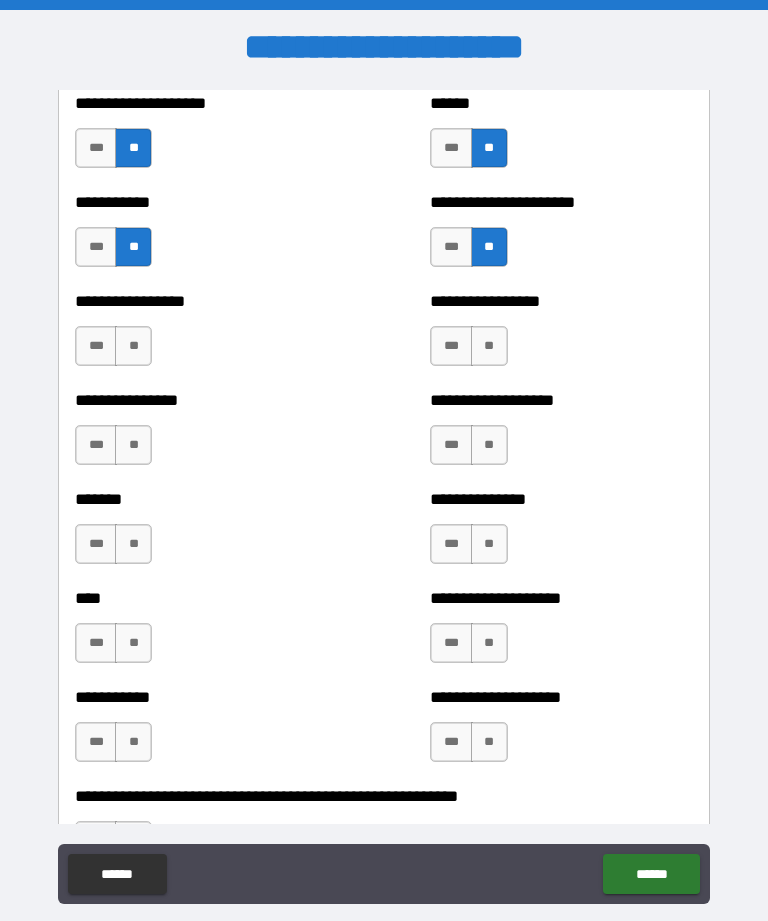 click on "**" at bounding box center [489, 346] 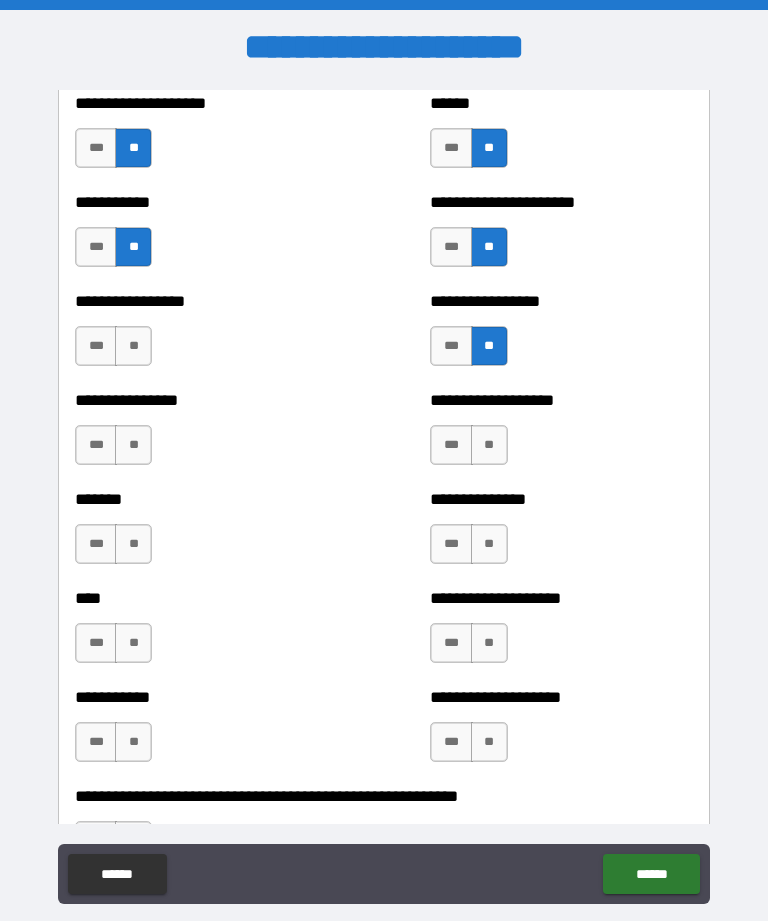 click on "**" at bounding box center [133, 346] 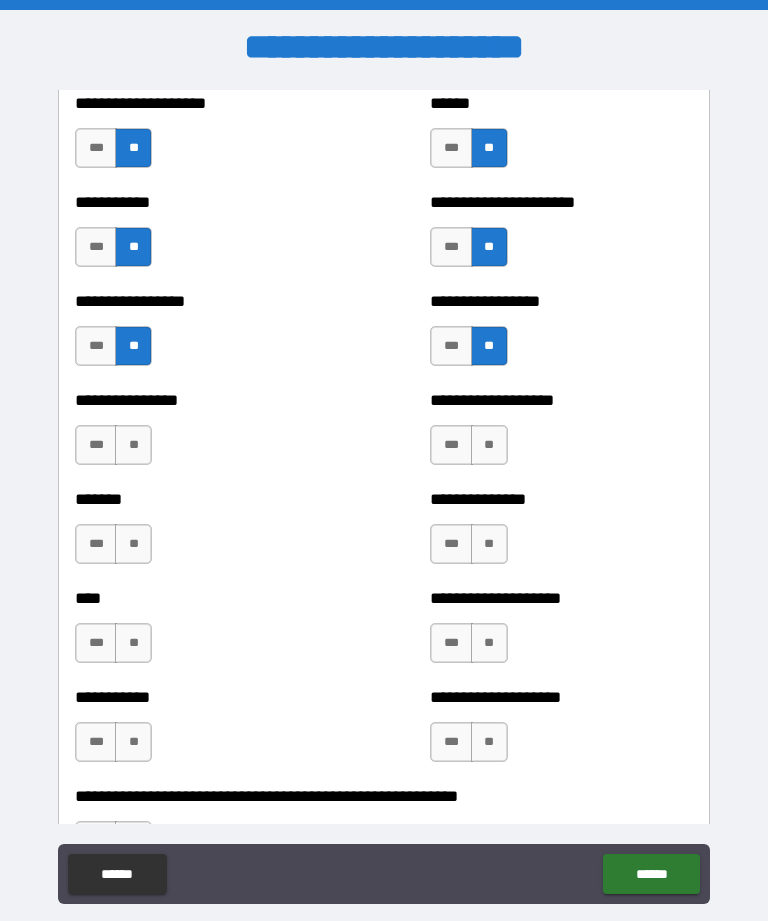 click on "***" at bounding box center (96, 346) 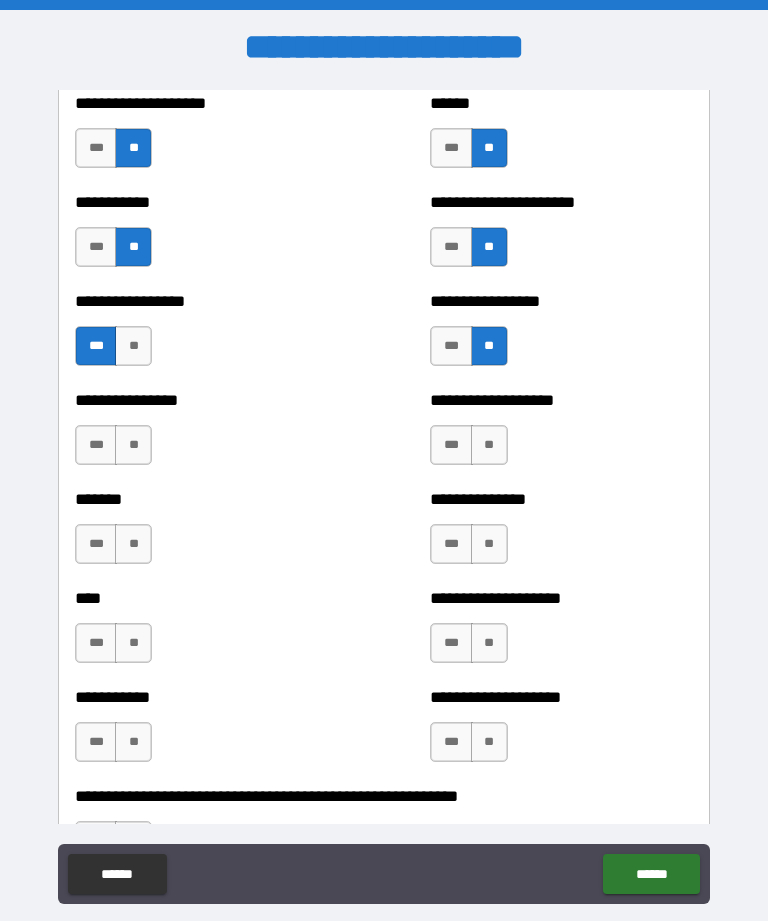 click on "**" at bounding box center [133, 445] 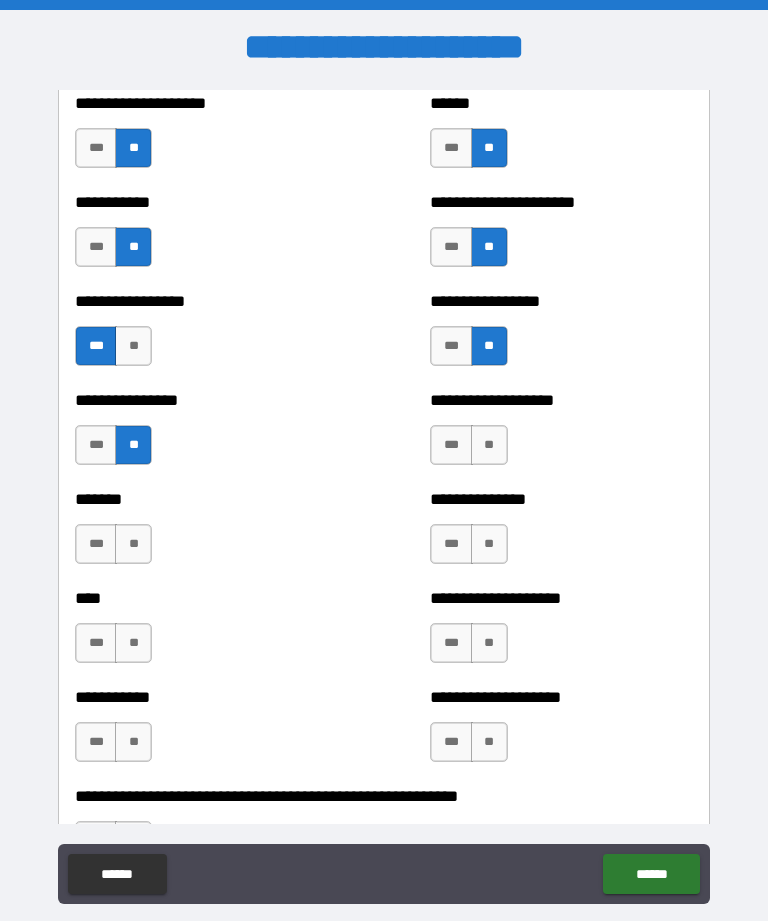 click on "***" at bounding box center [451, 445] 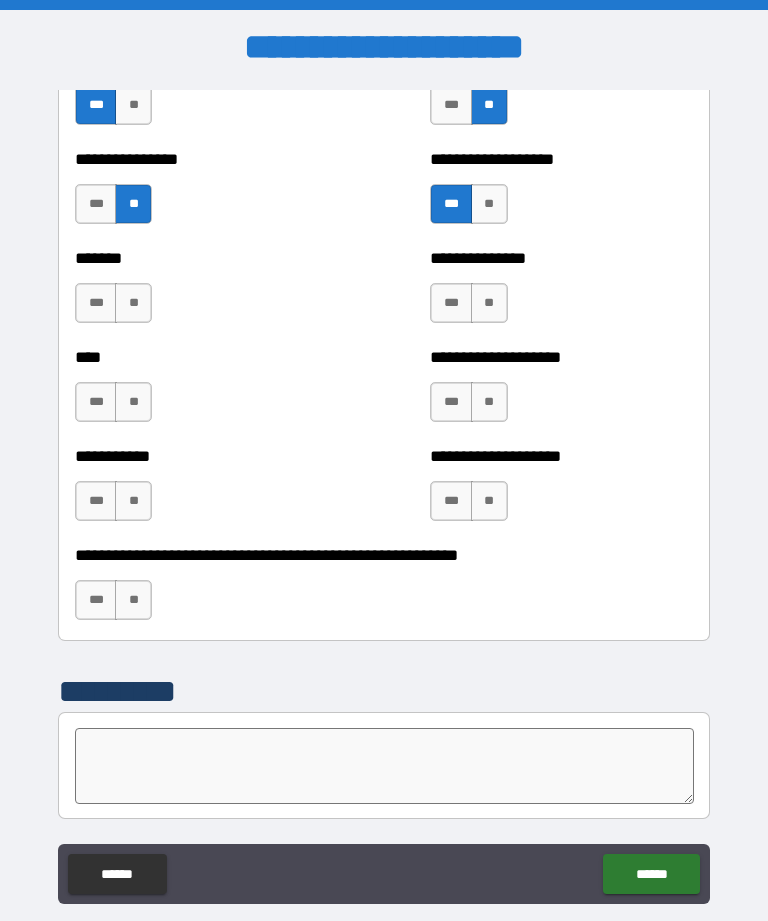 scroll, scrollTop: 6558, scrollLeft: 0, axis: vertical 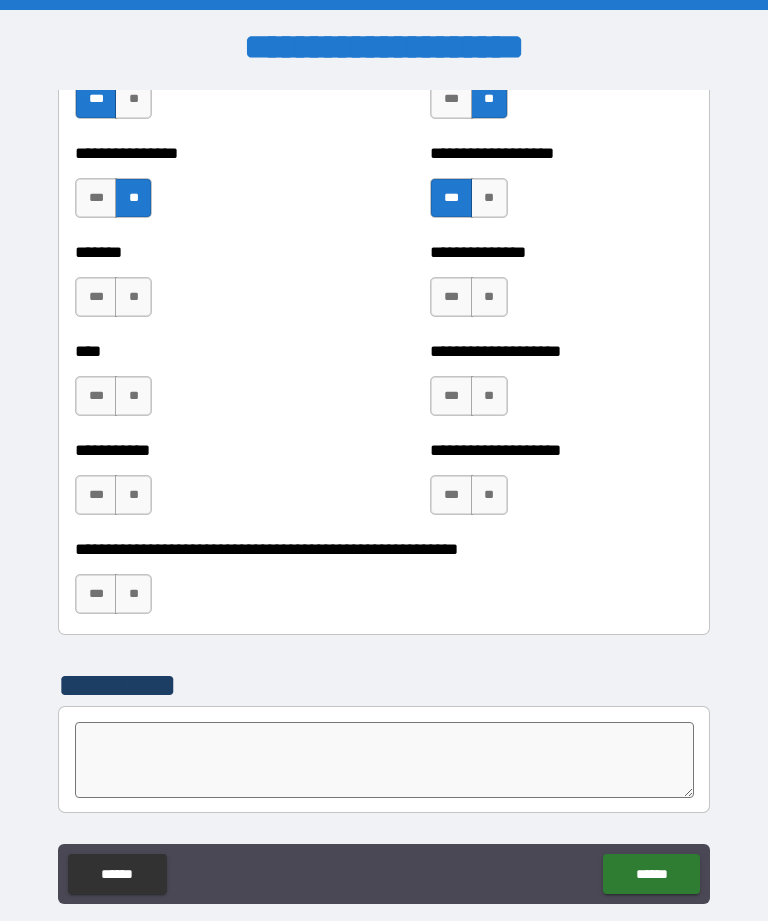 click on "**" at bounding box center [489, 297] 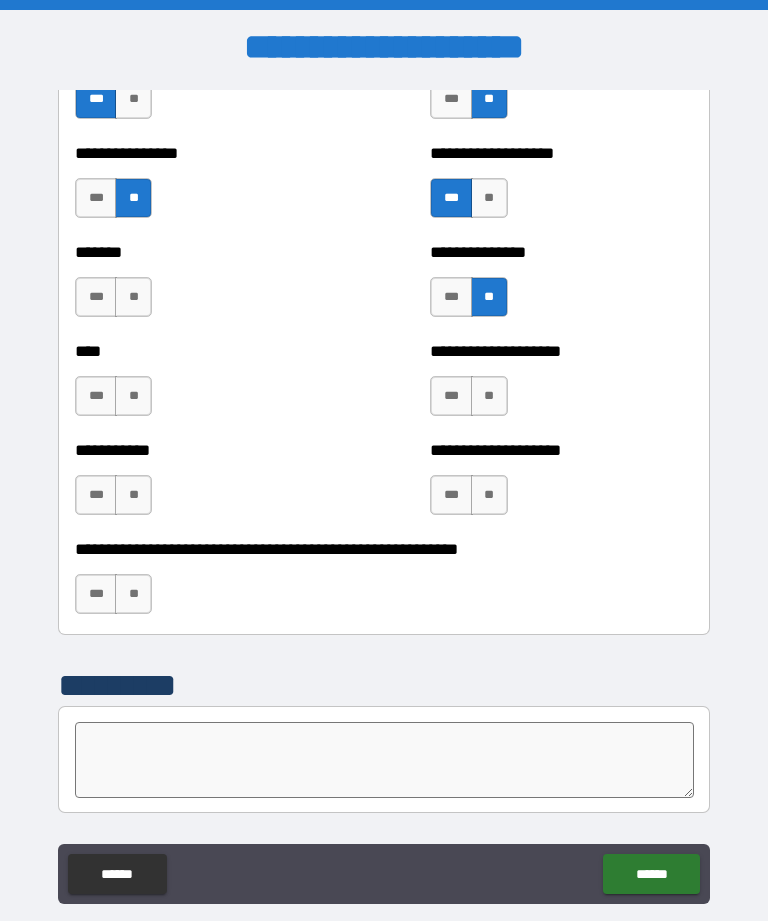 click on "***" at bounding box center [451, 297] 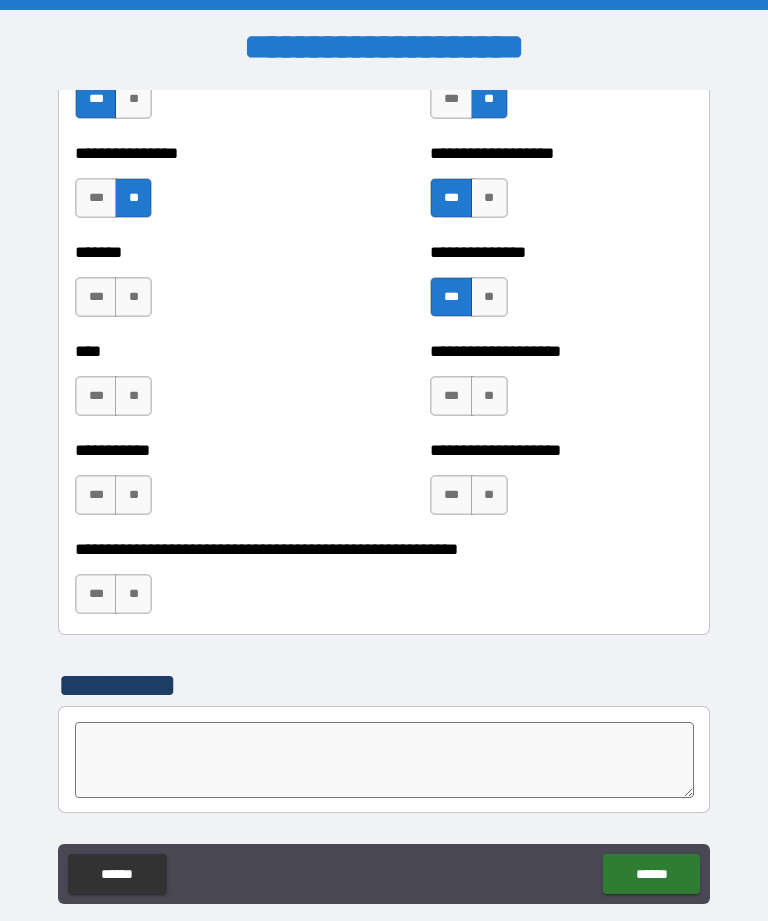 click on "***" at bounding box center (96, 297) 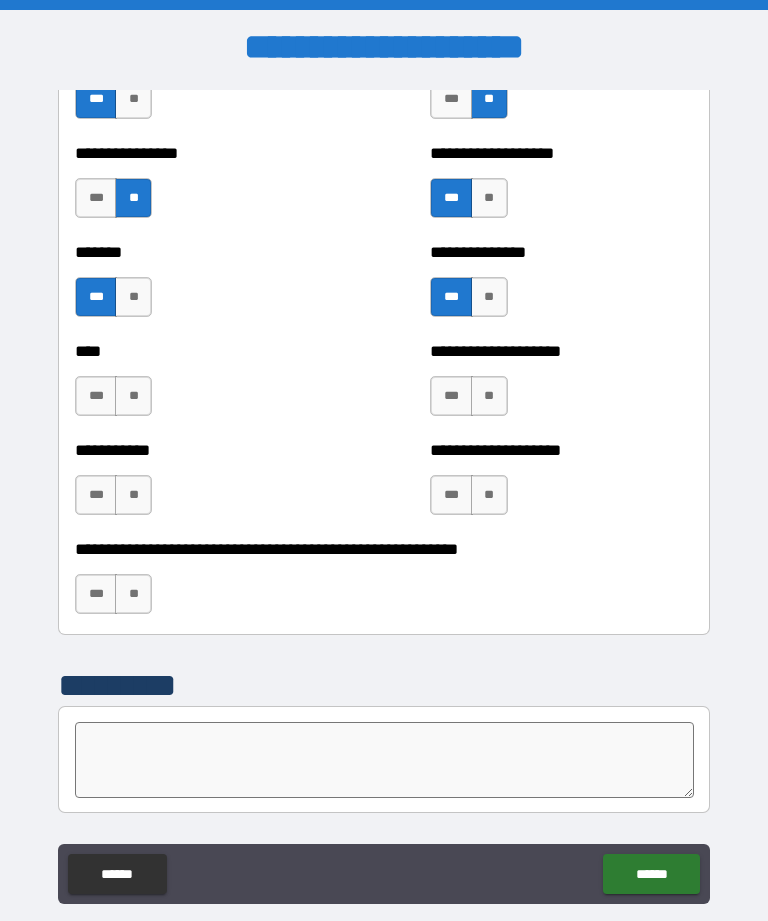 click on "**" at bounding box center [133, 396] 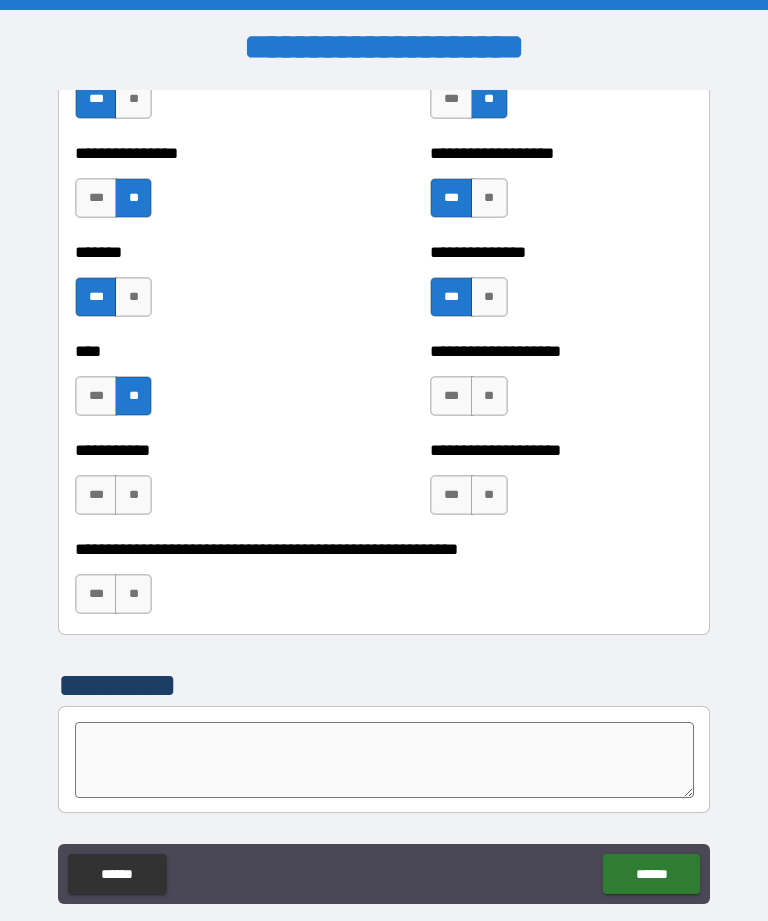click on "**" at bounding box center (489, 396) 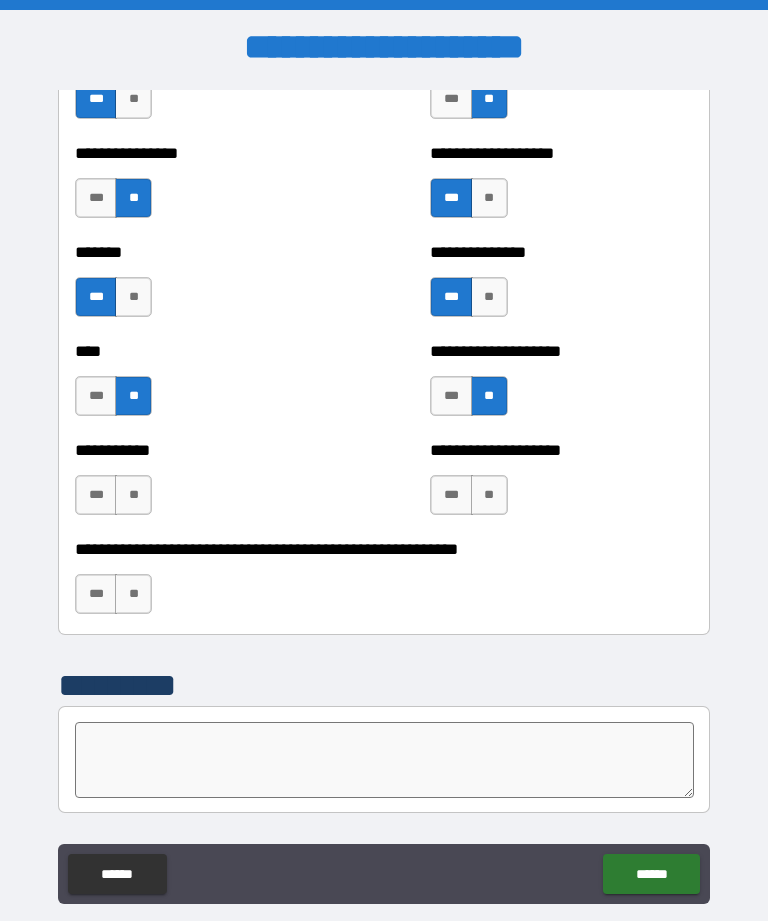 click on "***" at bounding box center (451, 495) 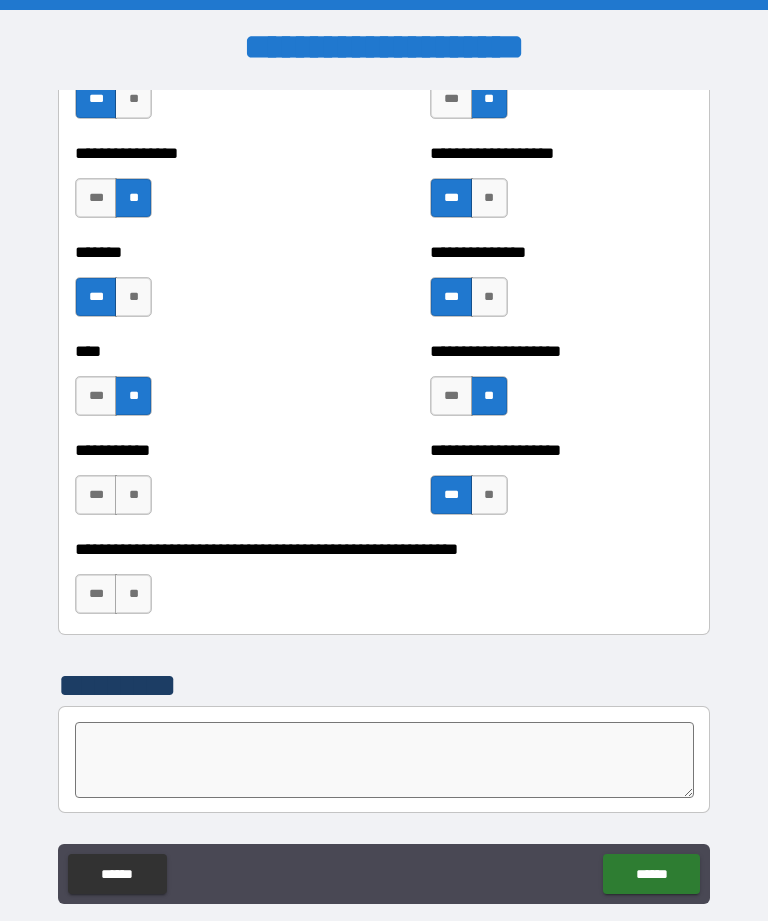 click on "**" at bounding box center [133, 495] 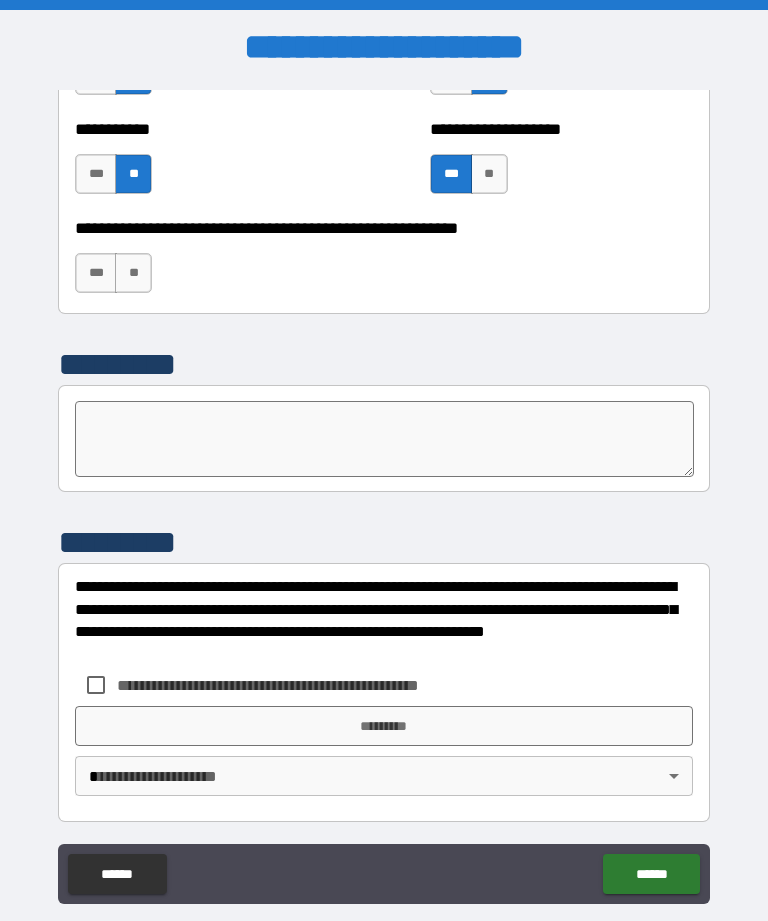 scroll, scrollTop: 6880, scrollLeft: 0, axis: vertical 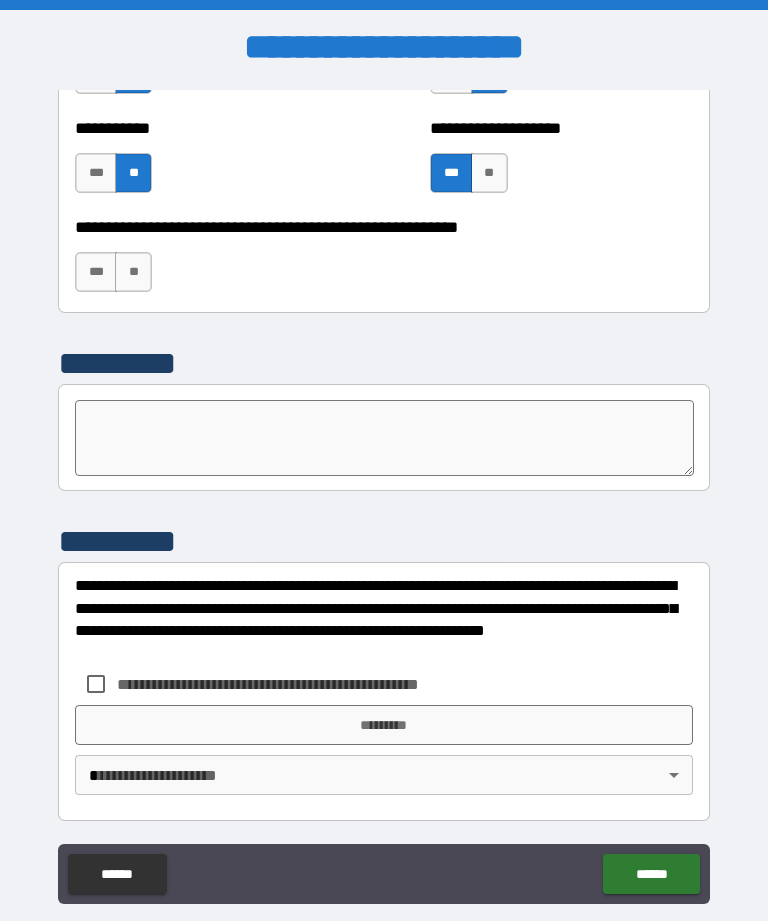 click on "**" at bounding box center (133, 272) 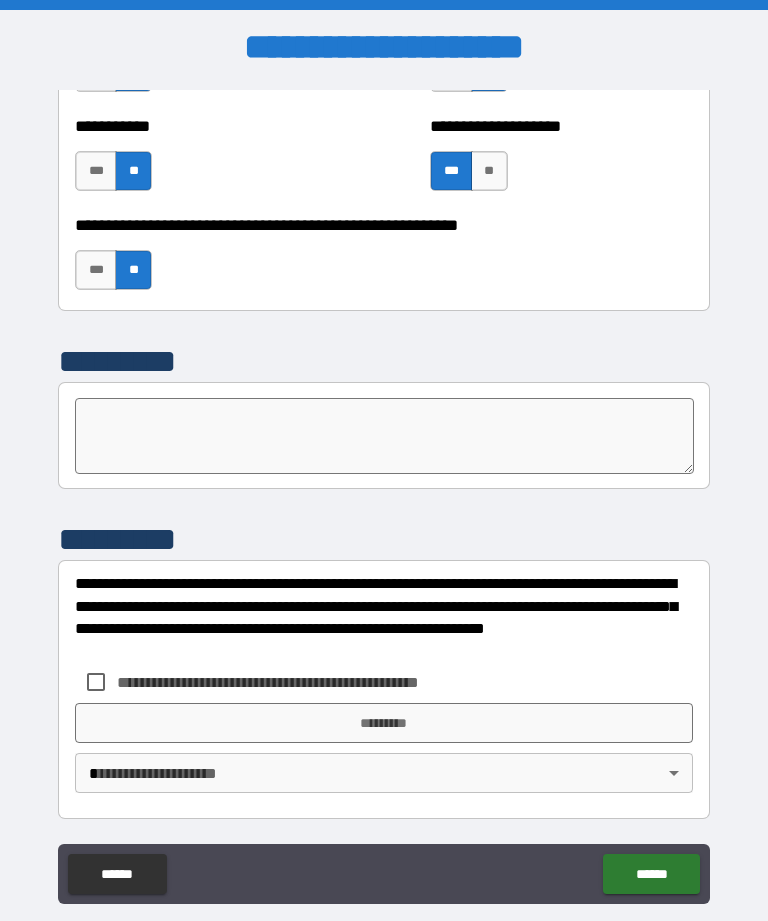 scroll, scrollTop: 6882, scrollLeft: 0, axis: vertical 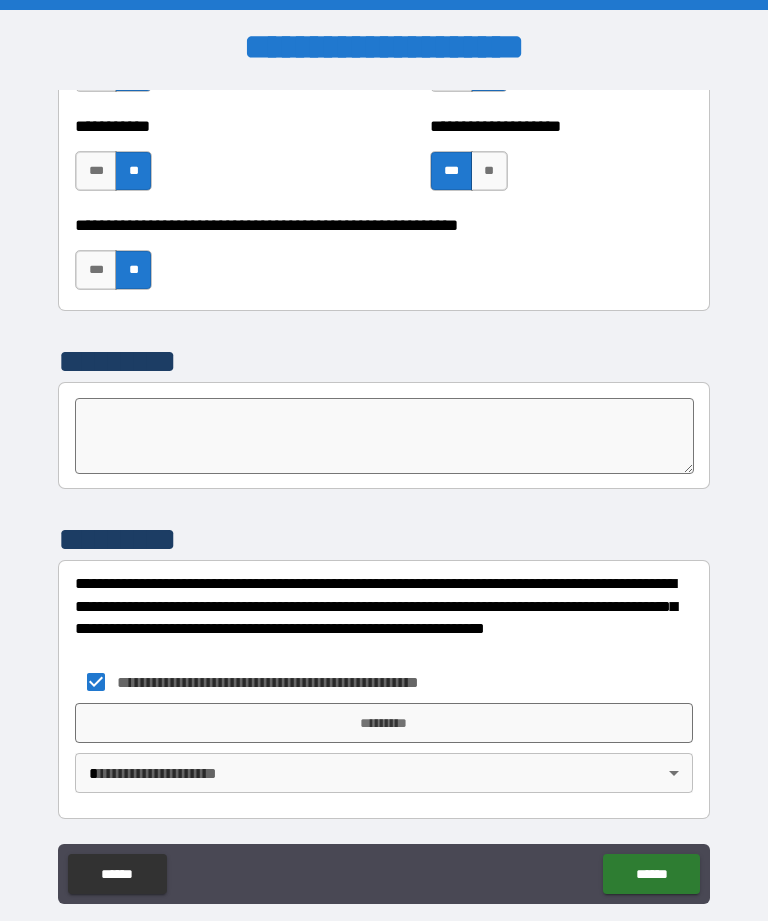 click on "*********" at bounding box center (384, 723) 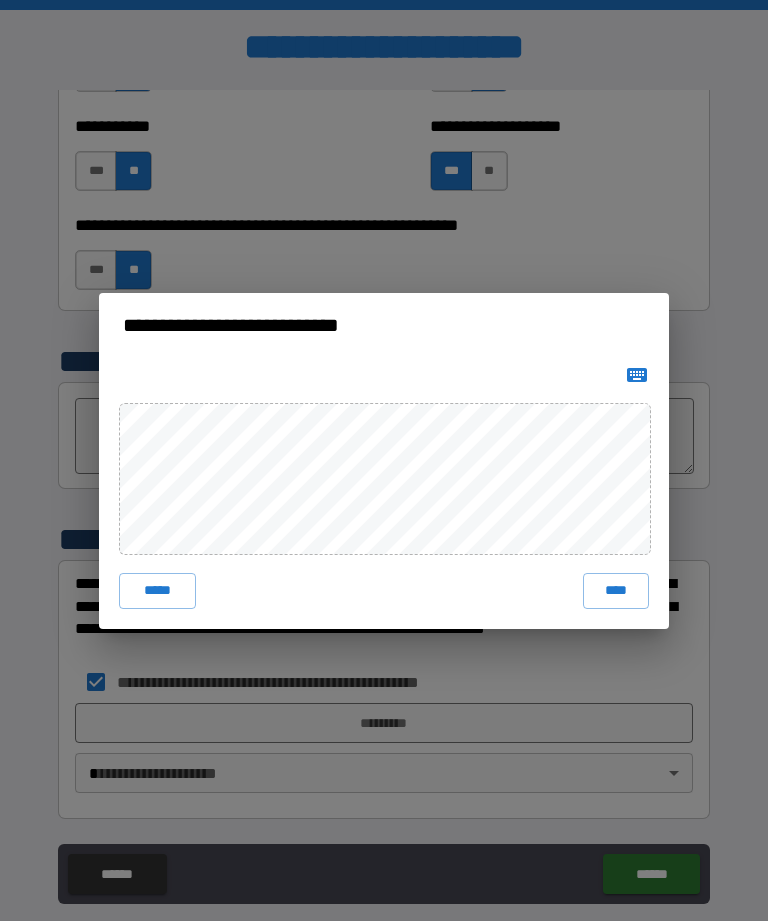 click on "****" at bounding box center [616, 591] 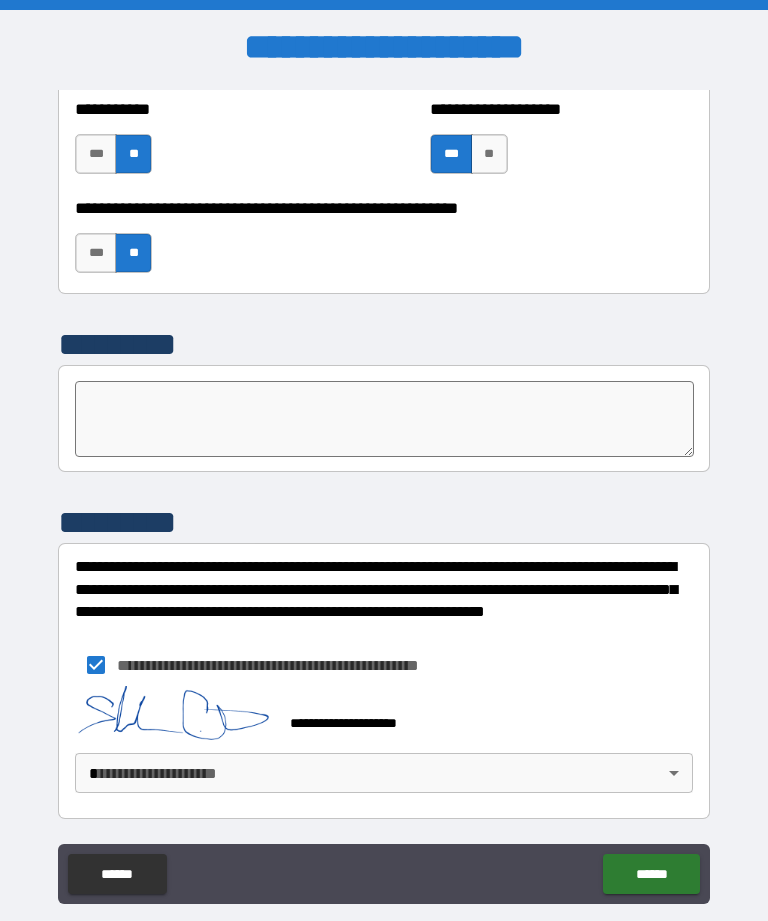scroll, scrollTop: 6899, scrollLeft: 0, axis: vertical 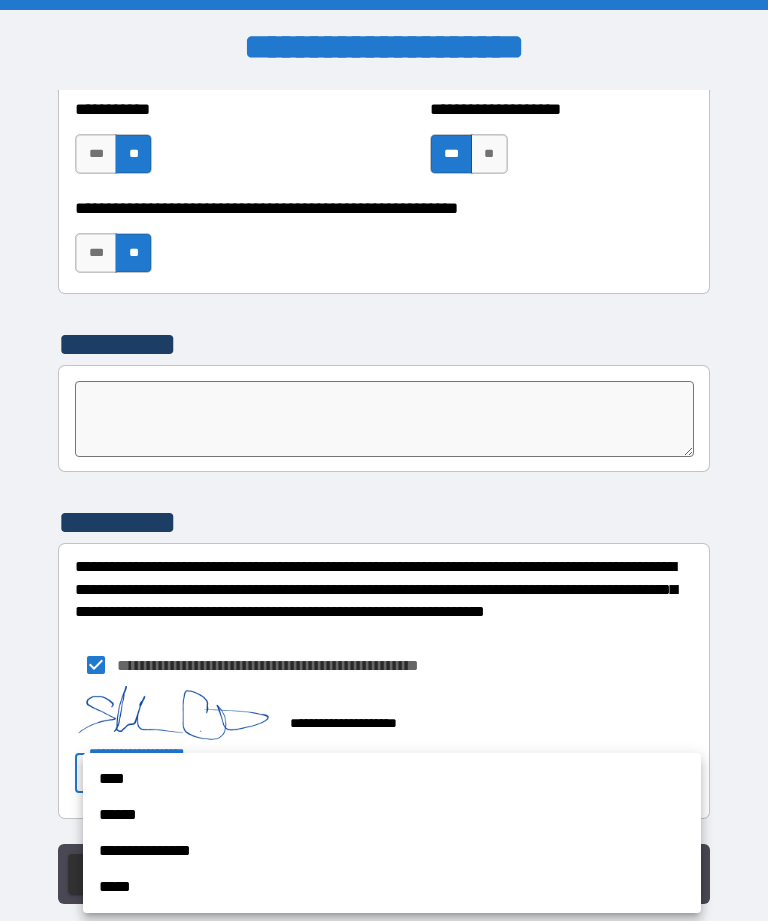 click on "****" at bounding box center [392, 779] 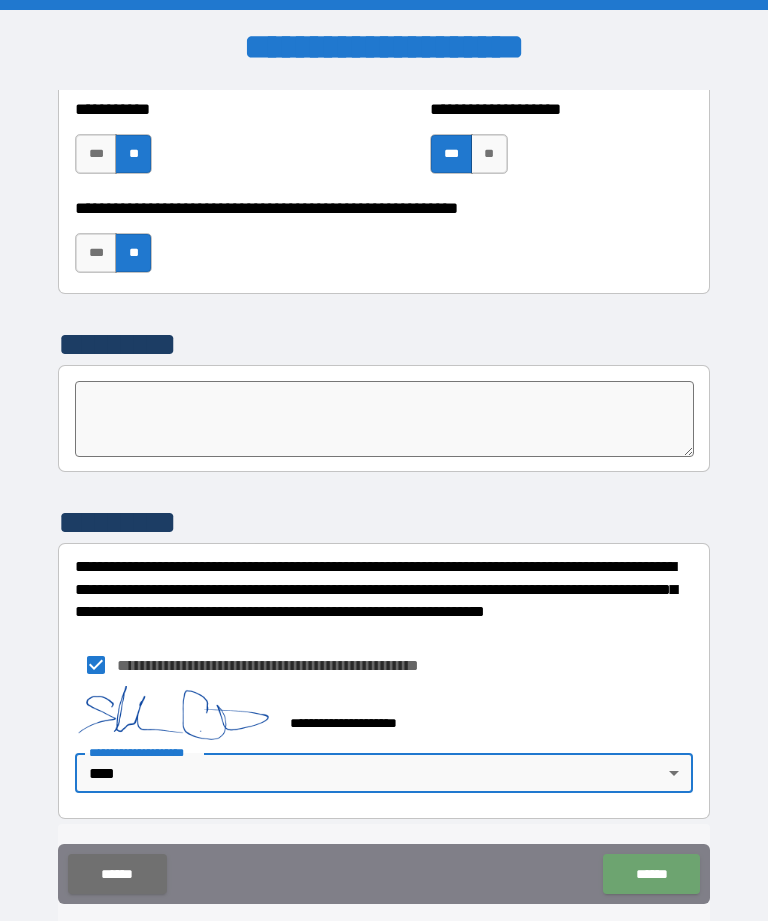 click on "******" at bounding box center [651, 874] 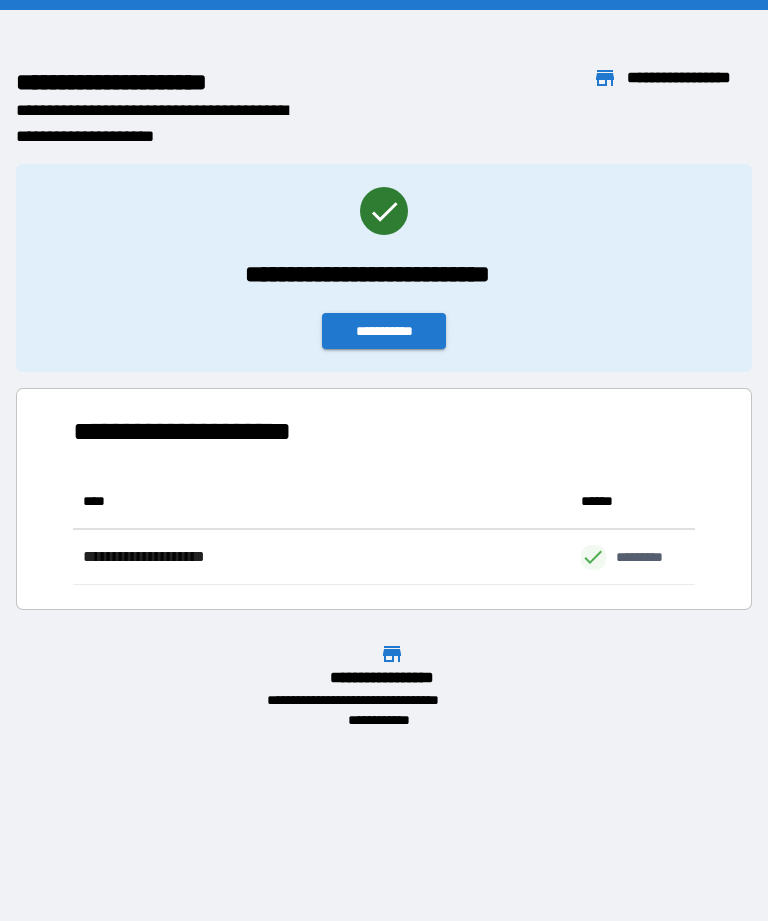 scroll, scrollTop: 111, scrollLeft: 622, axis: both 